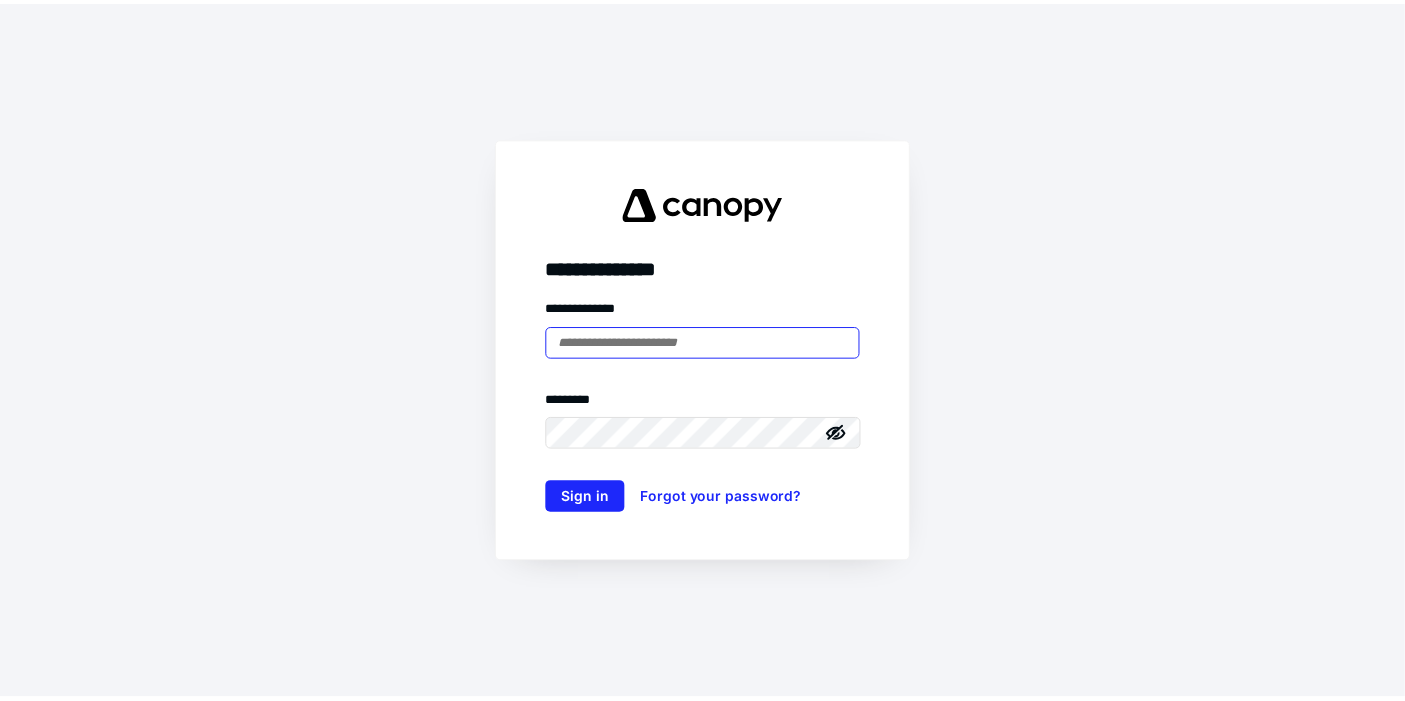 scroll, scrollTop: 0, scrollLeft: 0, axis: both 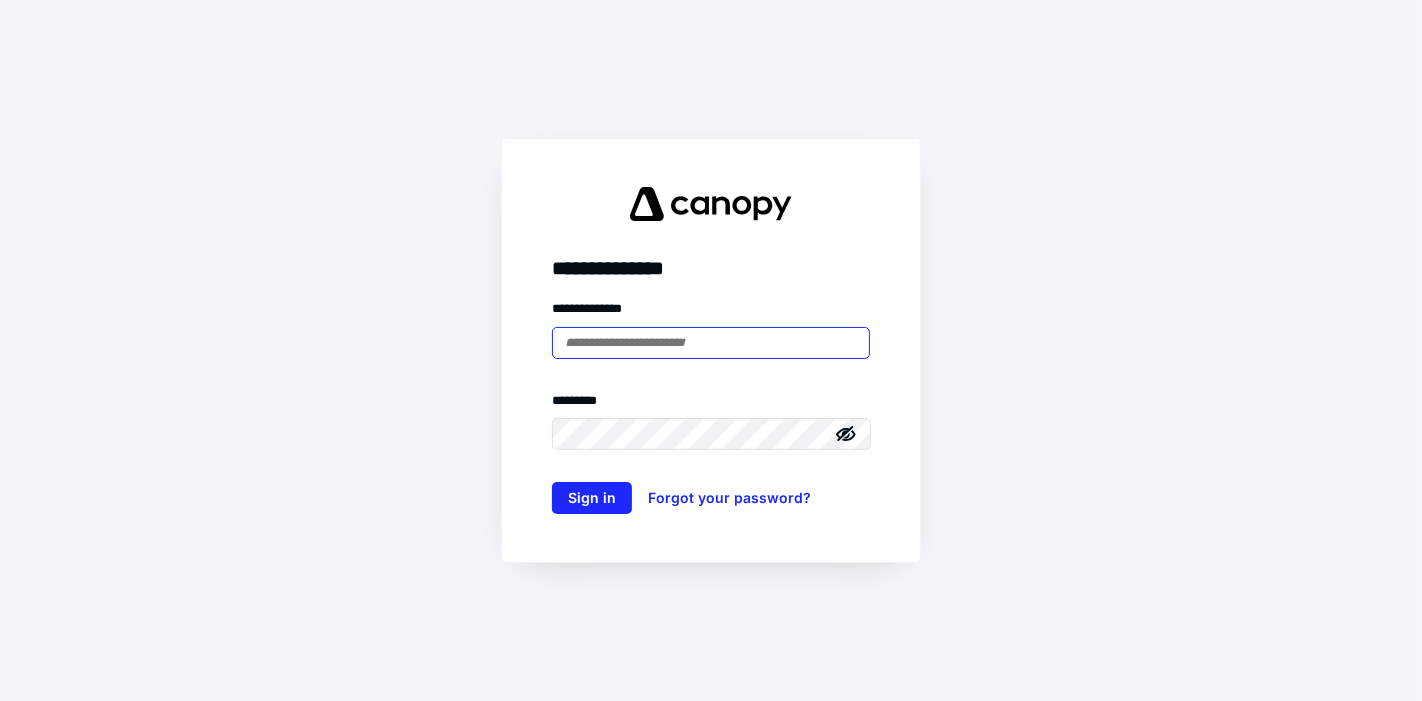 type on "**********" 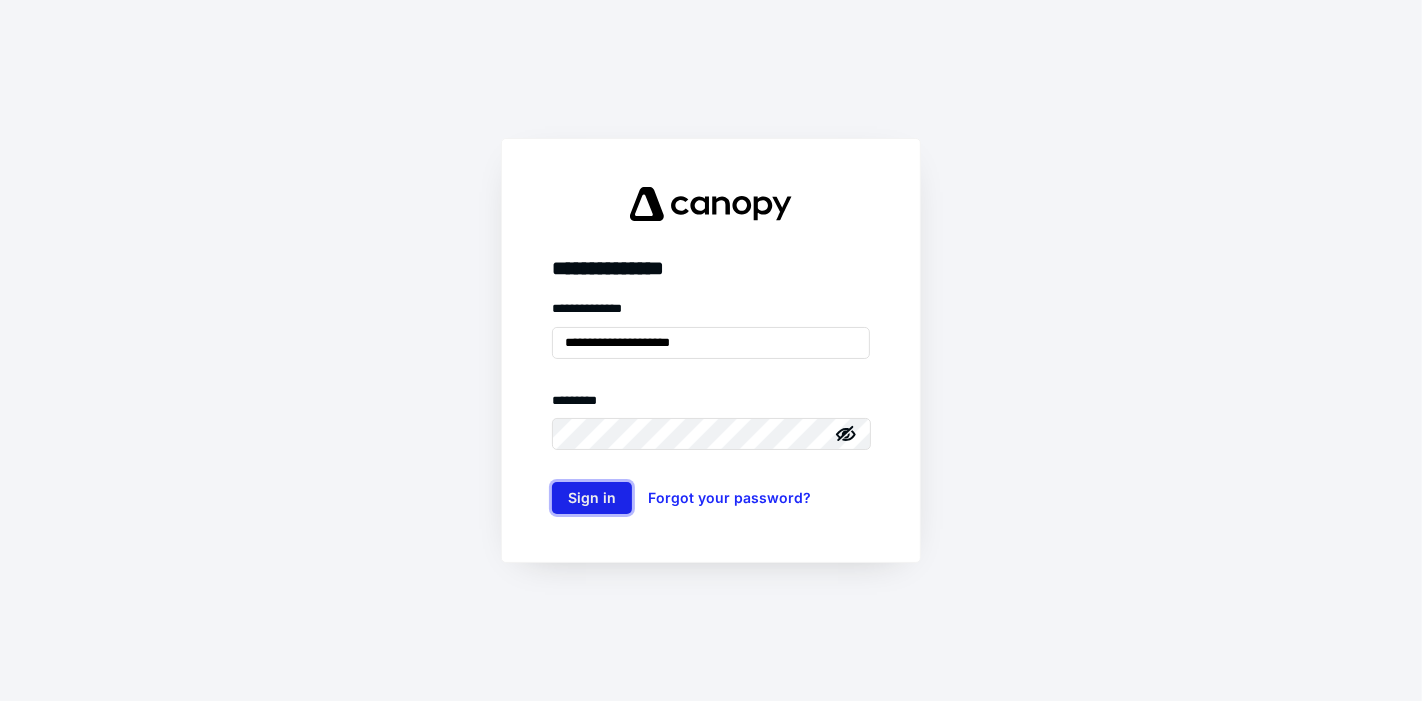 click on "Sign in" at bounding box center [592, 498] 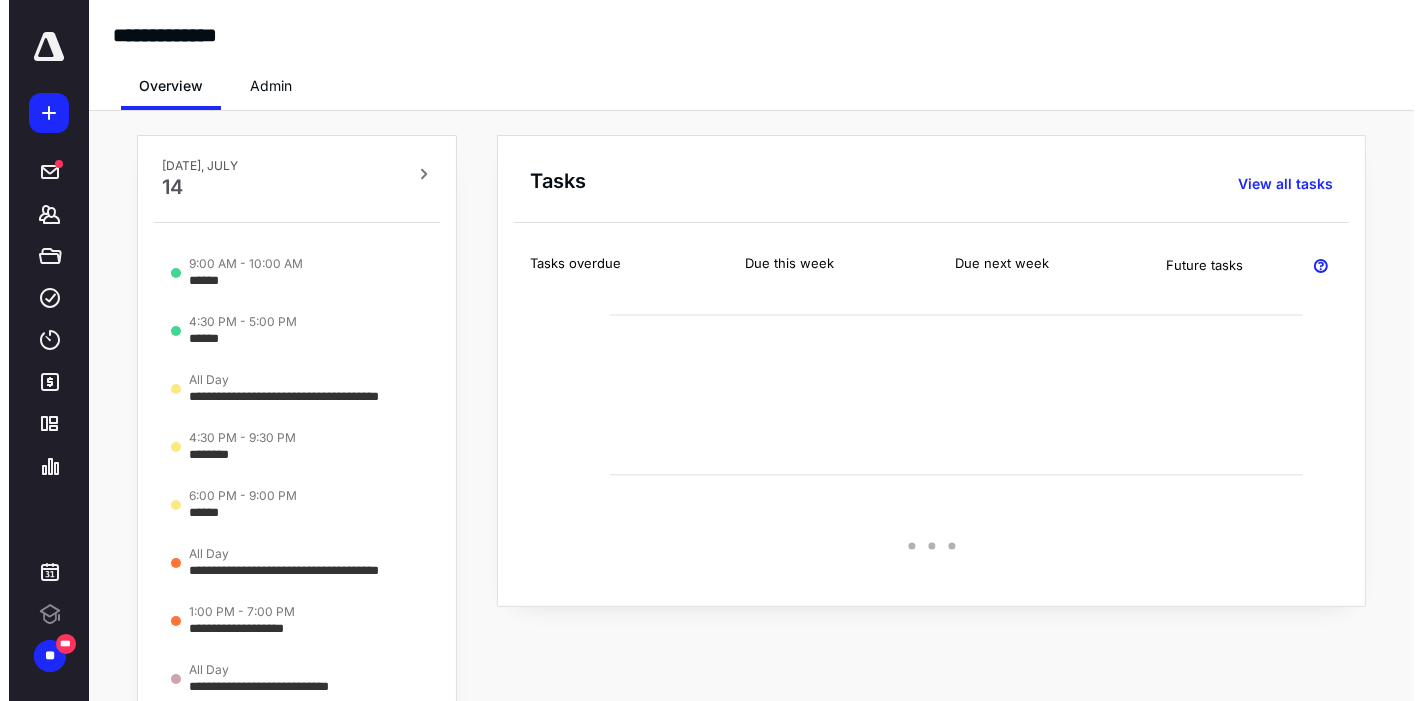 scroll, scrollTop: 0, scrollLeft: 0, axis: both 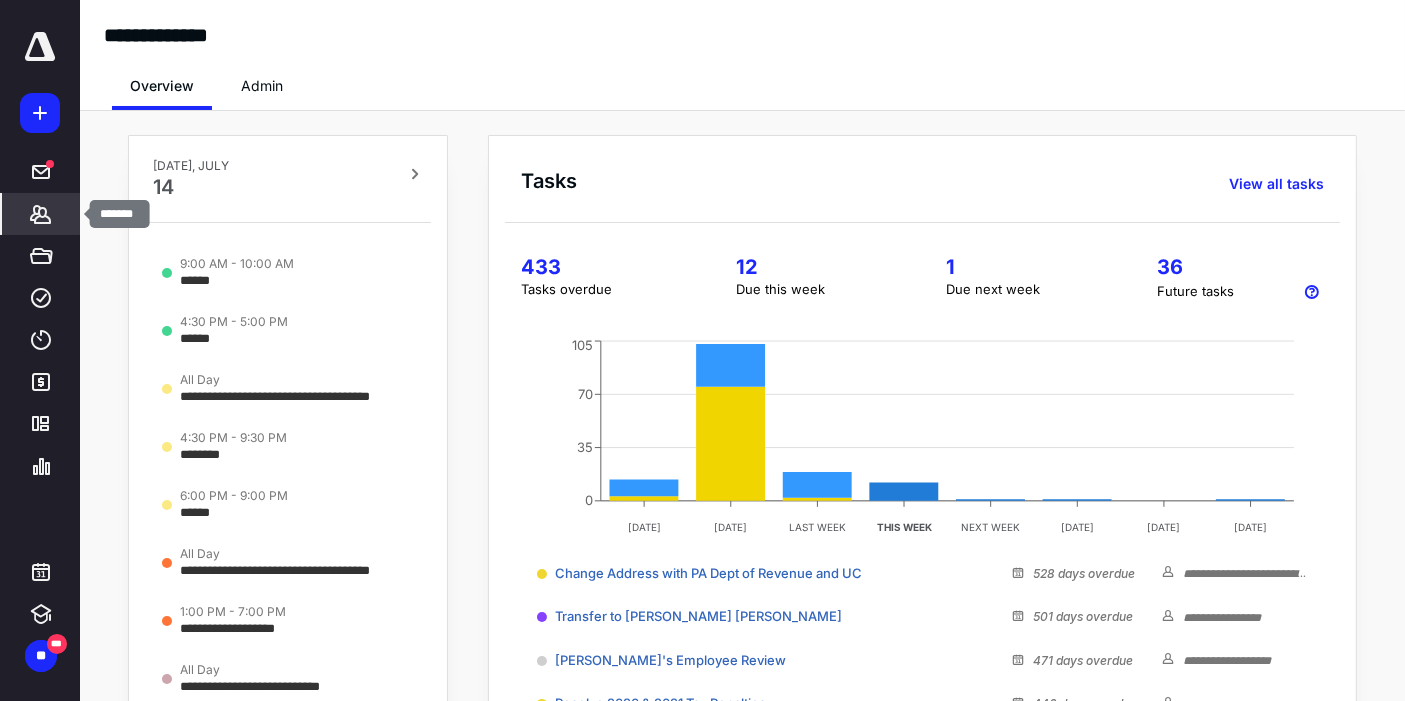 click on "*******" at bounding box center (41, 214) 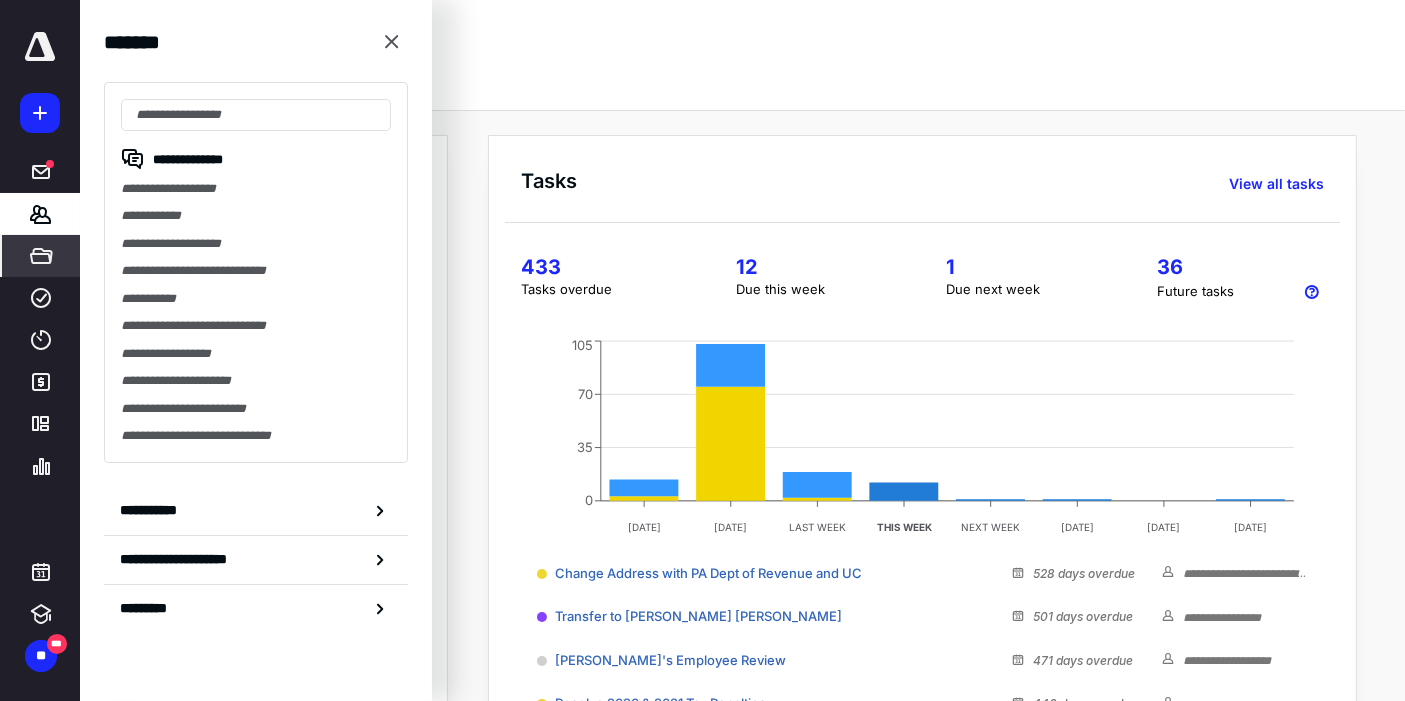 click 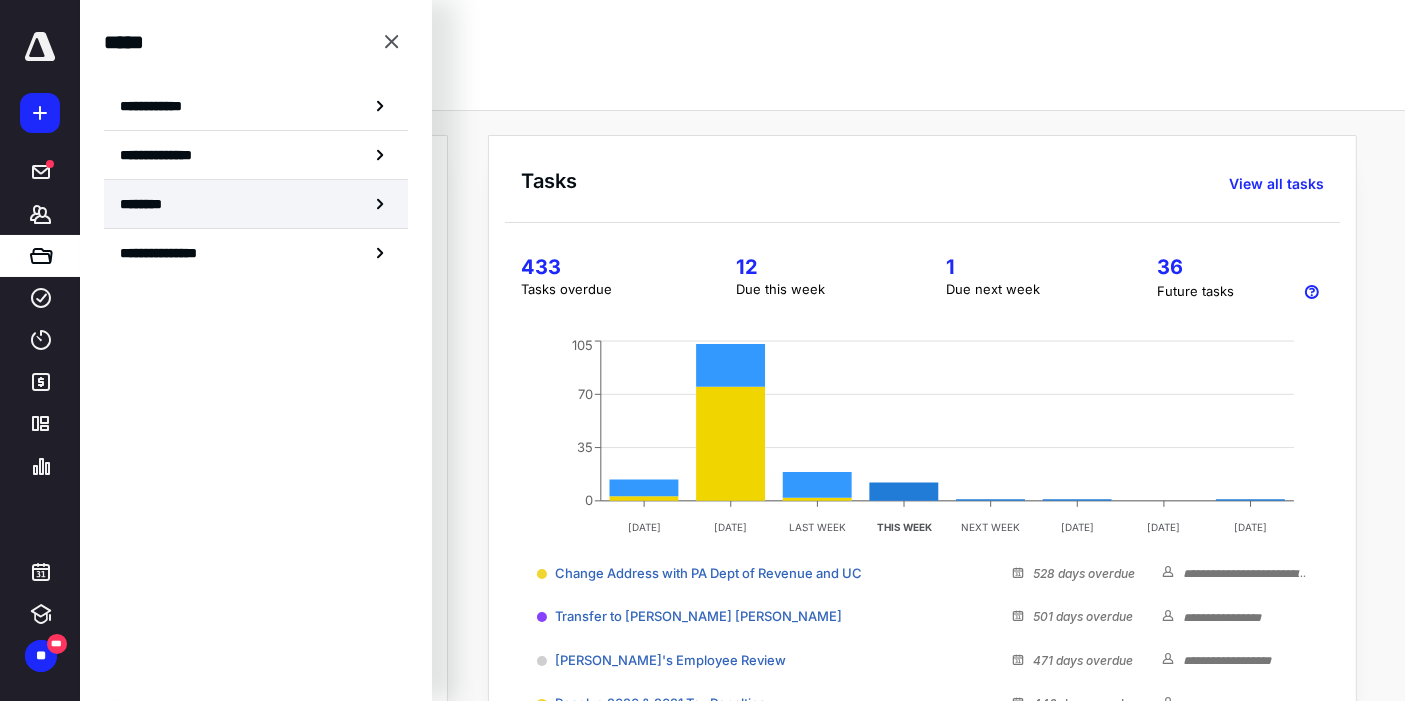 click on "********" at bounding box center (256, 204) 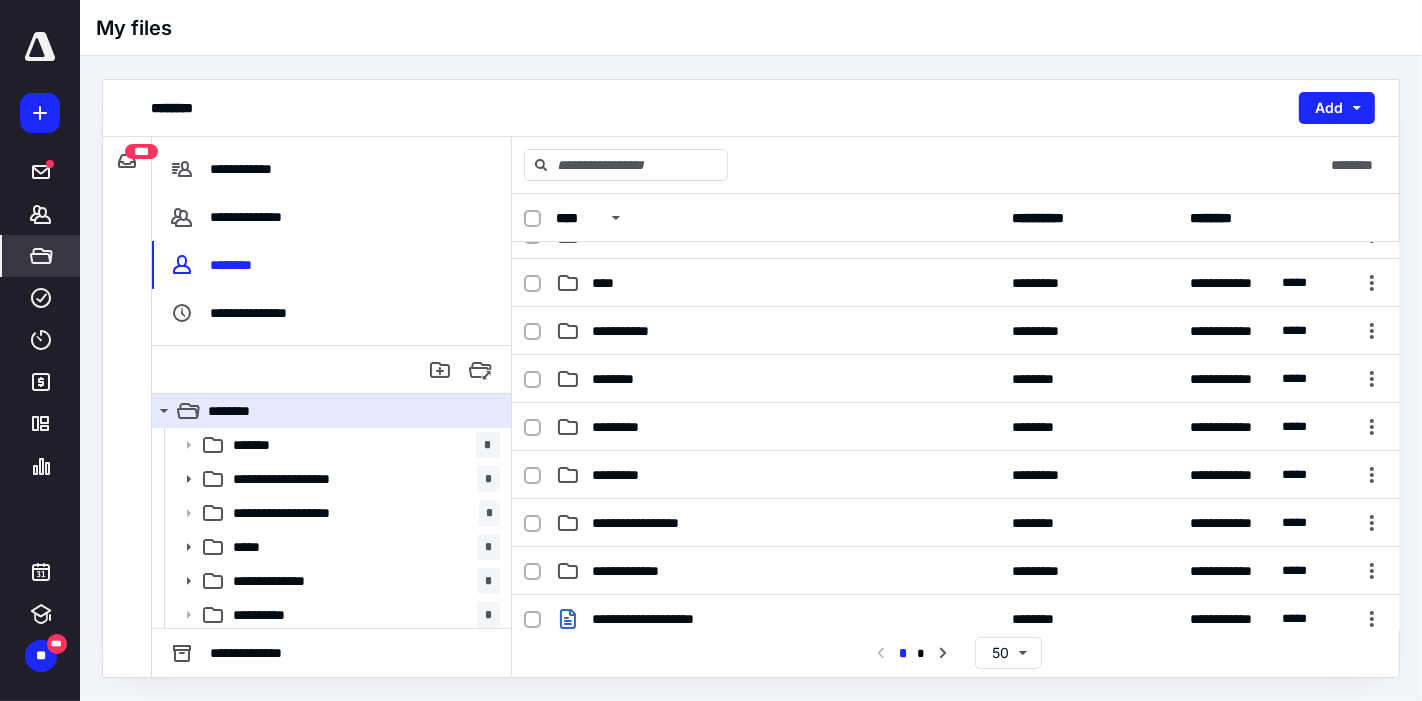 scroll, scrollTop: 462, scrollLeft: 0, axis: vertical 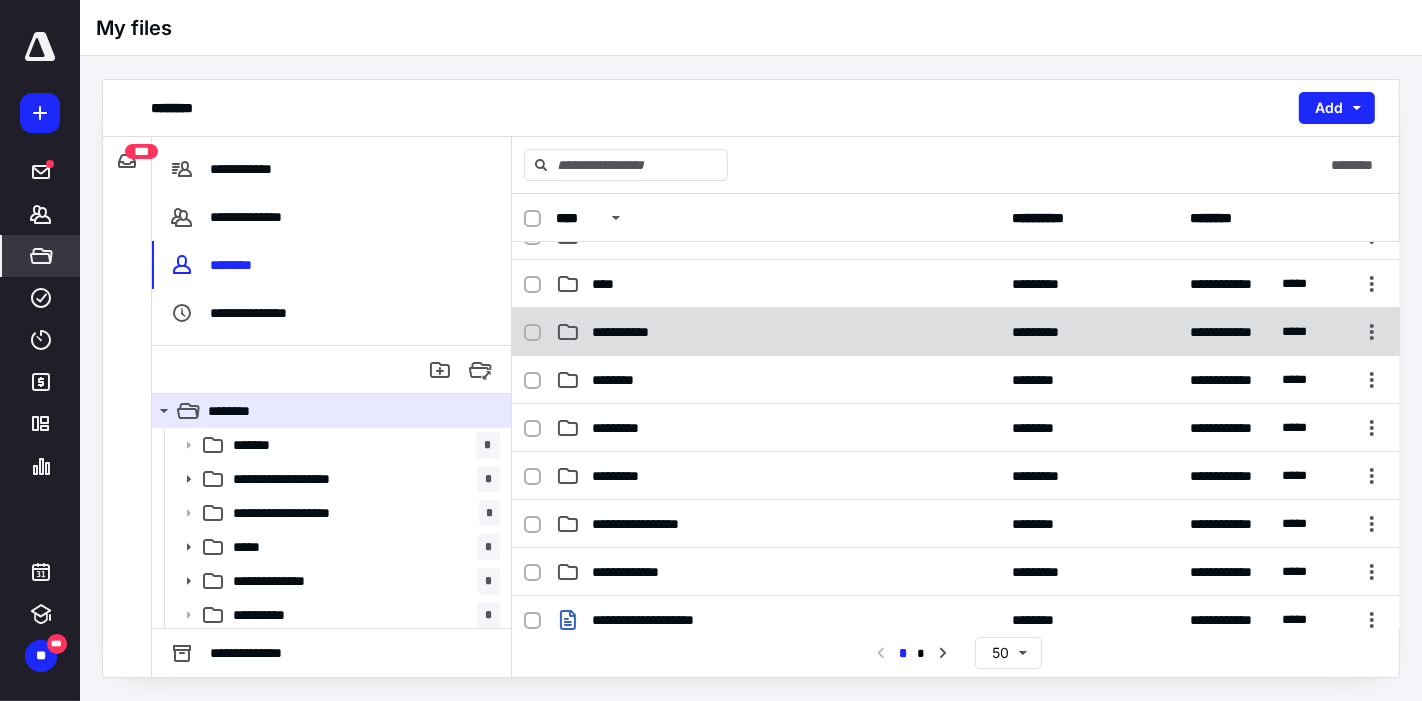 click on "**********" at bounding box center [956, 332] 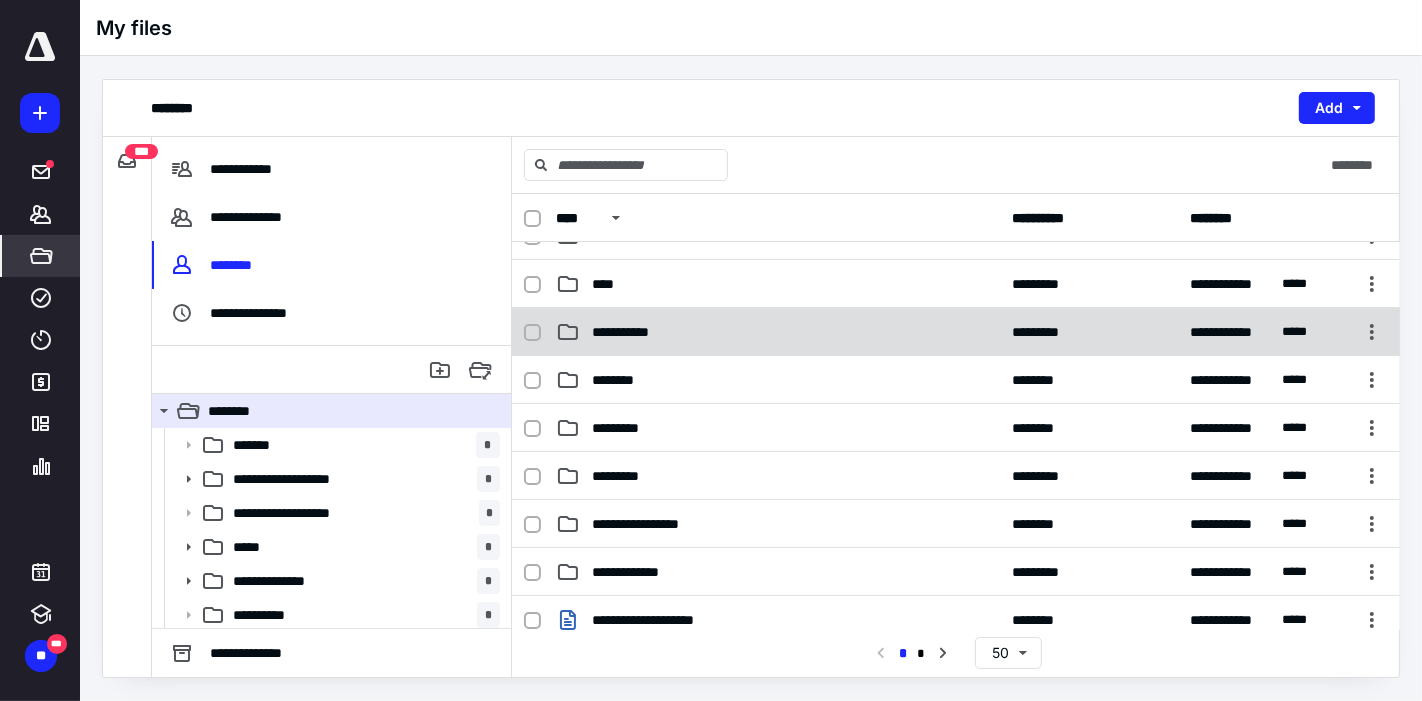 click on "**********" at bounding box center [956, 411] 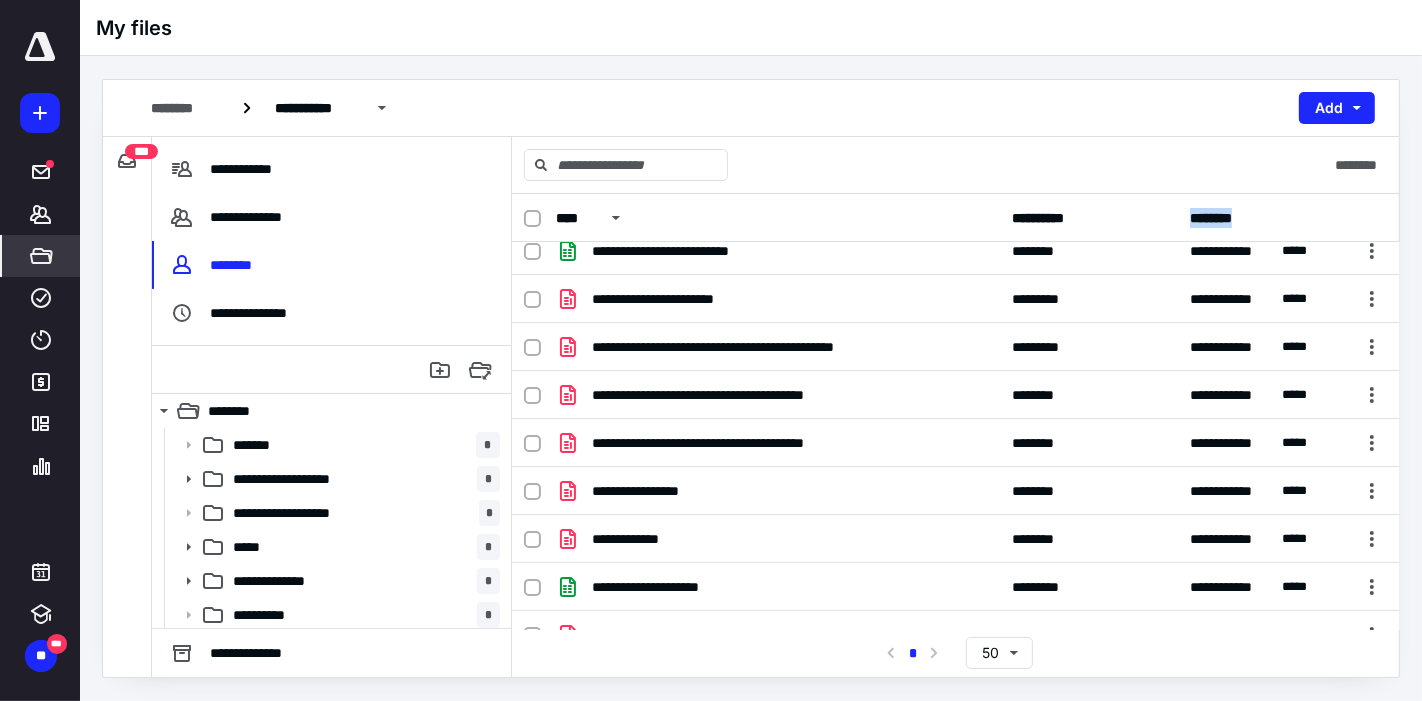 scroll, scrollTop: 404, scrollLeft: 0, axis: vertical 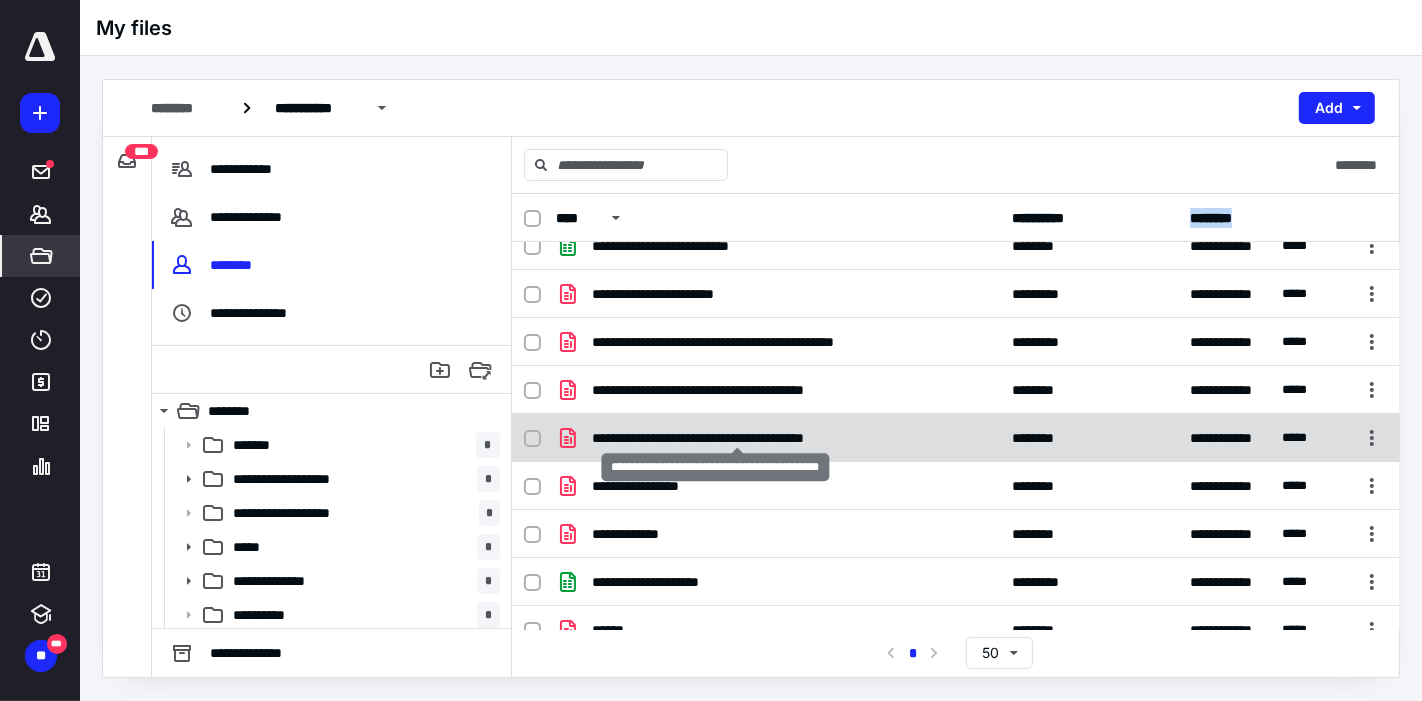 click on "**********" at bounding box center [737, 438] 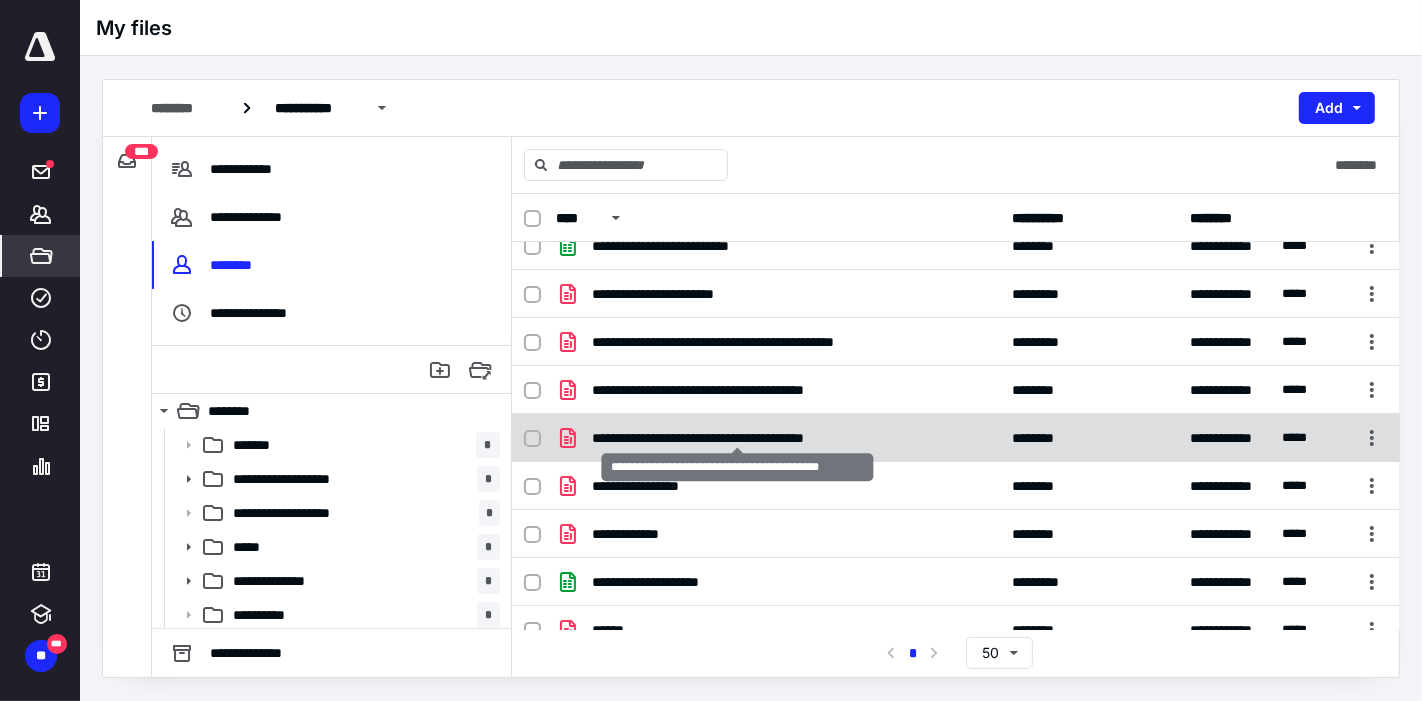 click on "**********" at bounding box center [737, 438] 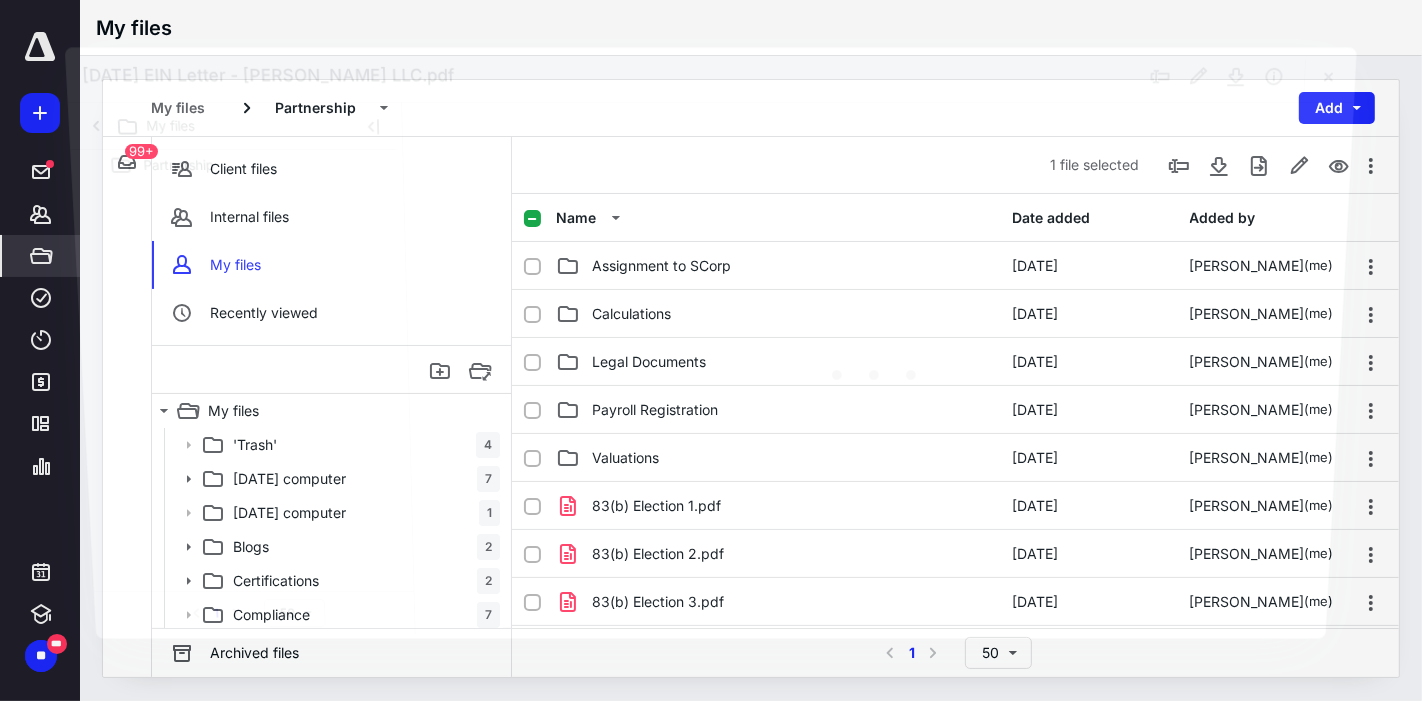 scroll, scrollTop: 404, scrollLeft: 0, axis: vertical 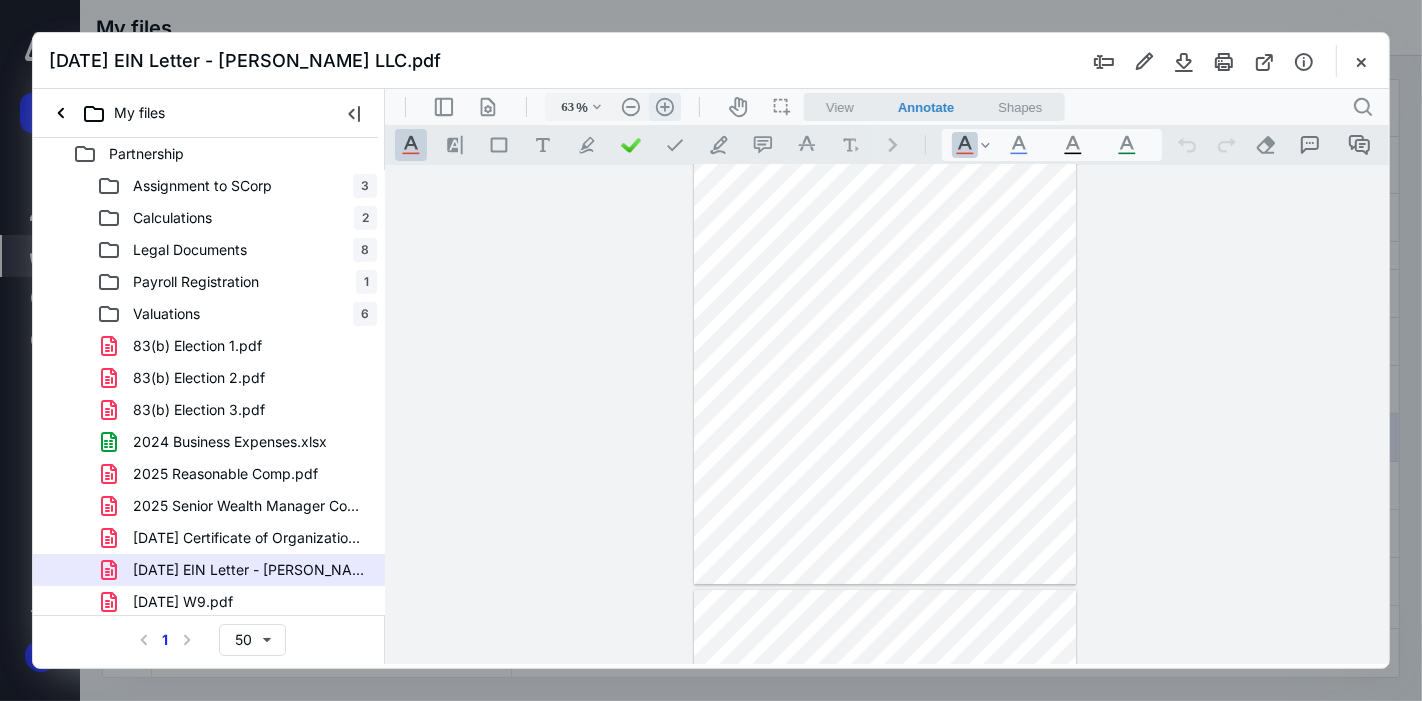click on ".cls-1{fill:#abb0c4;} icon - header - zoom - in - line" at bounding box center [664, 106] 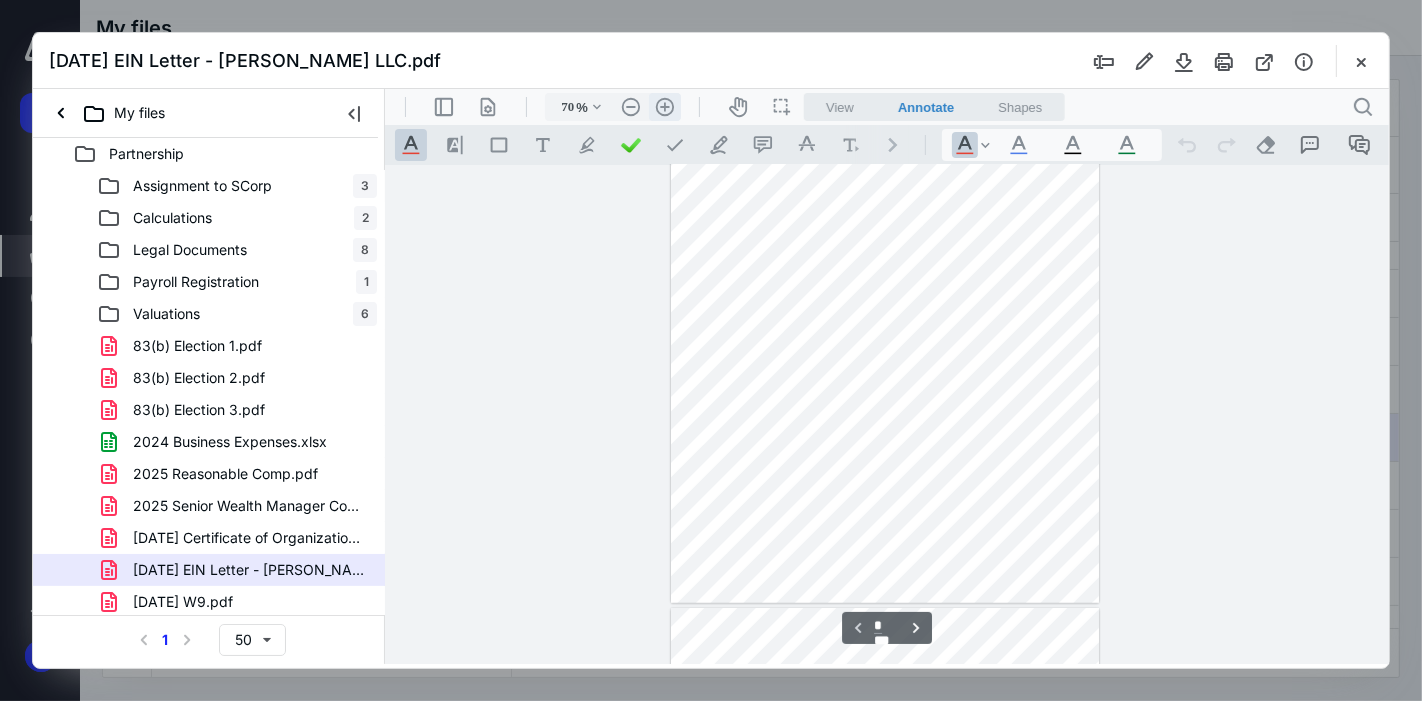 click on ".cls-1{fill:#abb0c4;} icon - header - zoom - in - line" at bounding box center (664, 106) 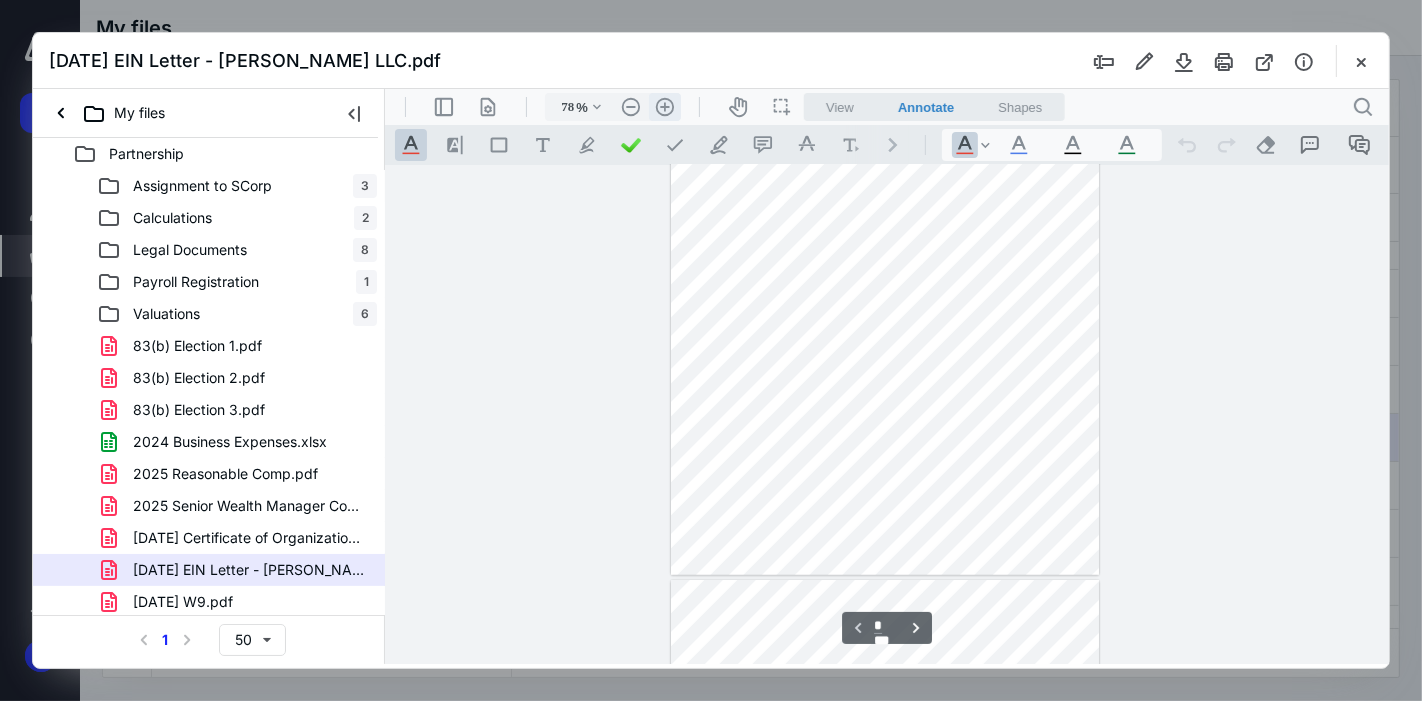 click on ".cls-1{fill:#abb0c4;} icon - header - zoom - in - line" at bounding box center [664, 106] 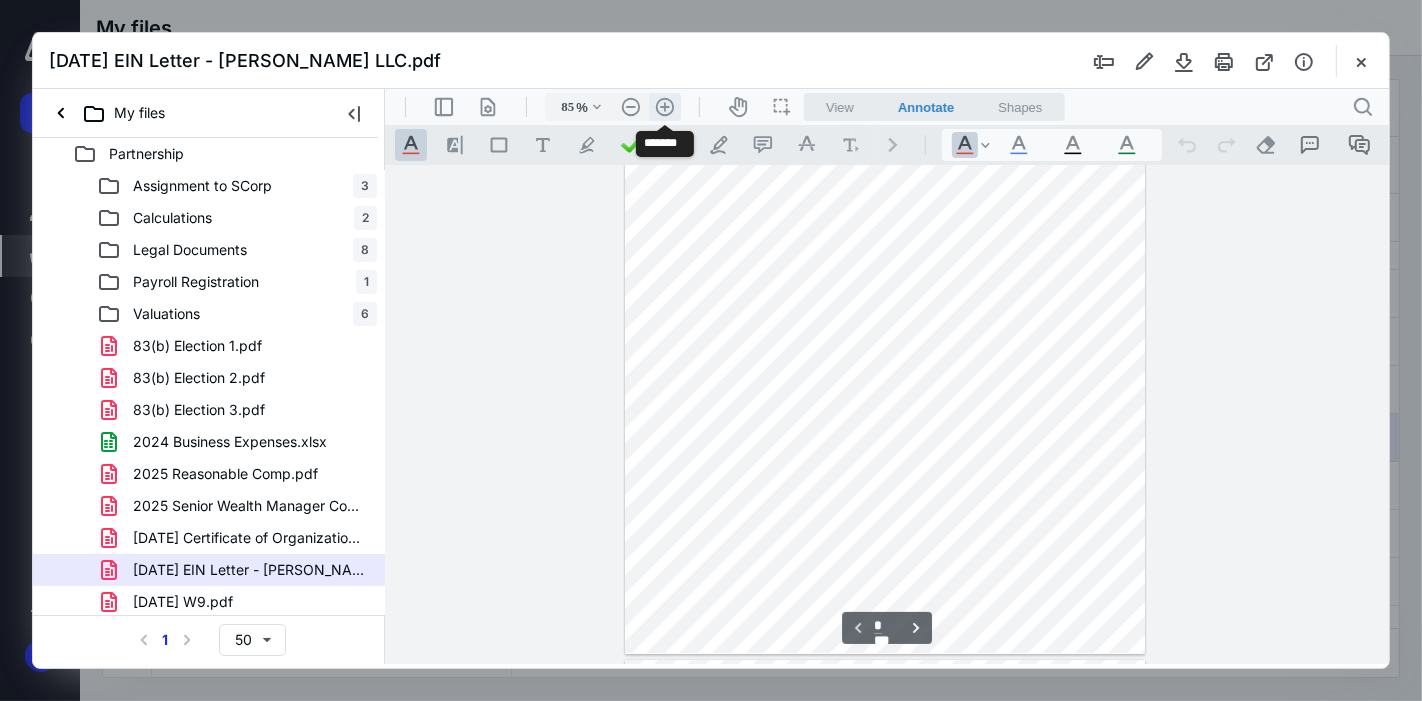 click on ".cls-1{fill:#abb0c4;} icon - header - zoom - in - line" at bounding box center (664, 106) 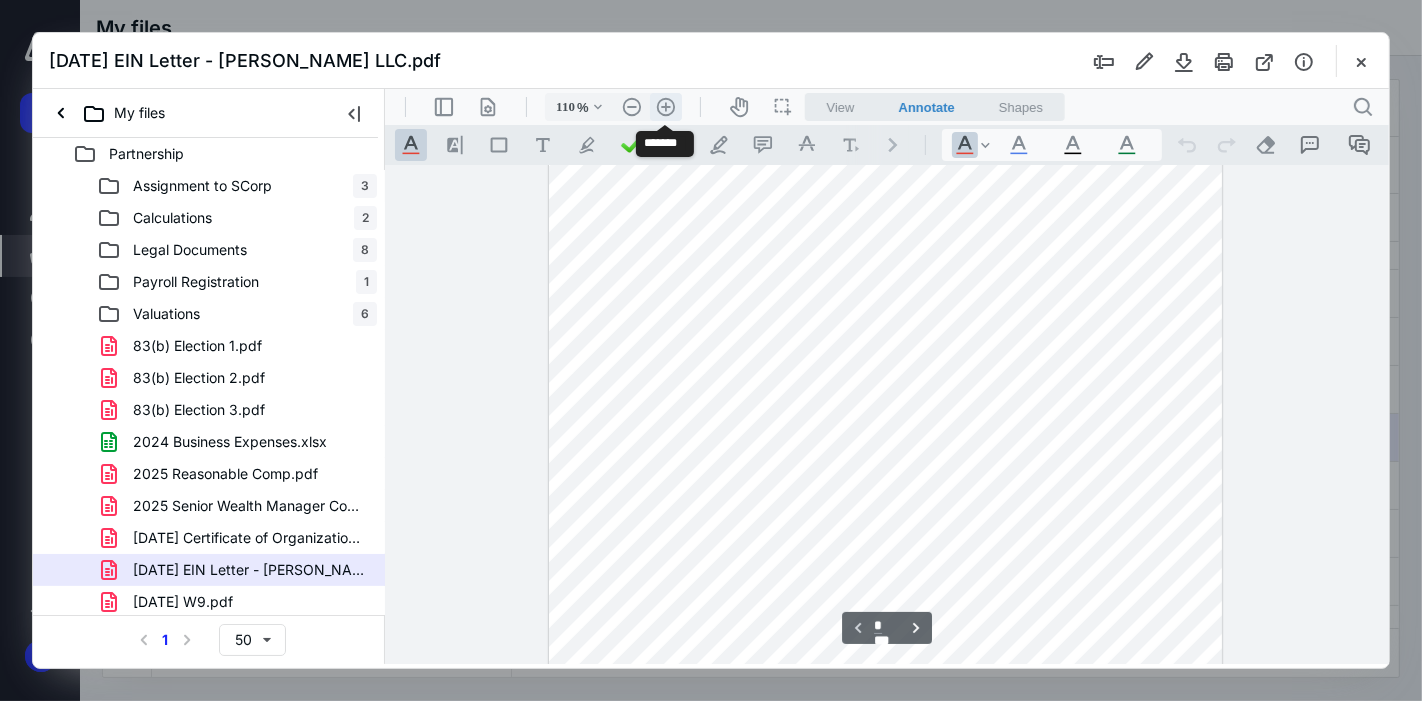 click on ".cls-1{fill:#abb0c4;} icon - header - zoom - in - line" at bounding box center [665, 106] 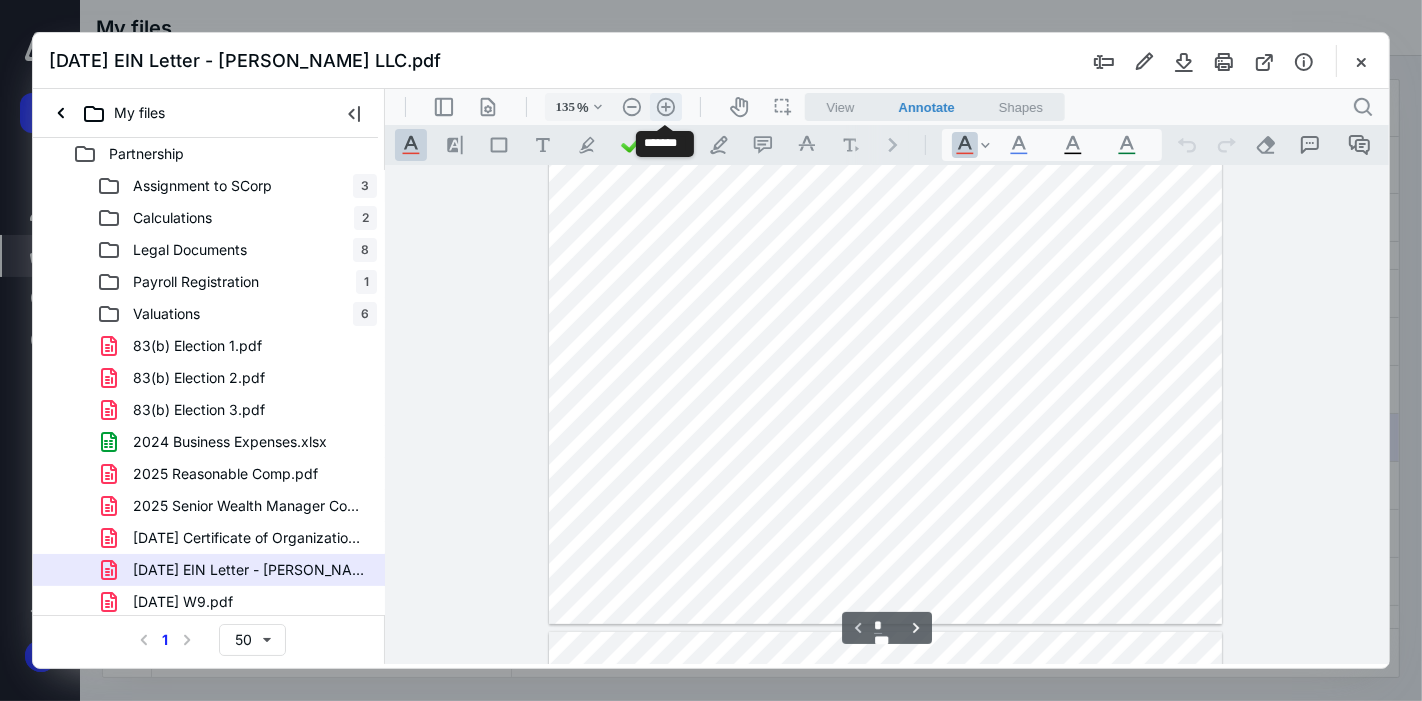 click on ".cls-1{fill:#abb0c4;} icon - header - zoom - in - line" at bounding box center (665, 106) 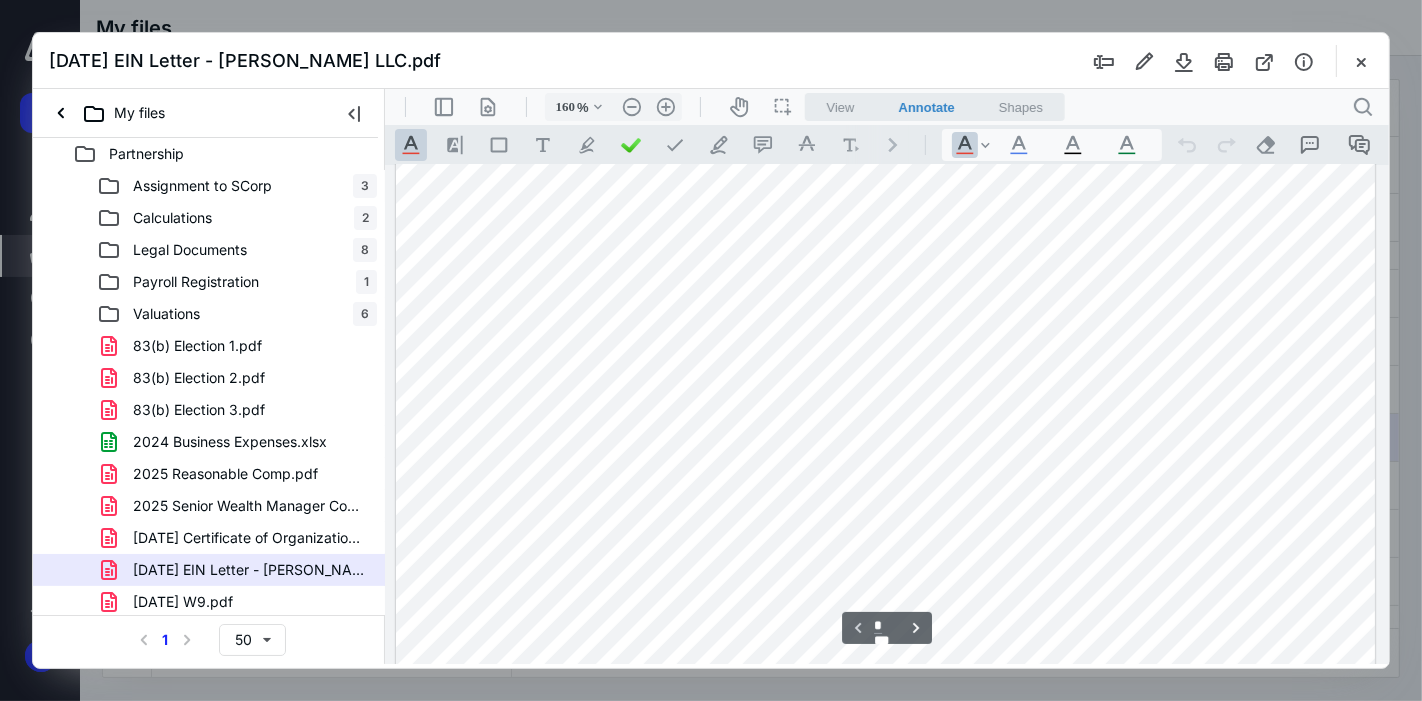 scroll, scrollTop: 117, scrollLeft: 0, axis: vertical 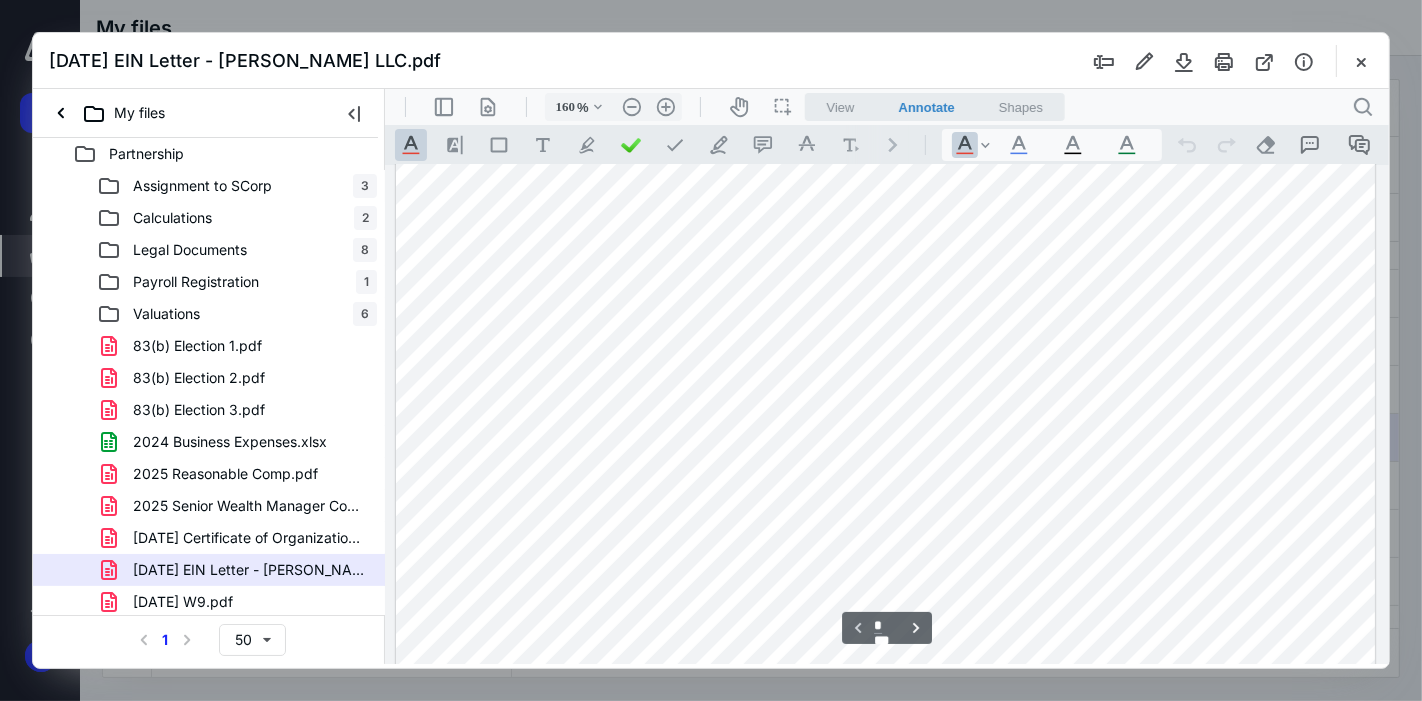 click on ".cls-1{fill:#abb0c4;} icon - tool - text manipulation - underline" at bounding box center (410, 144) 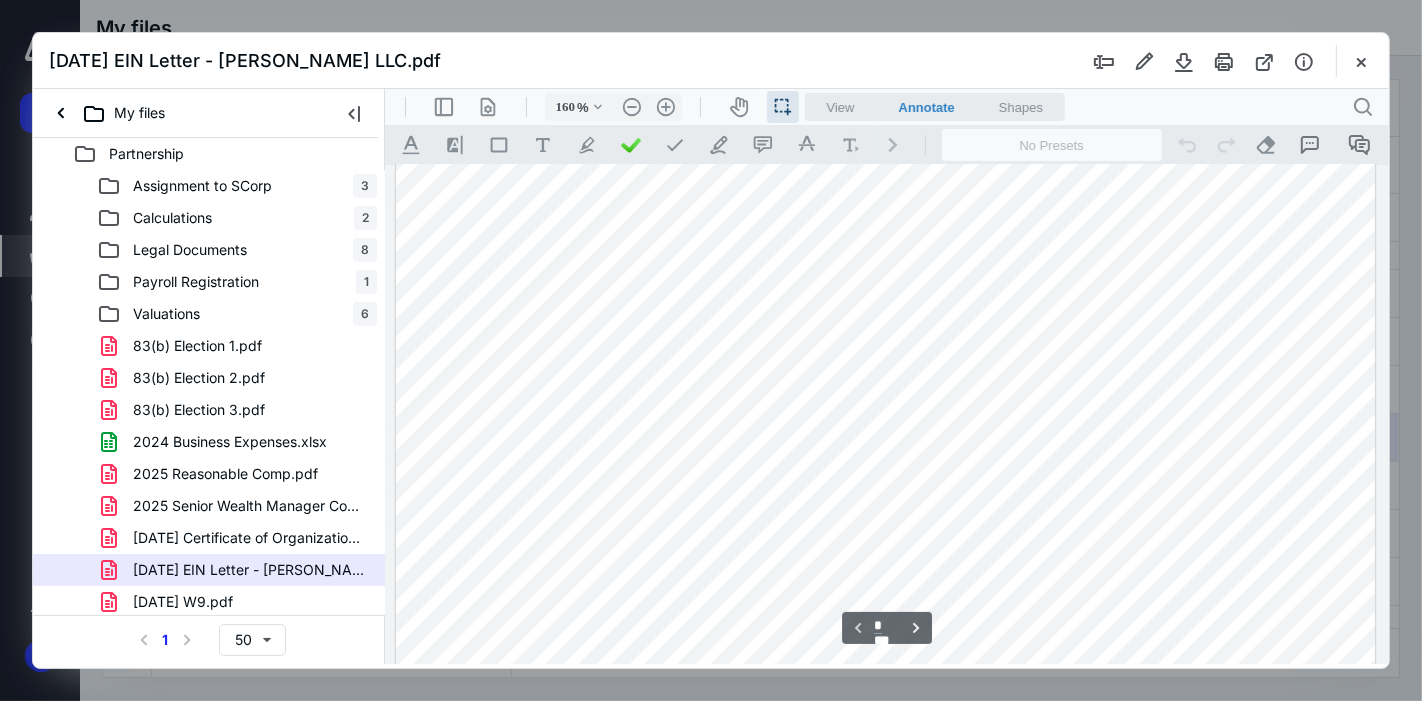 drag, startPoint x: 1001, startPoint y: 250, endPoint x: 1085, endPoint y: 248, distance: 84.0238 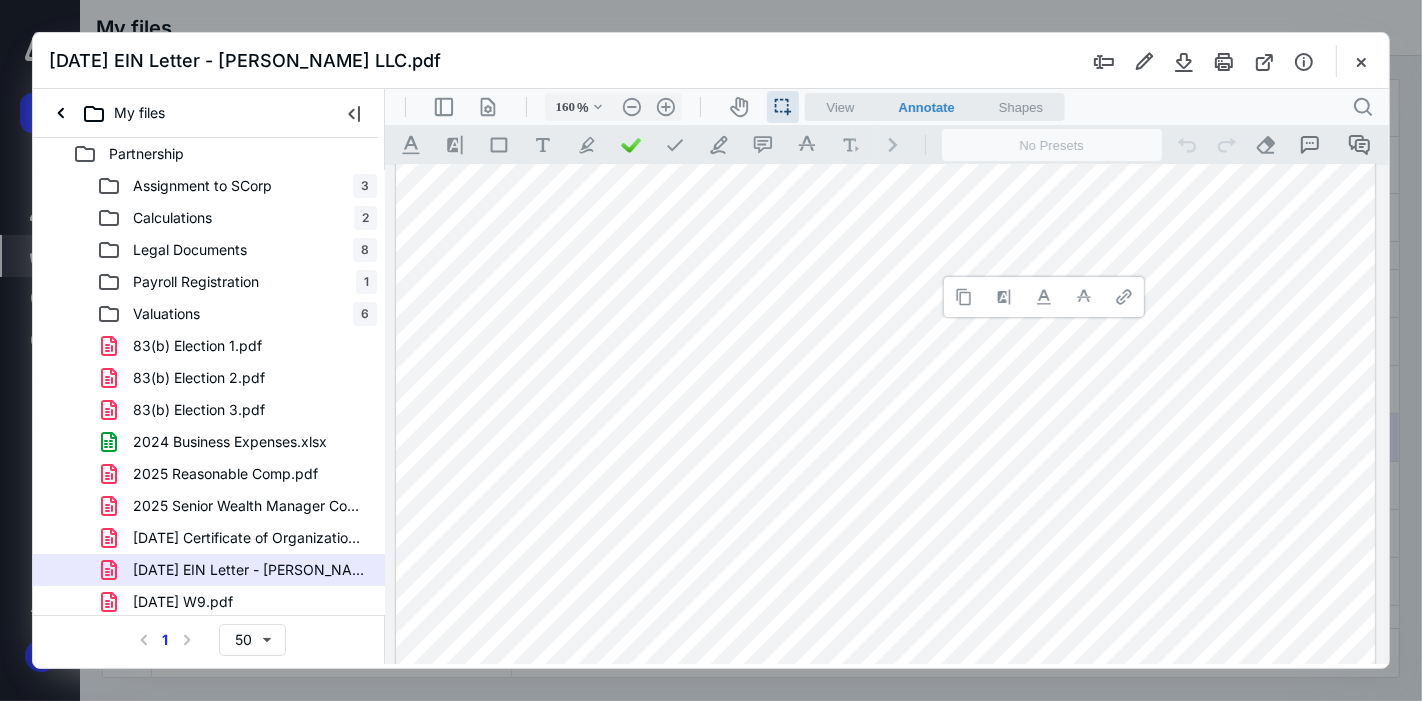 type 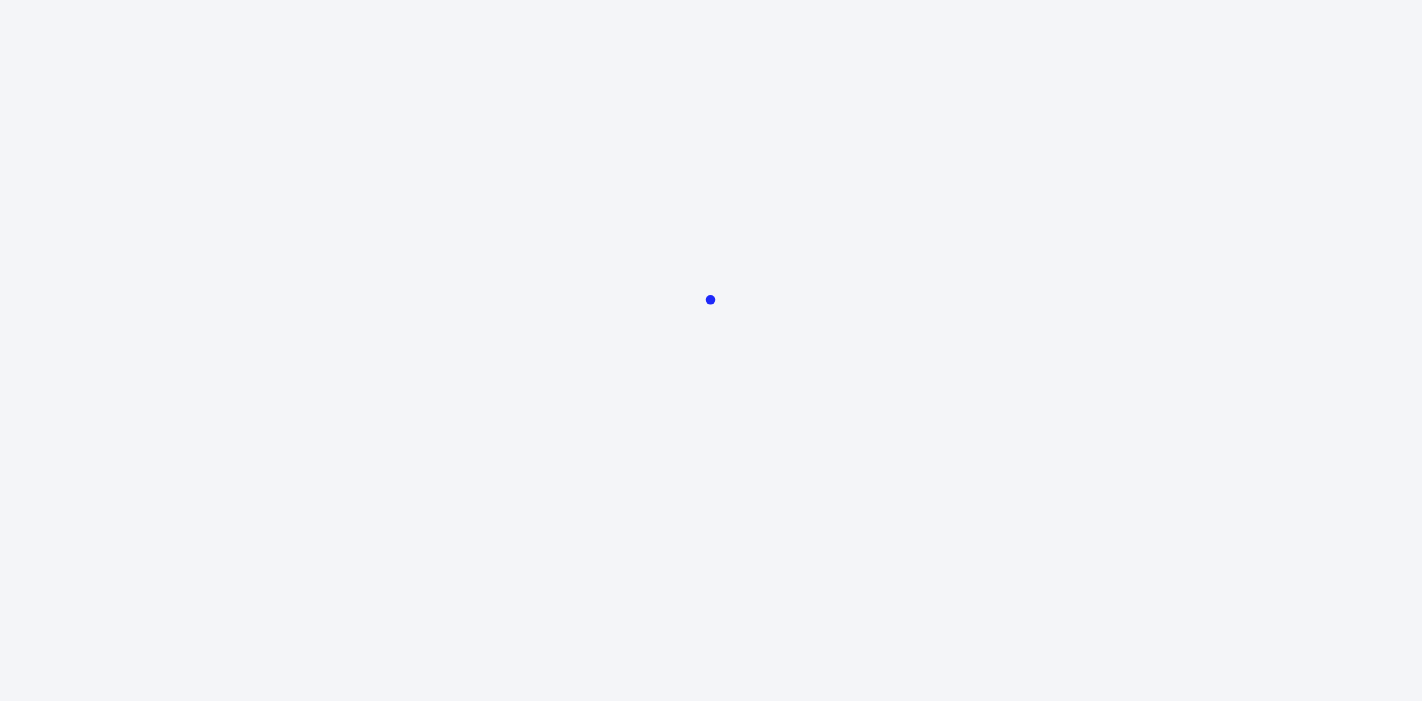 scroll, scrollTop: 0, scrollLeft: 0, axis: both 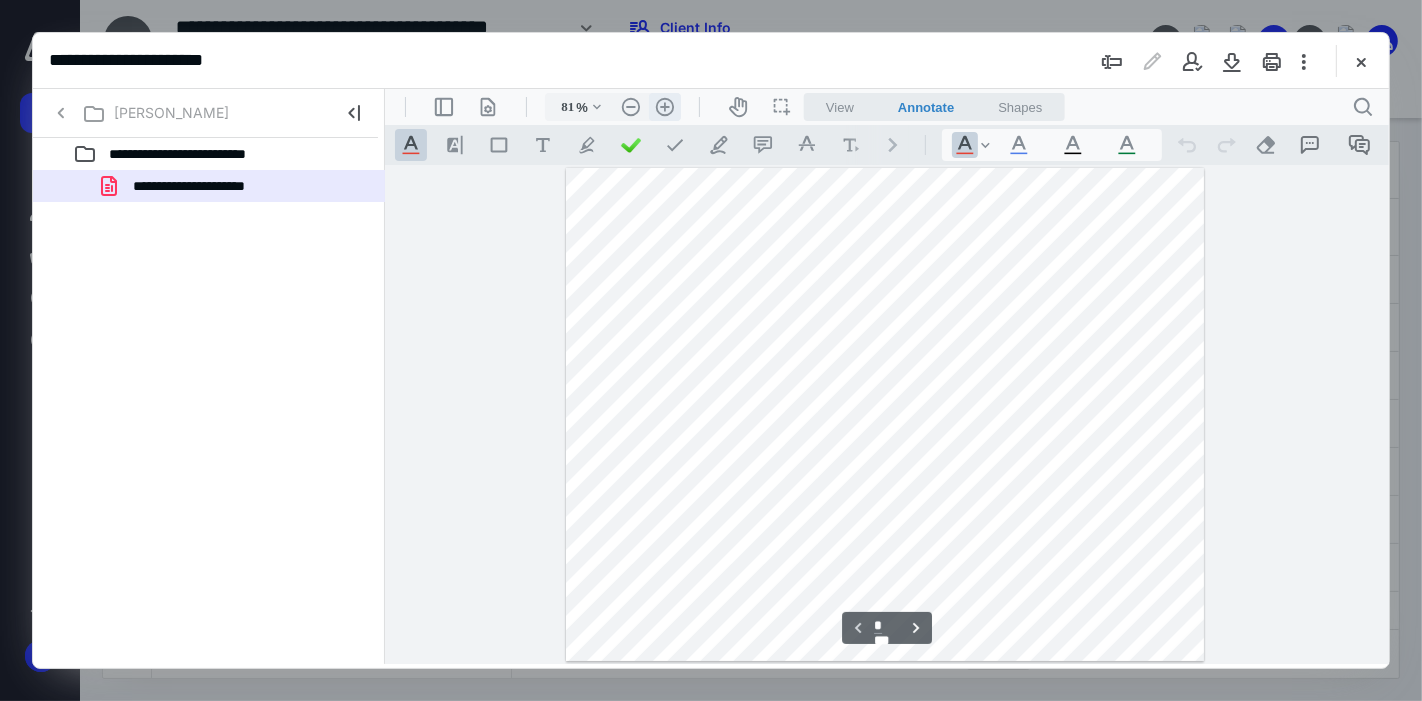click on ".cls-1{fill:#abb0c4;} icon - header - zoom - in - line" at bounding box center (664, 106) 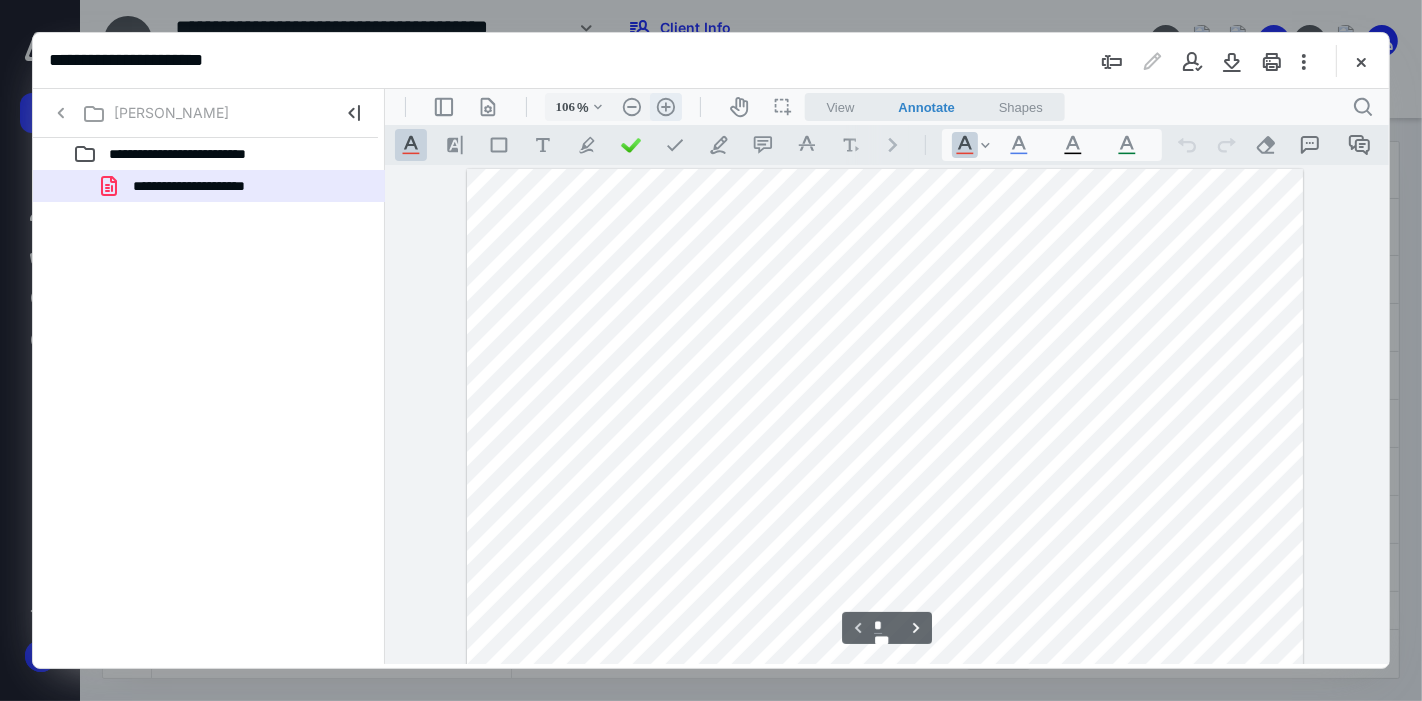scroll, scrollTop: 65, scrollLeft: 0, axis: vertical 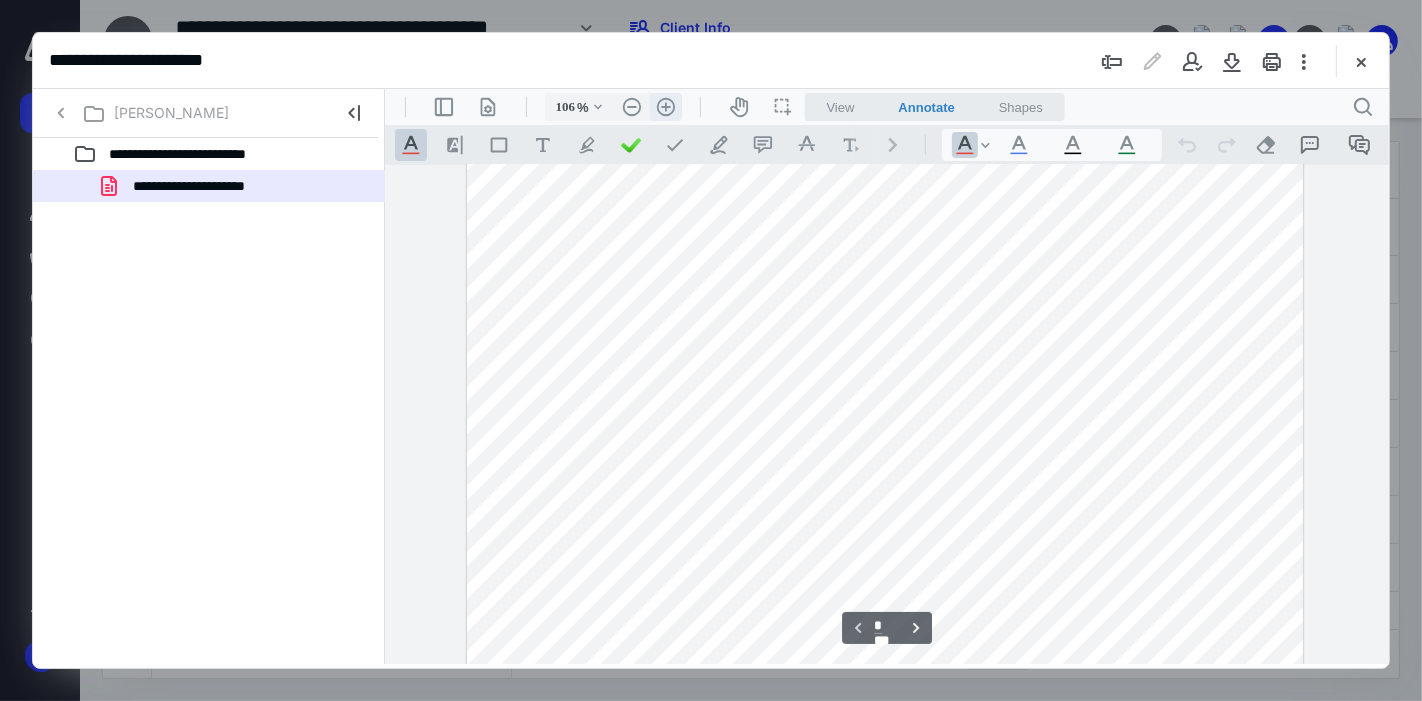 click on ".cls-1{fill:#abb0c4;} icon - header - zoom - in - line" at bounding box center (665, 106) 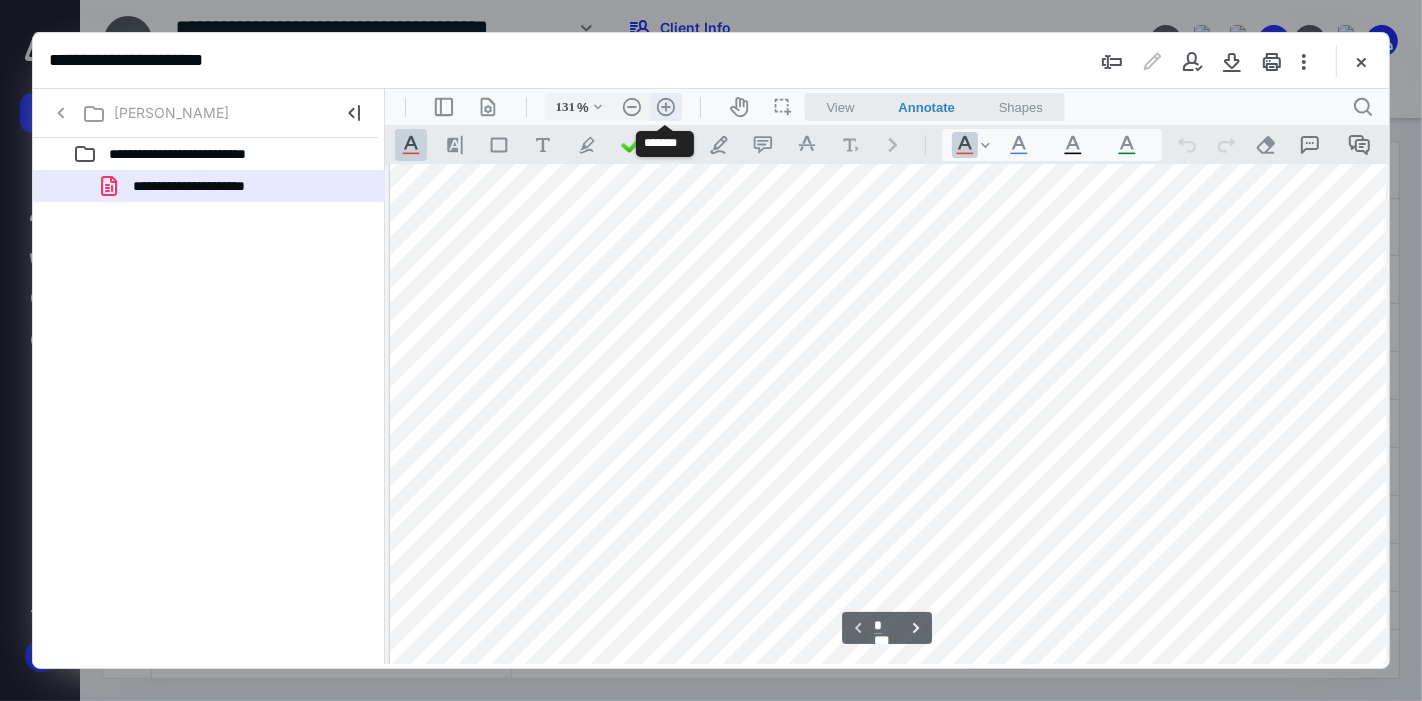 scroll, scrollTop: 197, scrollLeft: 126, axis: both 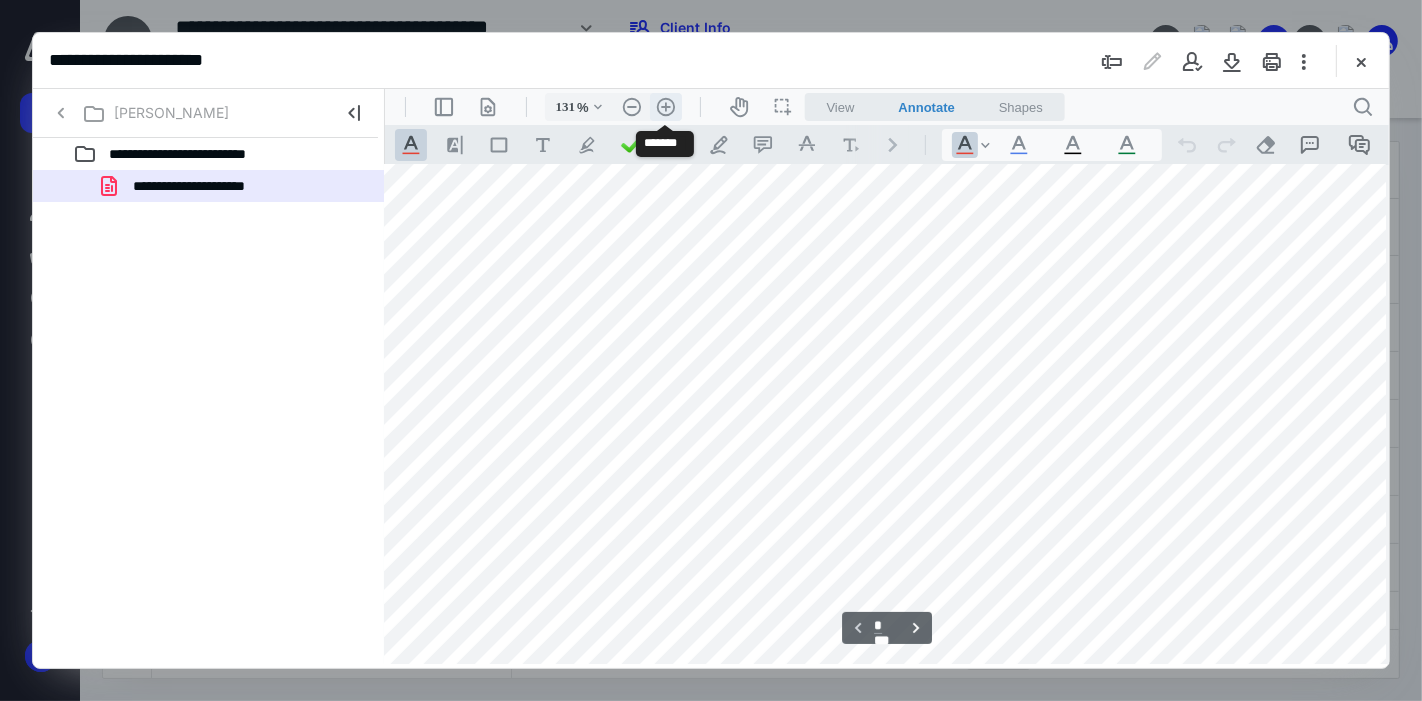 click on ".cls-1{fill:#abb0c4;} icon - header - zoom - in - line" at bounding box center [665, 106] 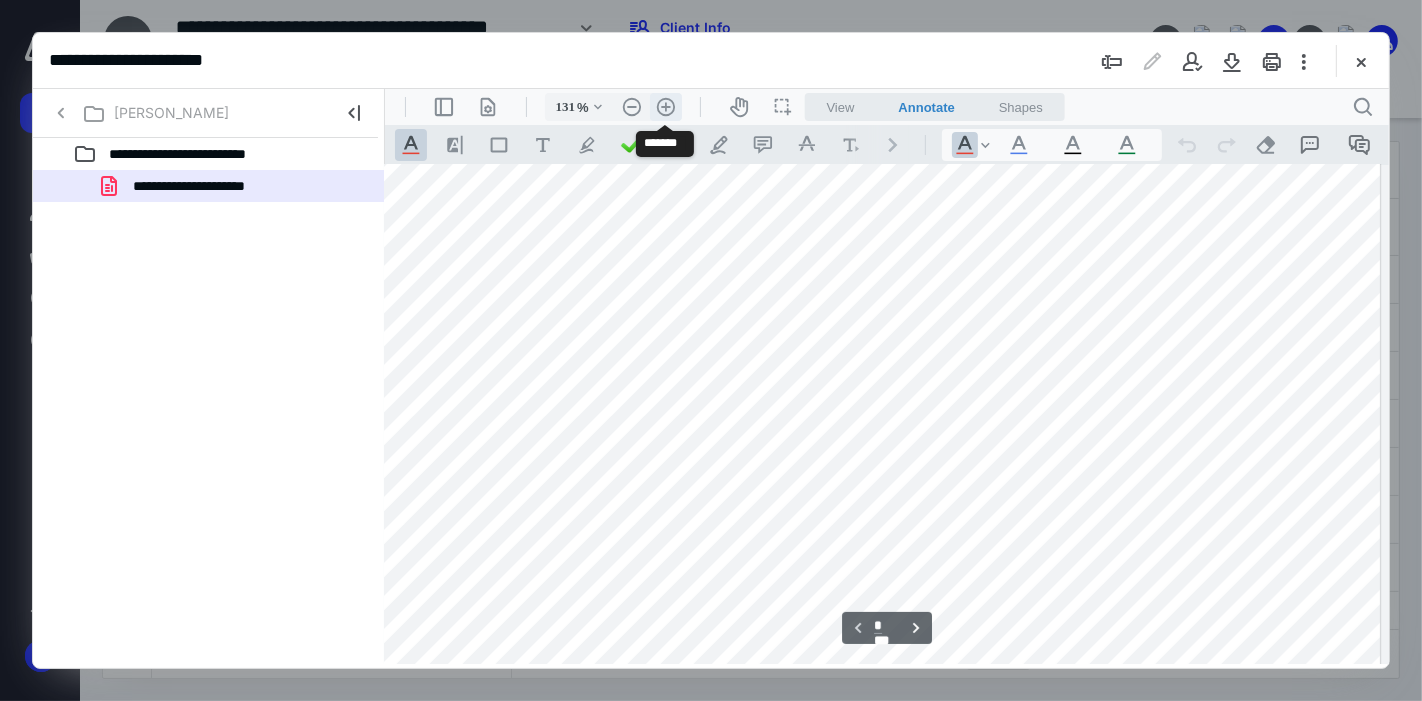 type on "156" 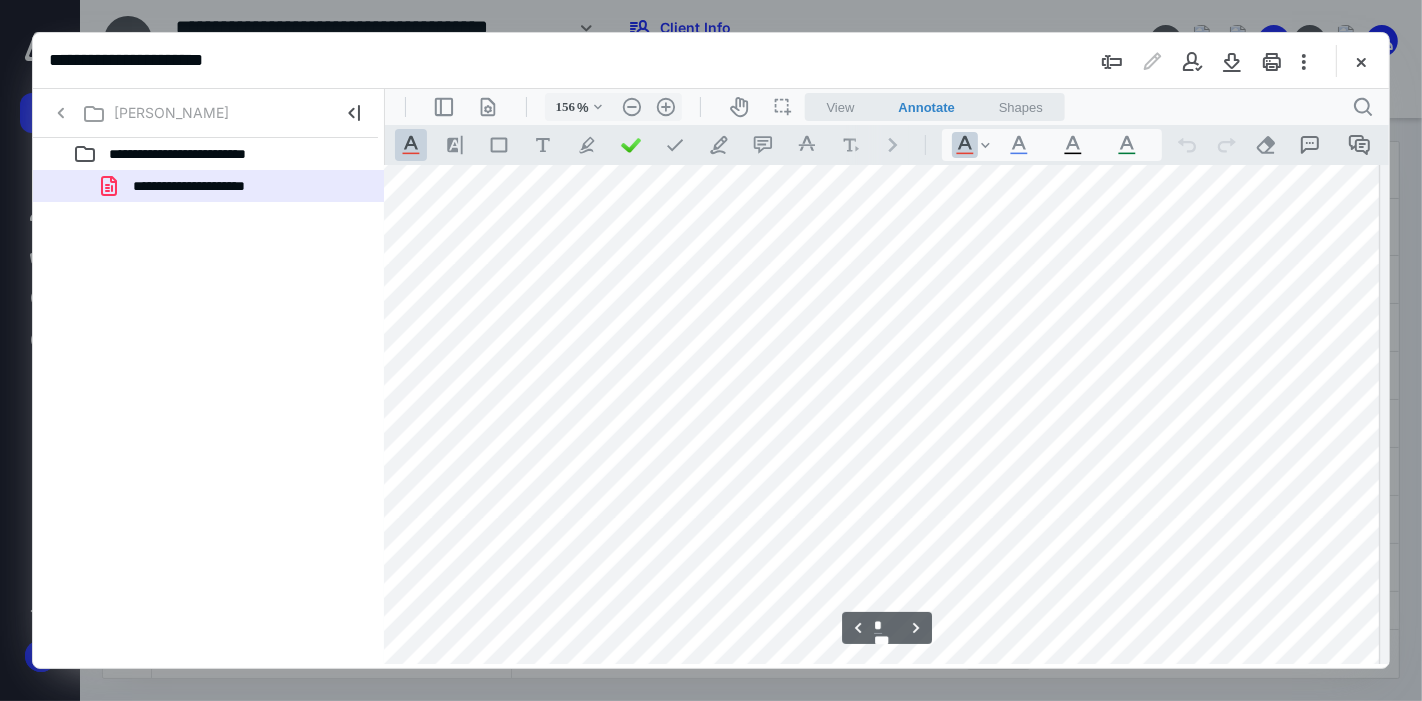 scroll, scrollTop: 2190, scrollLeft: 249, axis: both 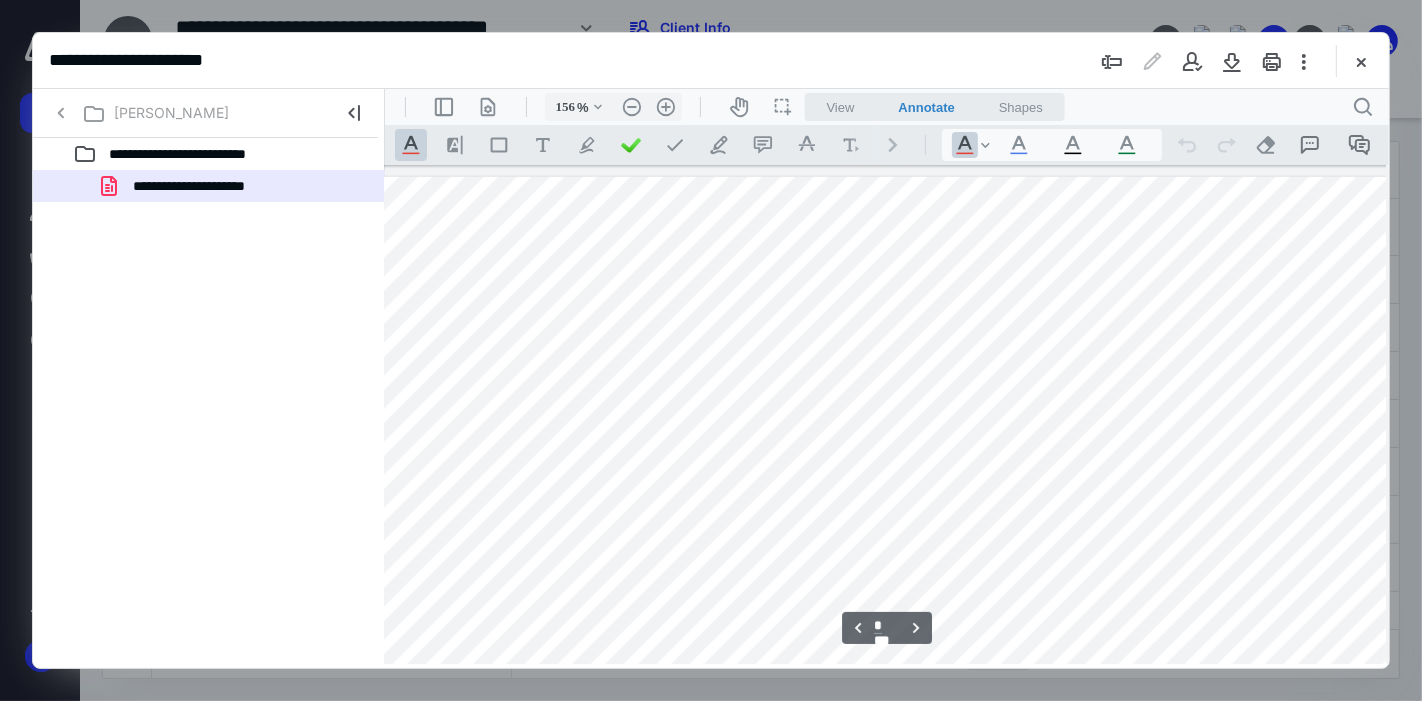 type on "*" 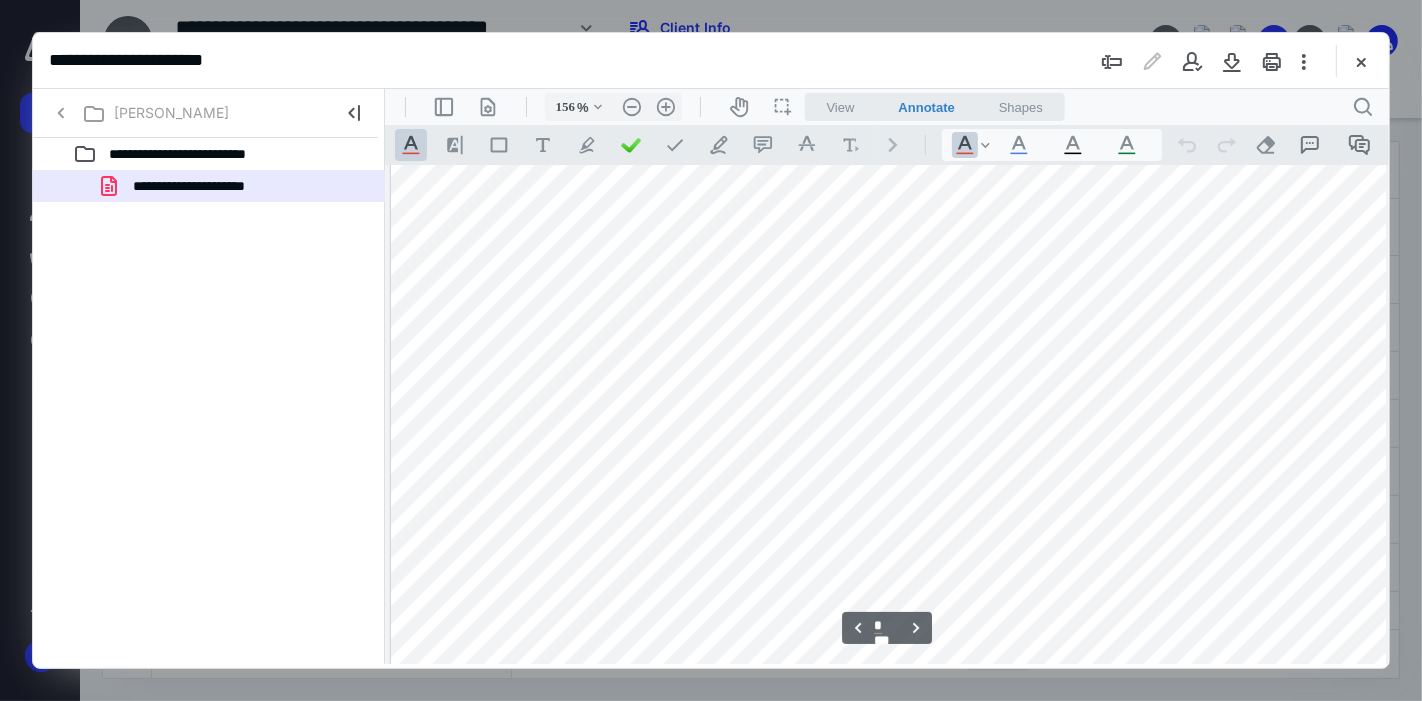 scroll, scrollTop: 2953, scrollLeft: 1, axis: both 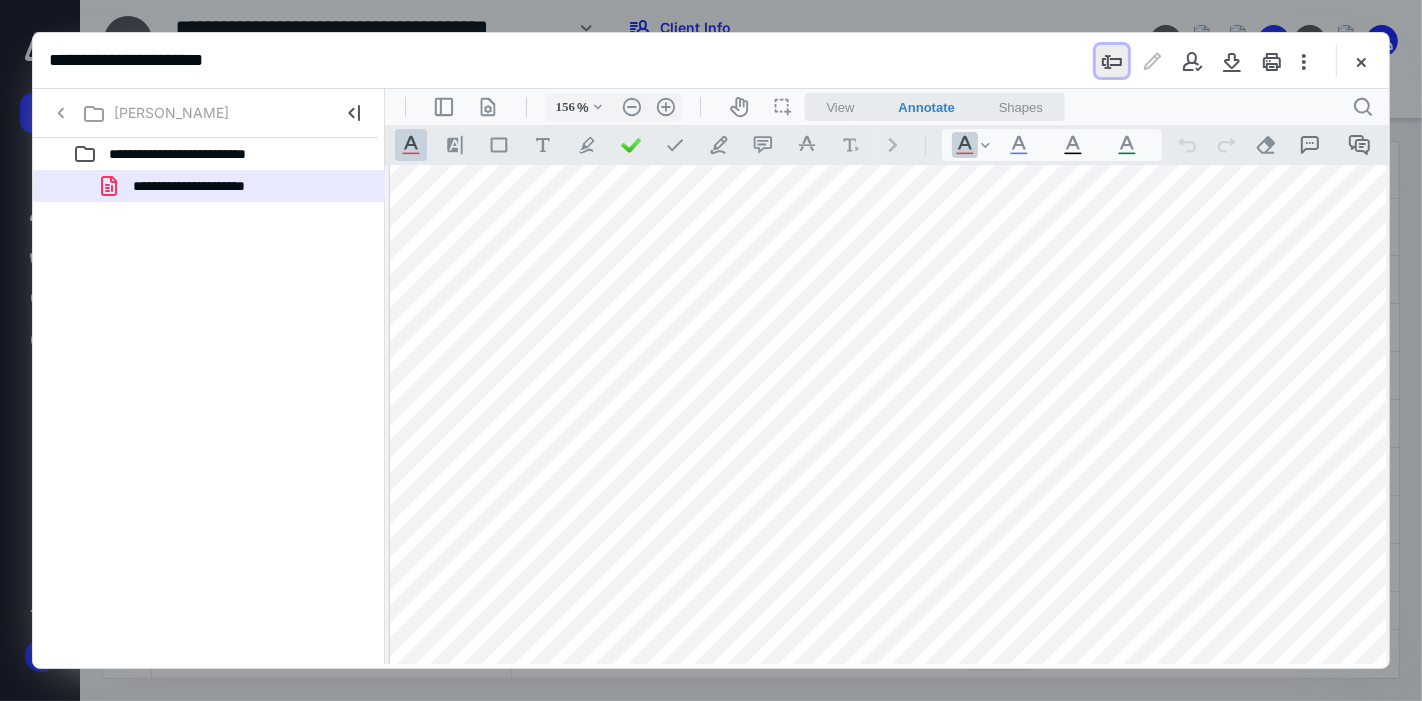 click at bounding box center (1112, 61) 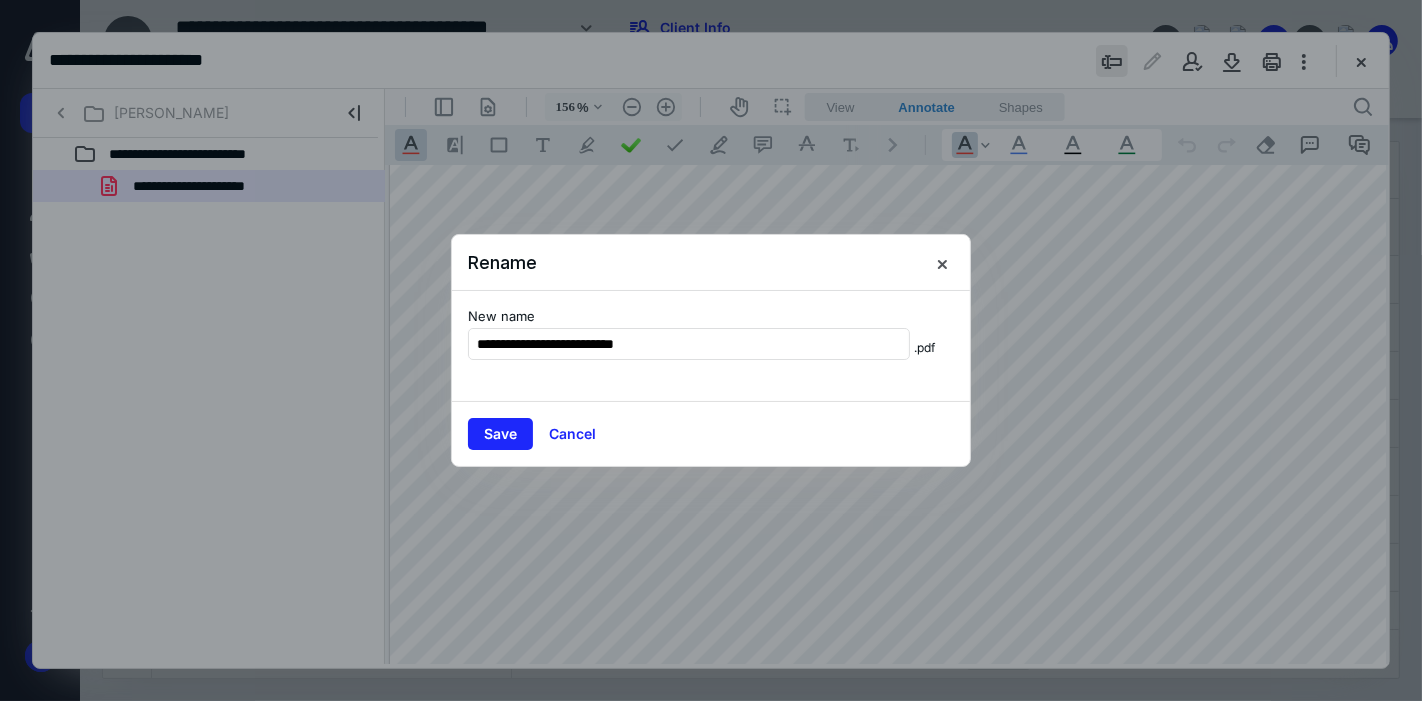 type on "**********" 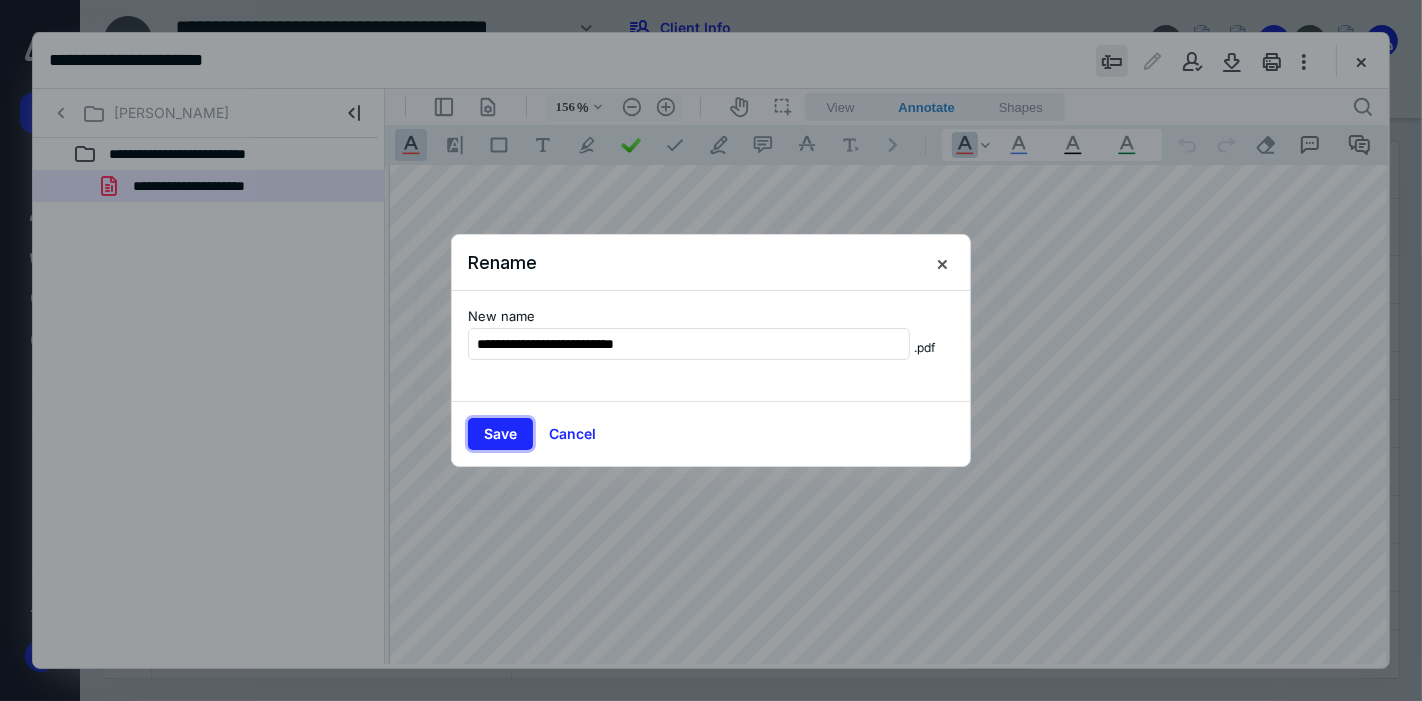type 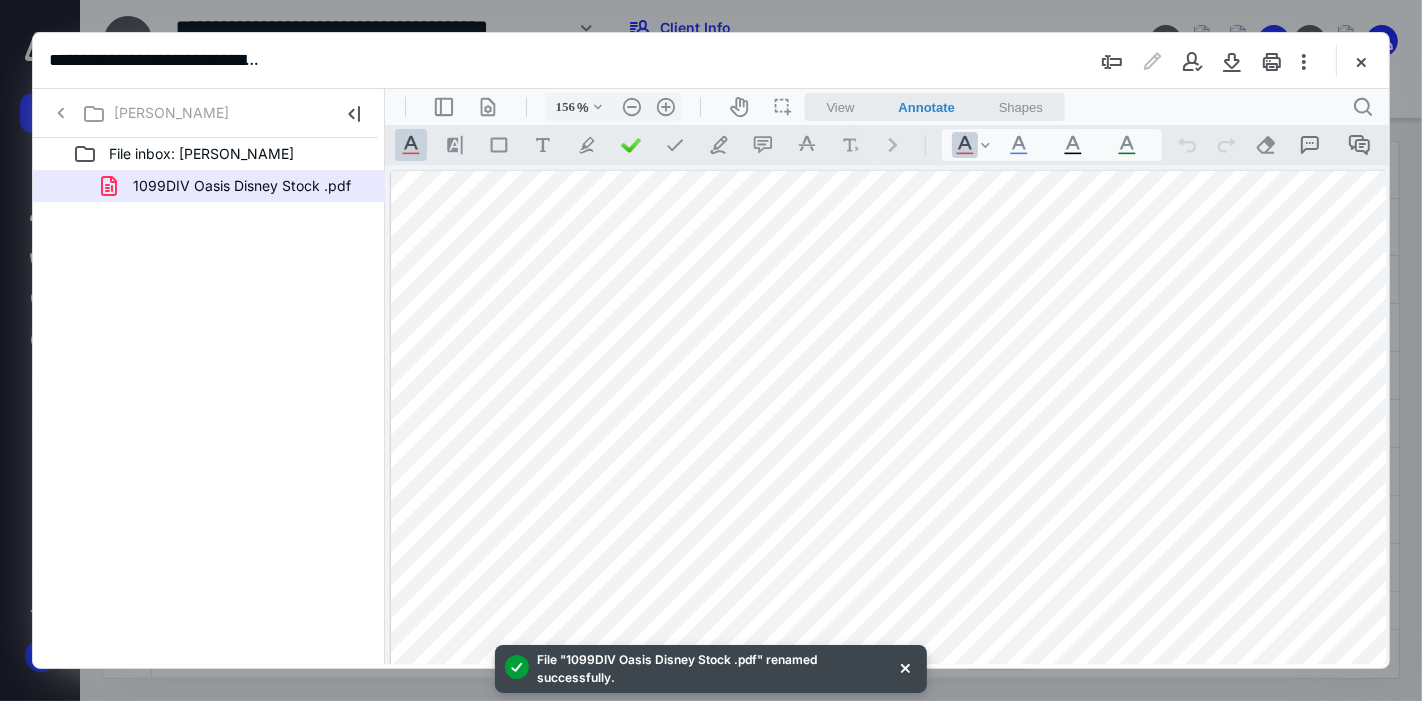 scroll, scrollTop: 0, scrollLeft: 0, axis: both 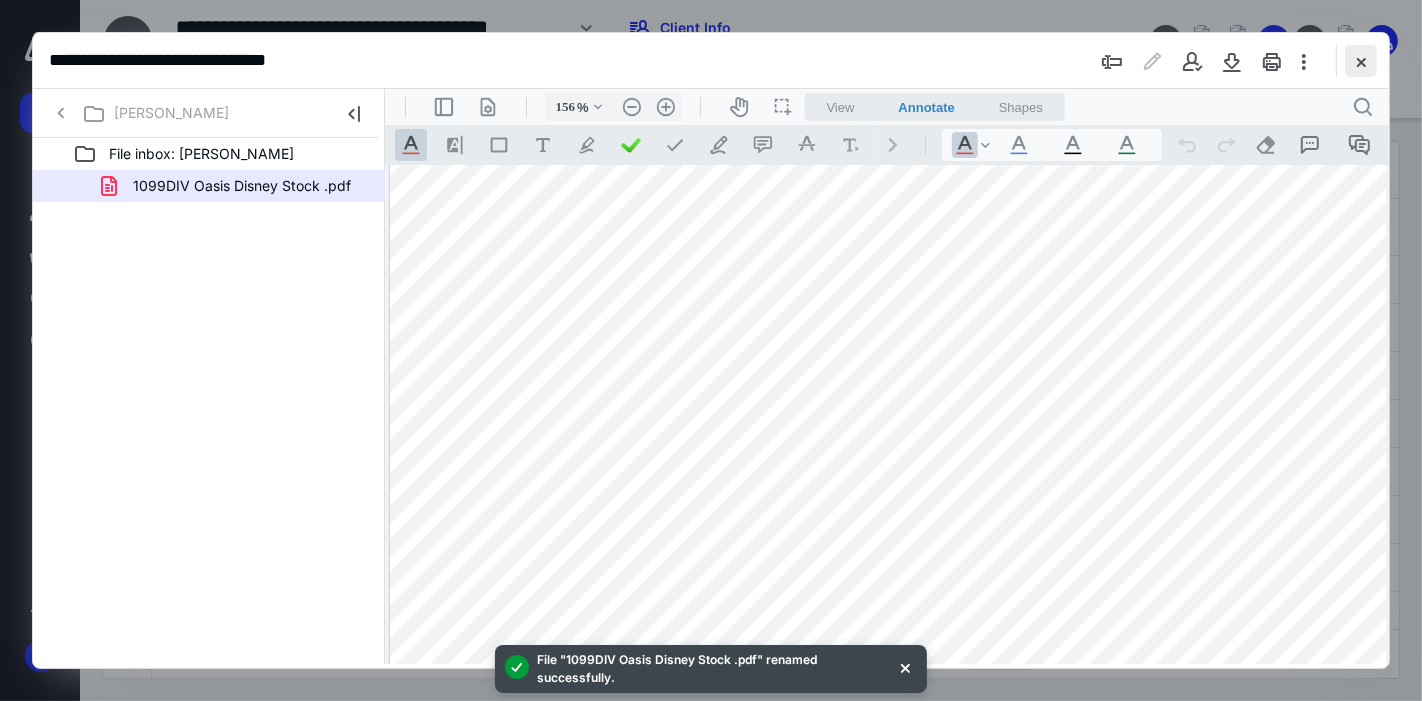 click at bounding box center (1361, 61) 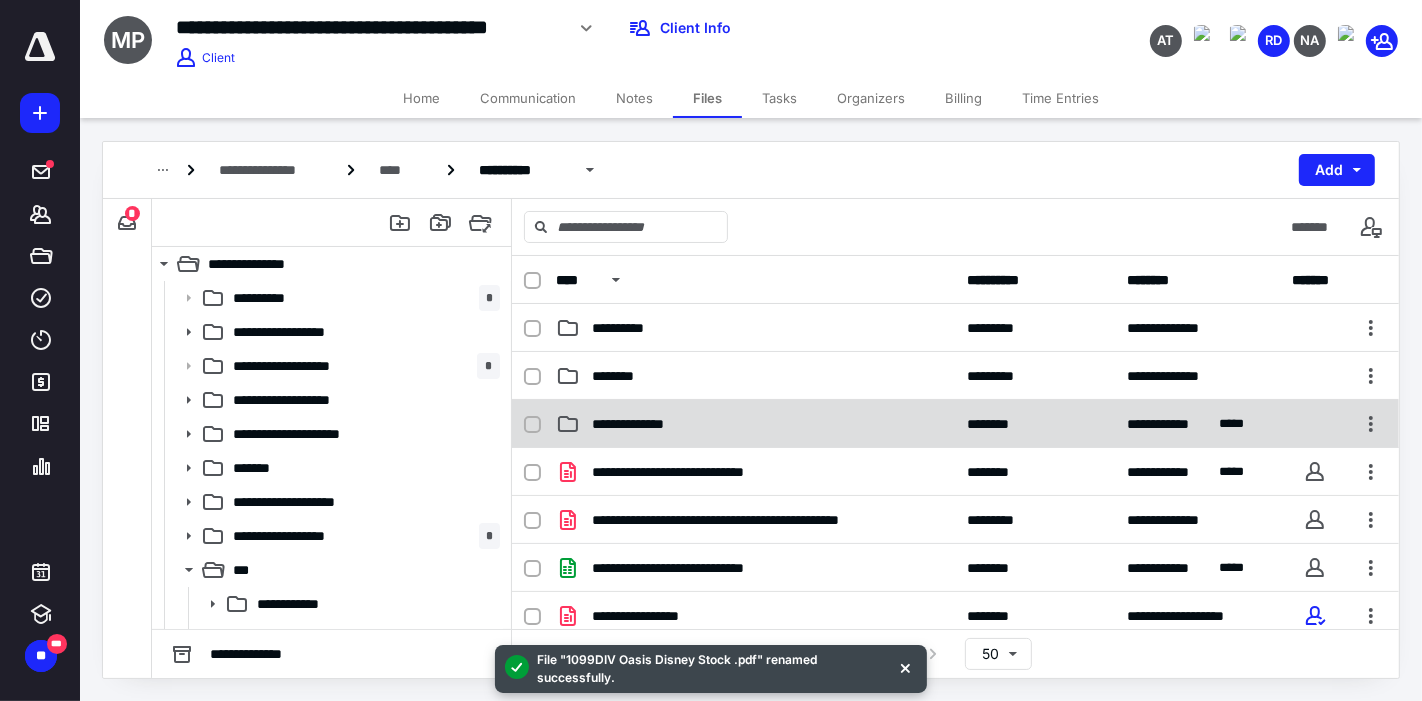 scroll, scrollTop: 116, scrollLeft: 0, axis: vertical 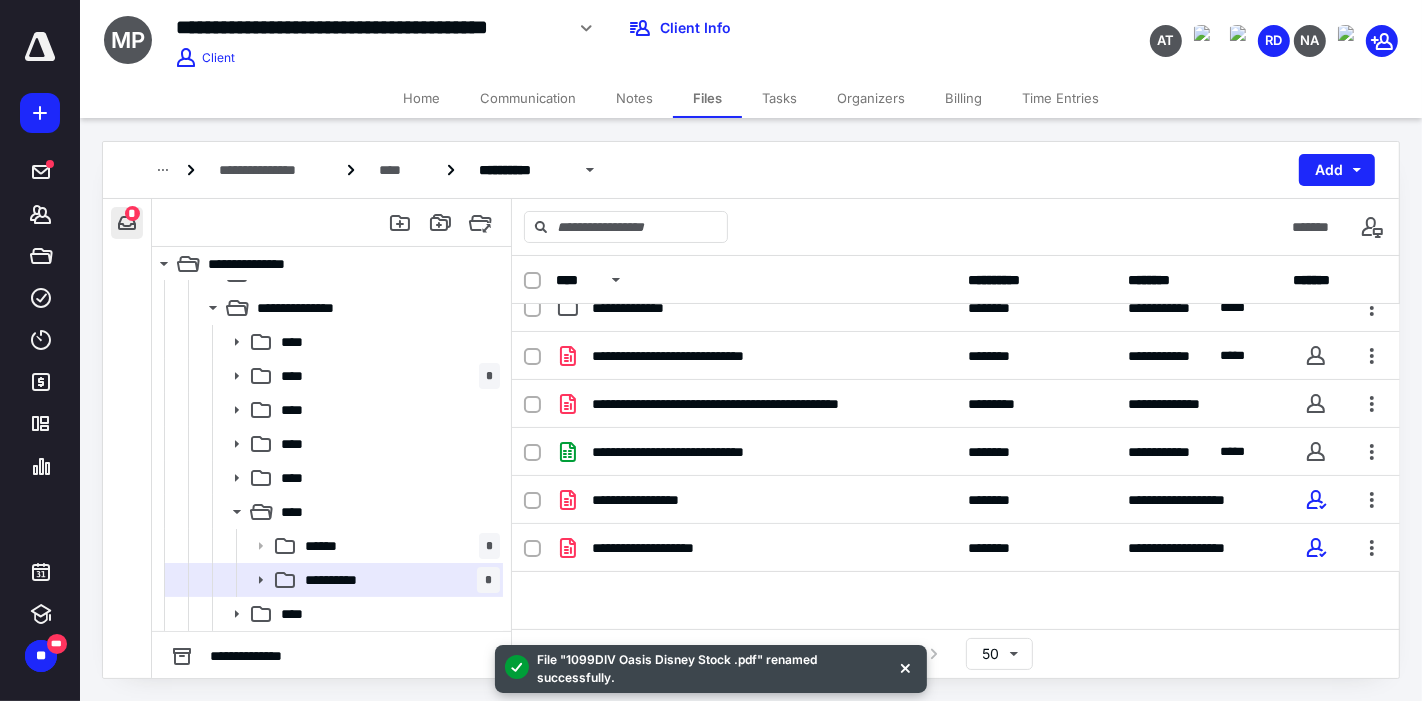 click at bounding box center (127, 223) 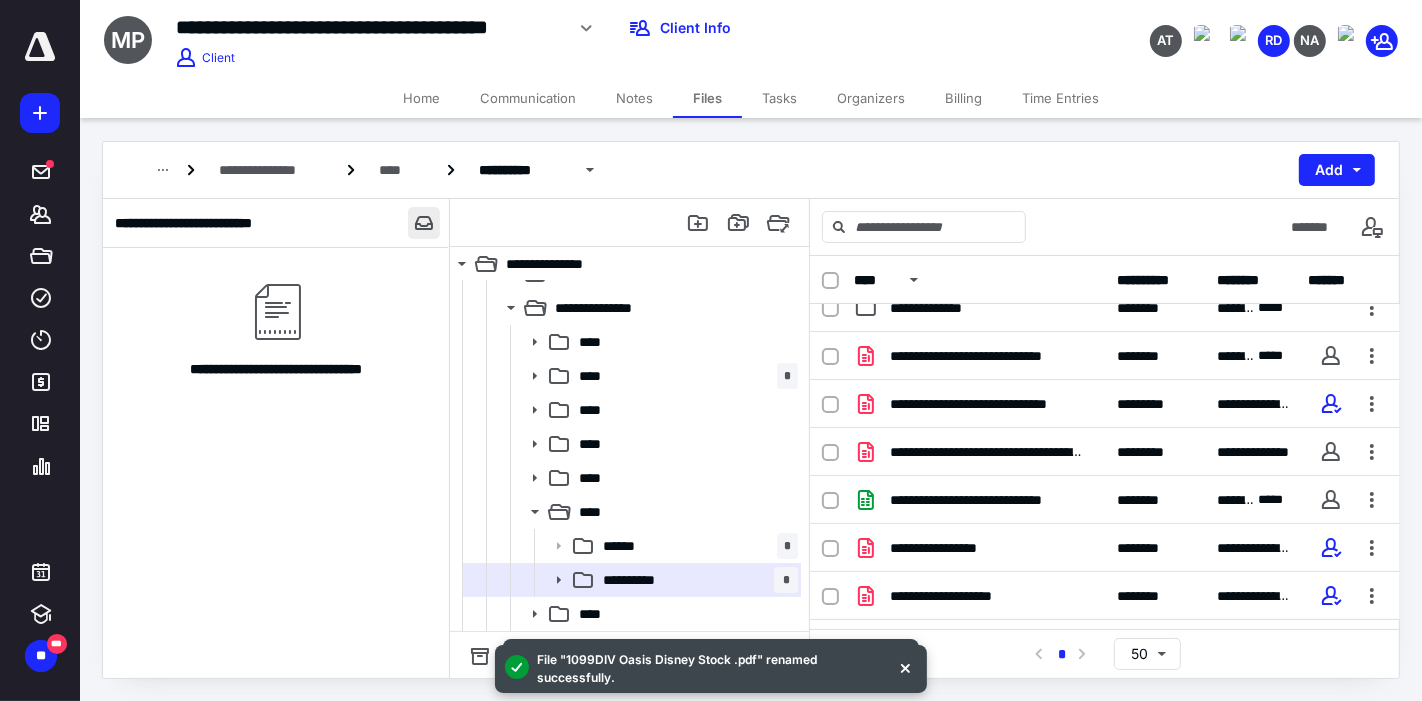 click at bounding box center (424, 223) 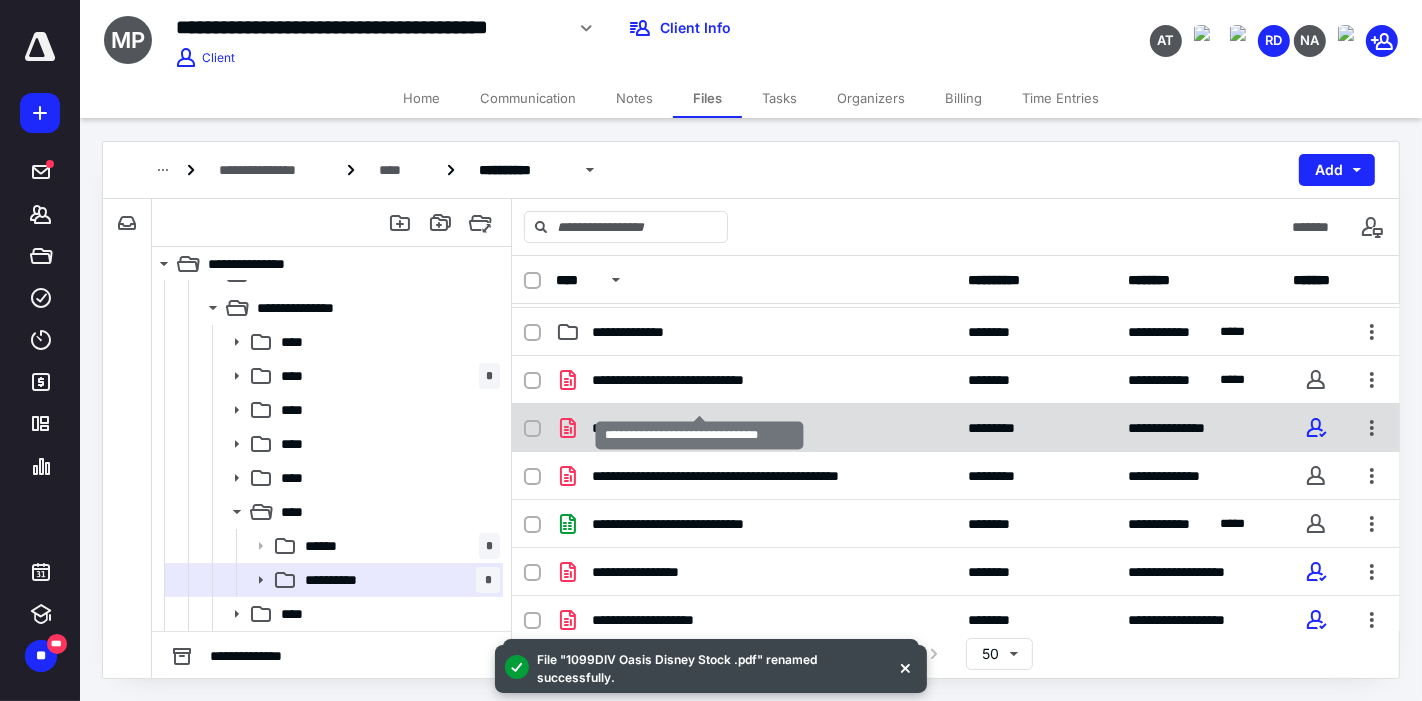 scroll, scrollTop: 116, scrollLeft: 0, axis: vertical 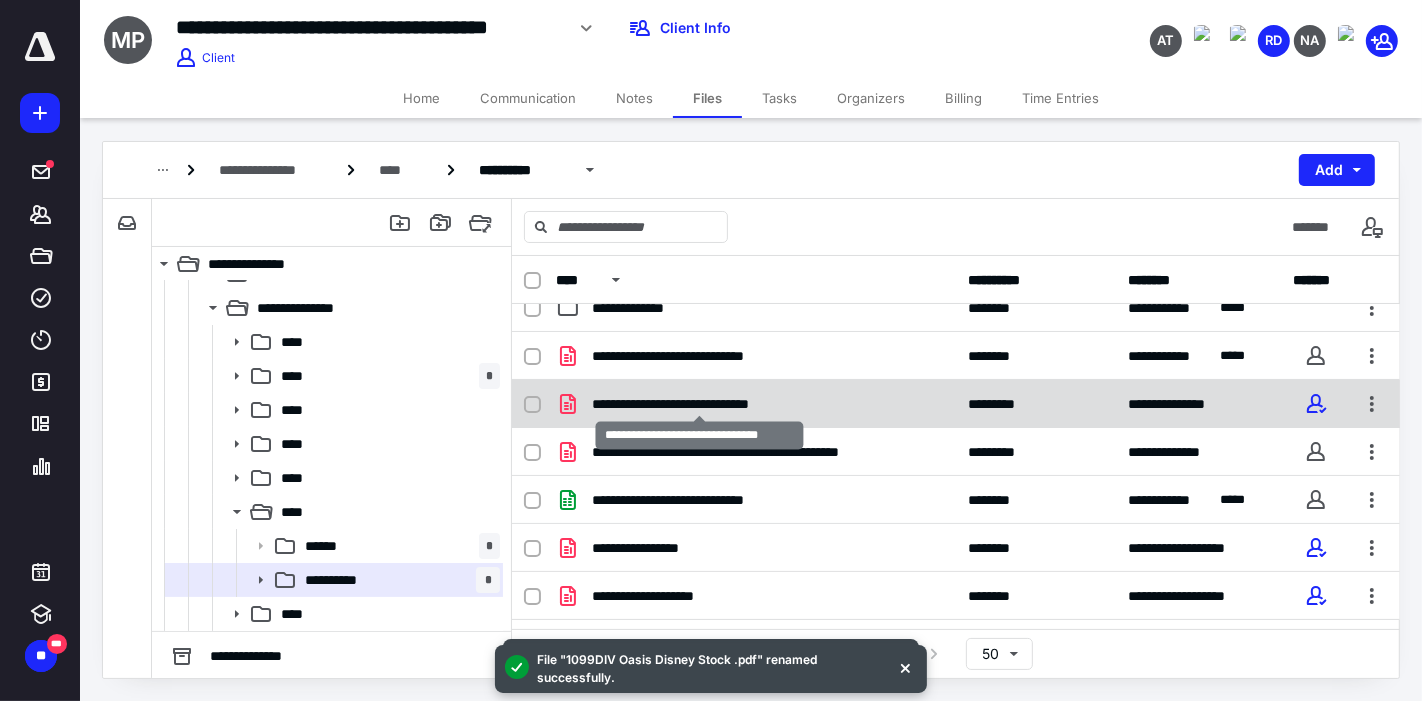 click on "**********" at bounding box center [700, 404] 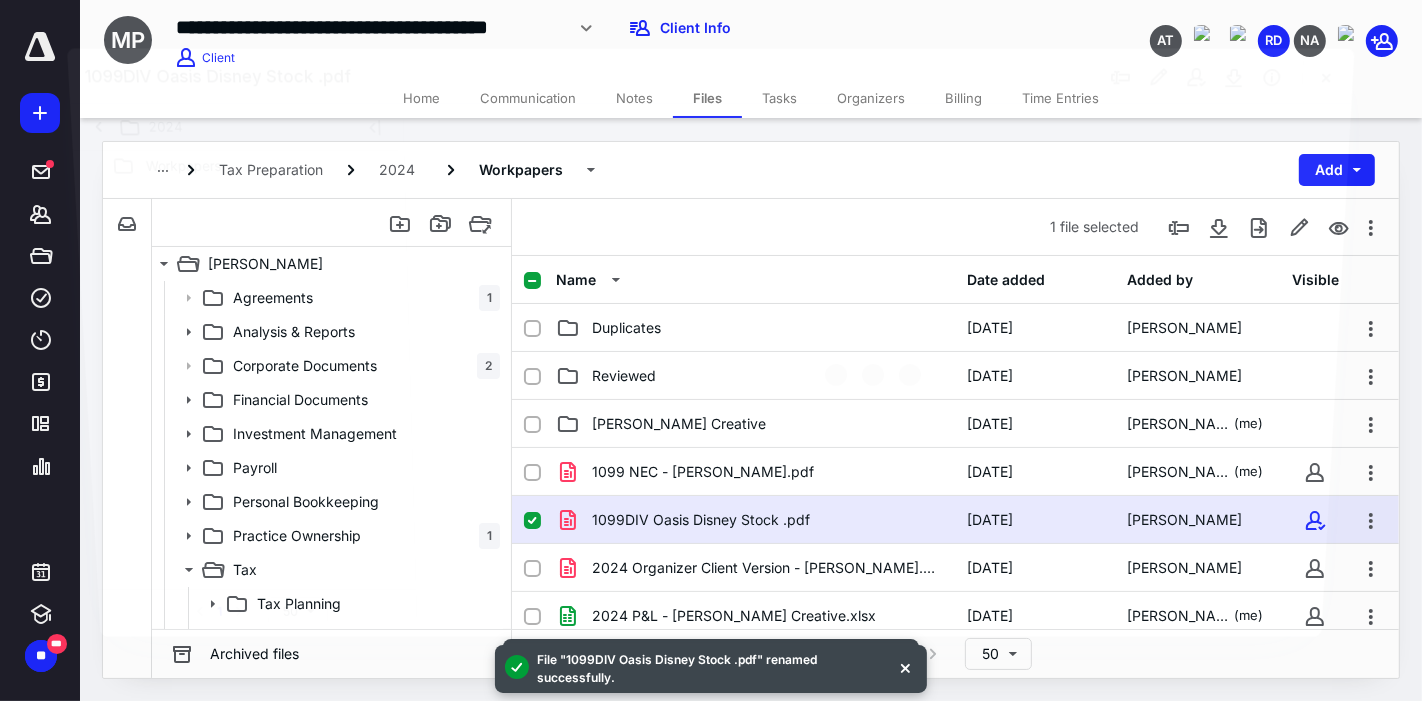 scroll, scrollTop: 330, scrollLeft: 0, axis: vertical 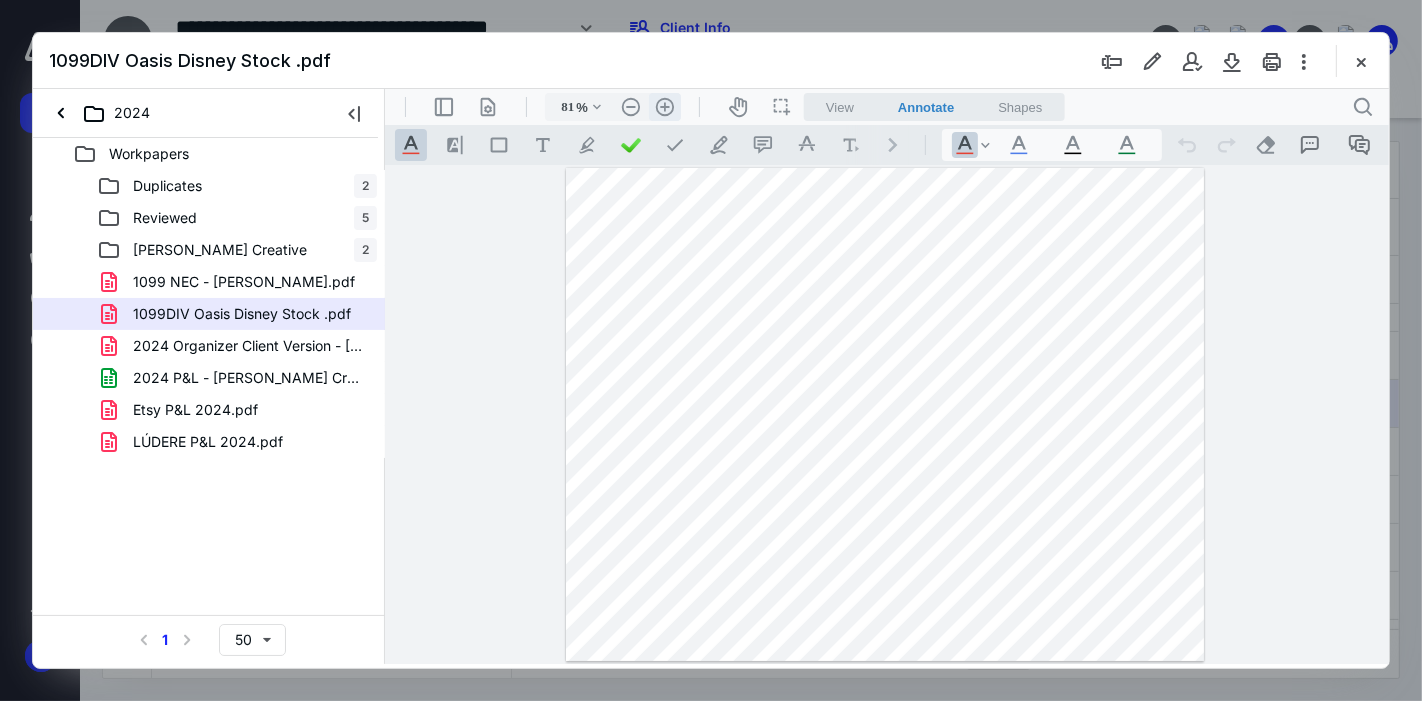 click on ".cls-1{fill:#abb0c4;} icon - header - zoom - in - line" at bounding box center [664, 106] 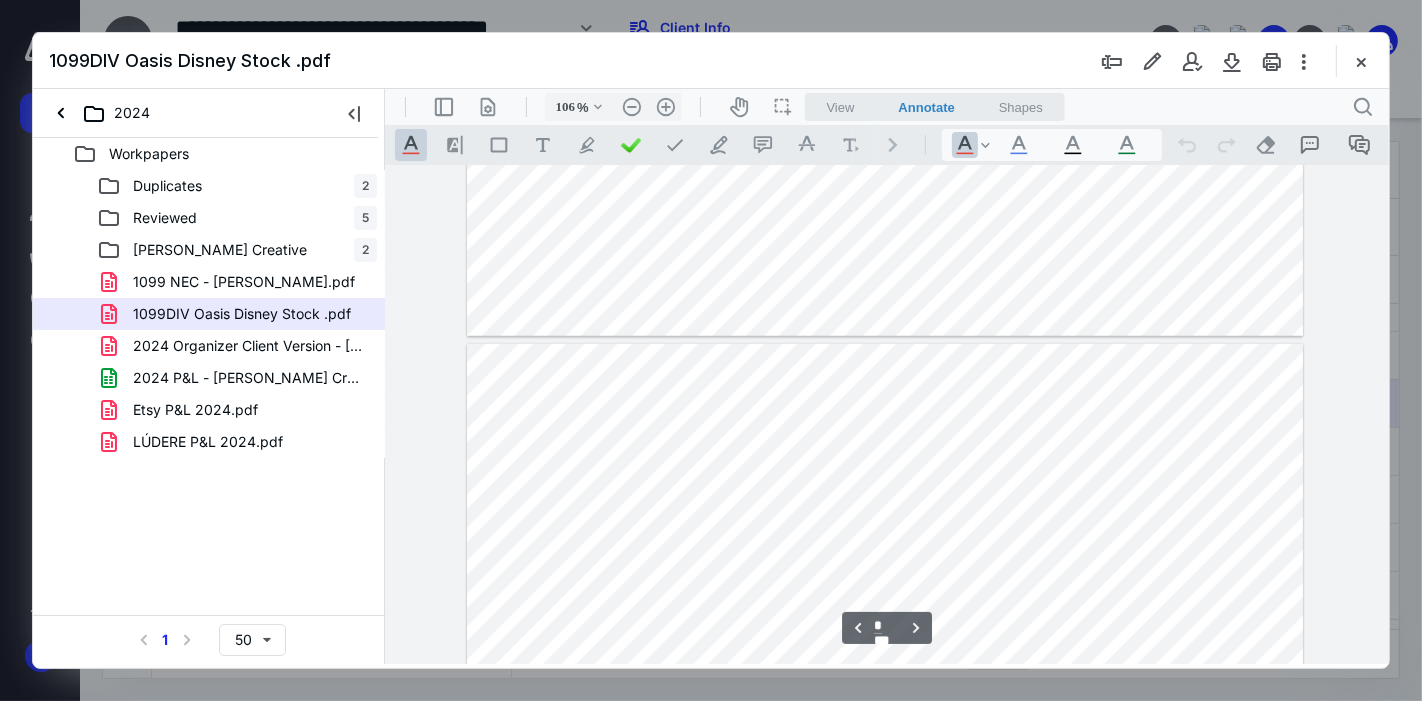 scroll, scrollTop: 1788, scrollLeft: 0, axis: vertical 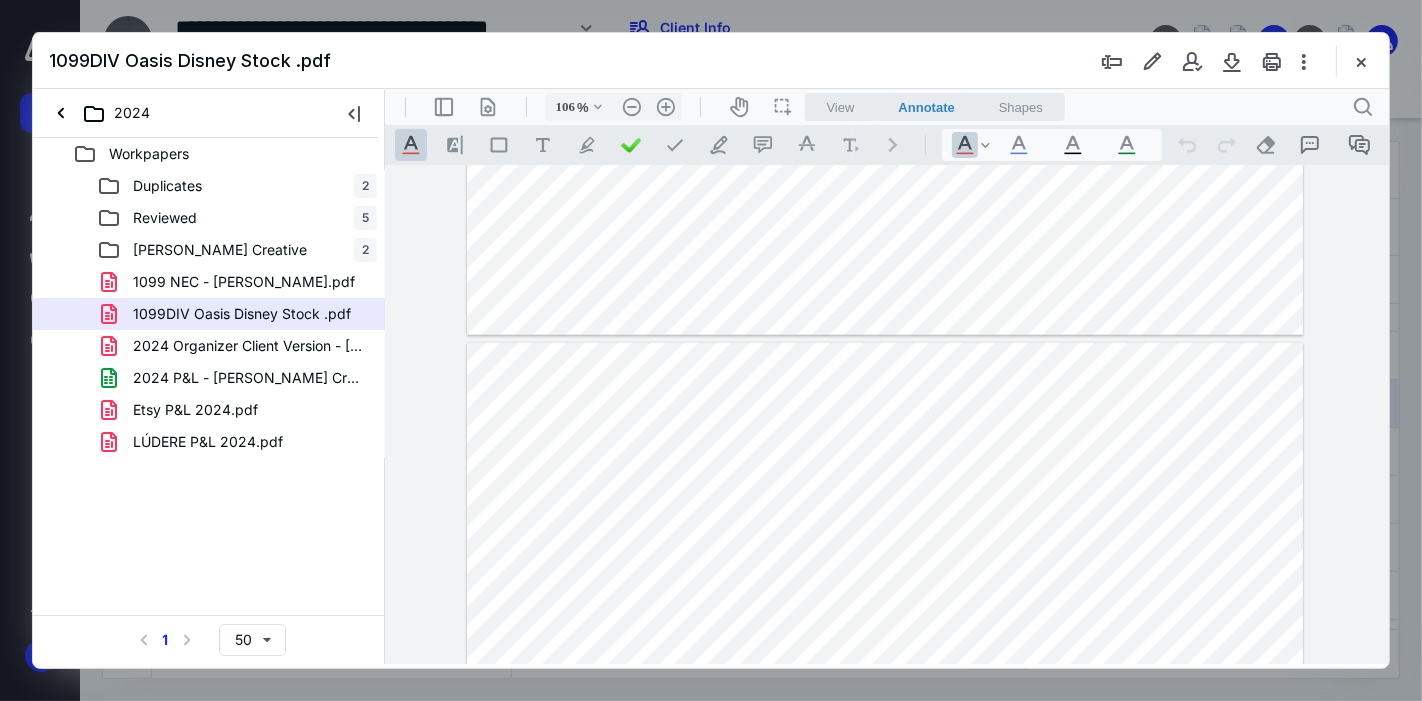 type on "*" 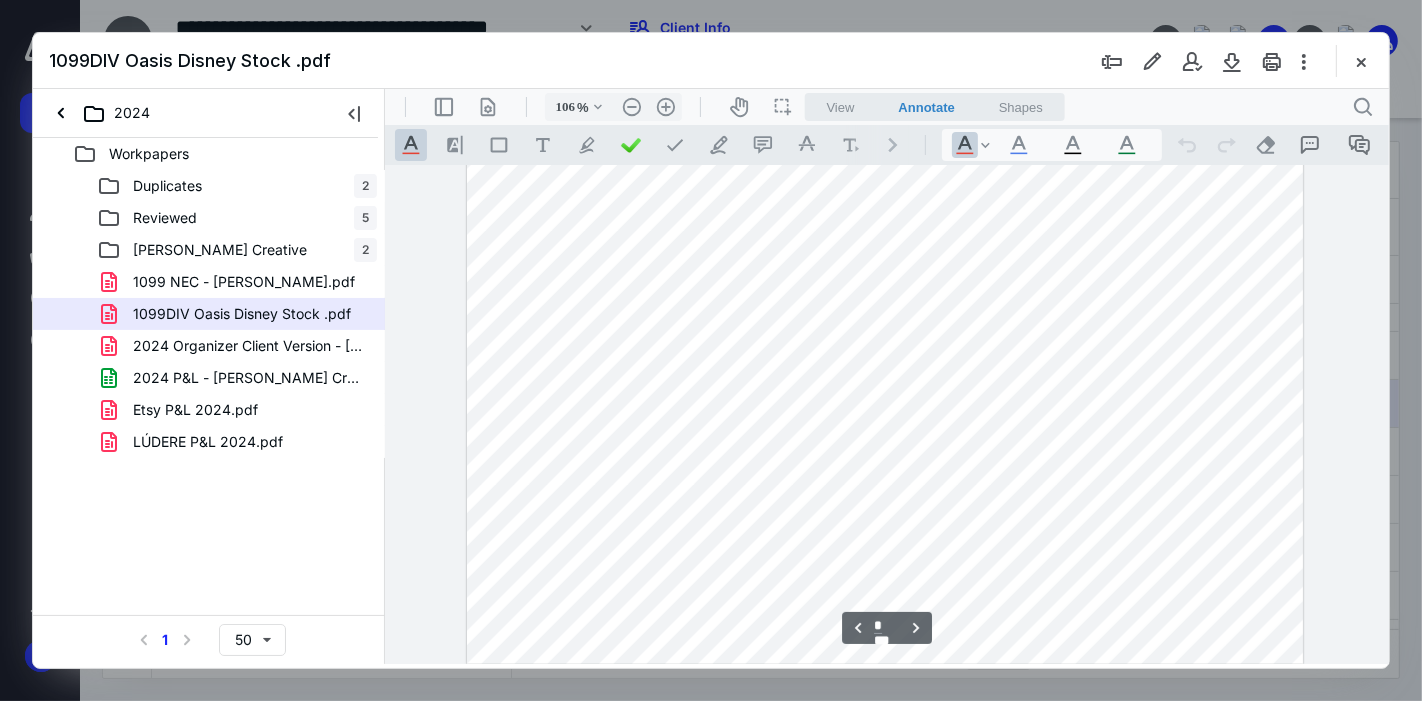 scroll, scrollTop: 1440, scrollLeft: 0, axis: vertical 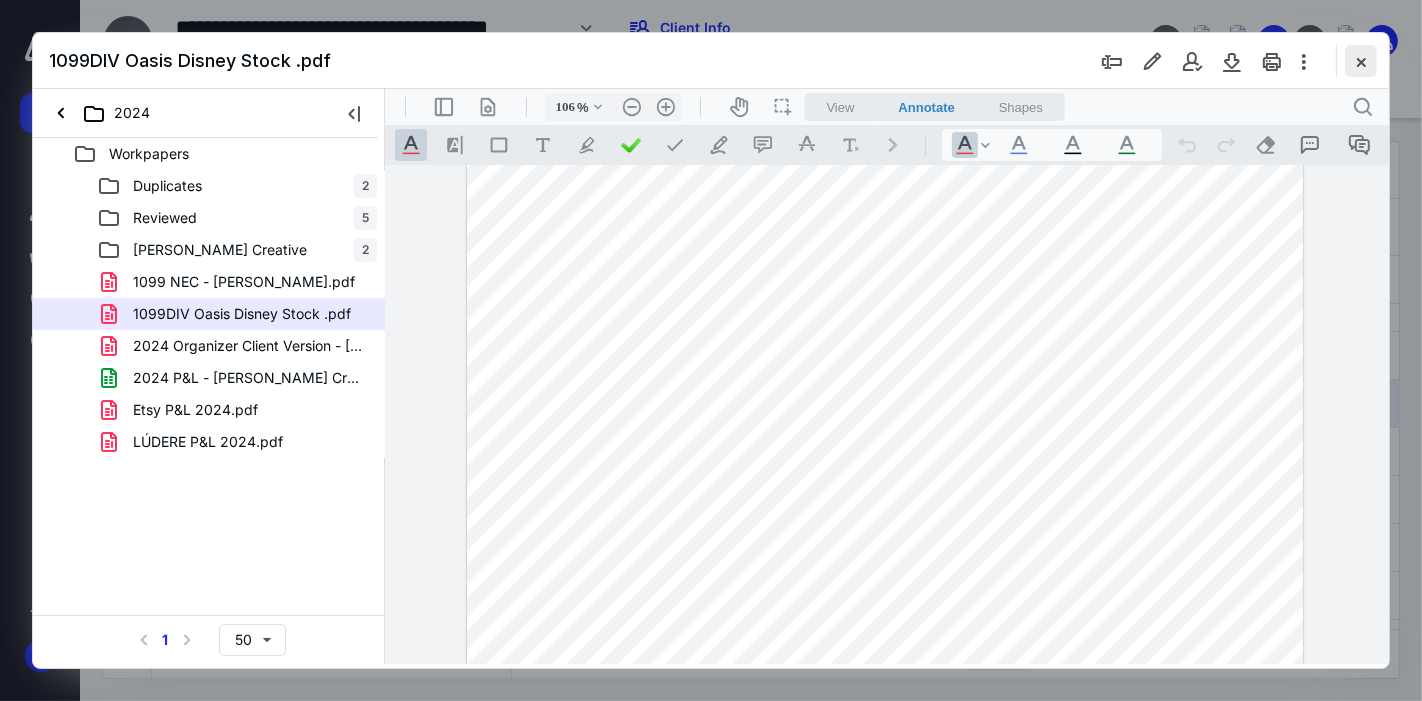 click at bounding box center [1361, 61] 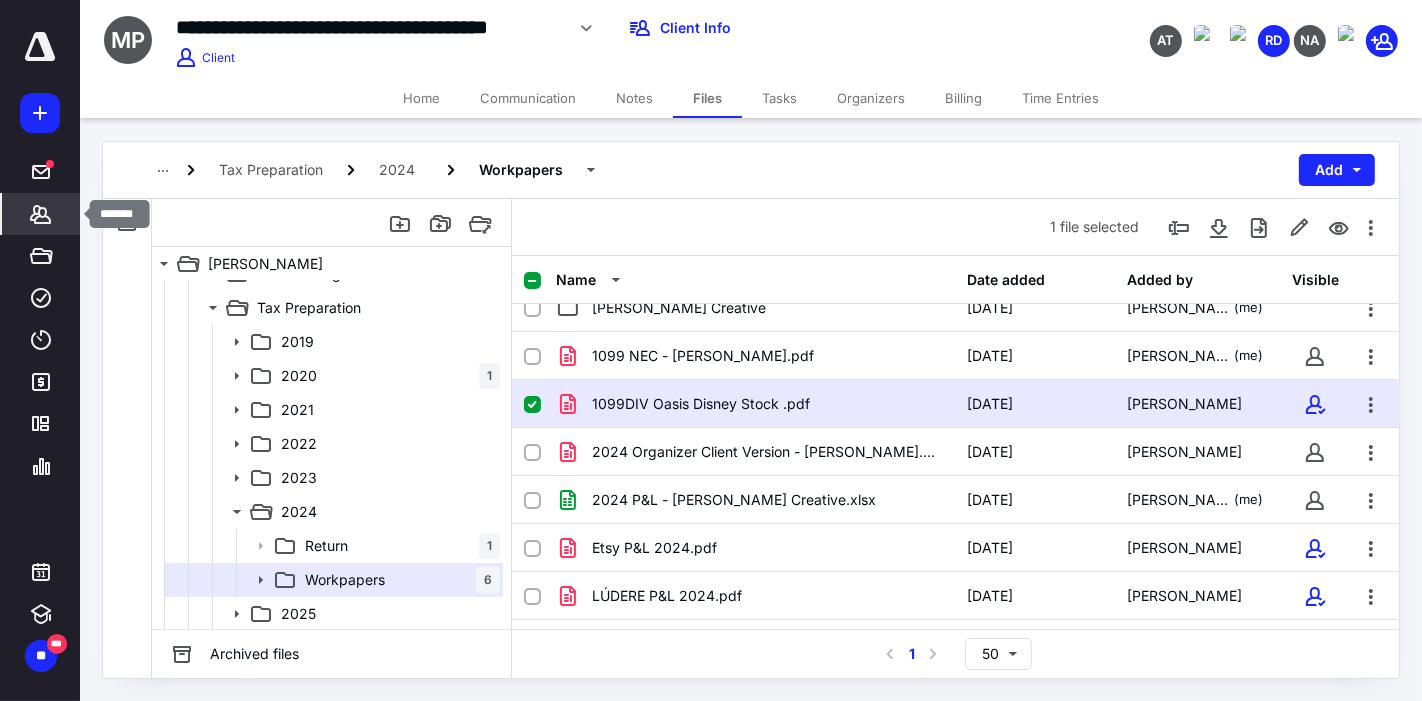 click on "*******" at bounding box center [41, 214] 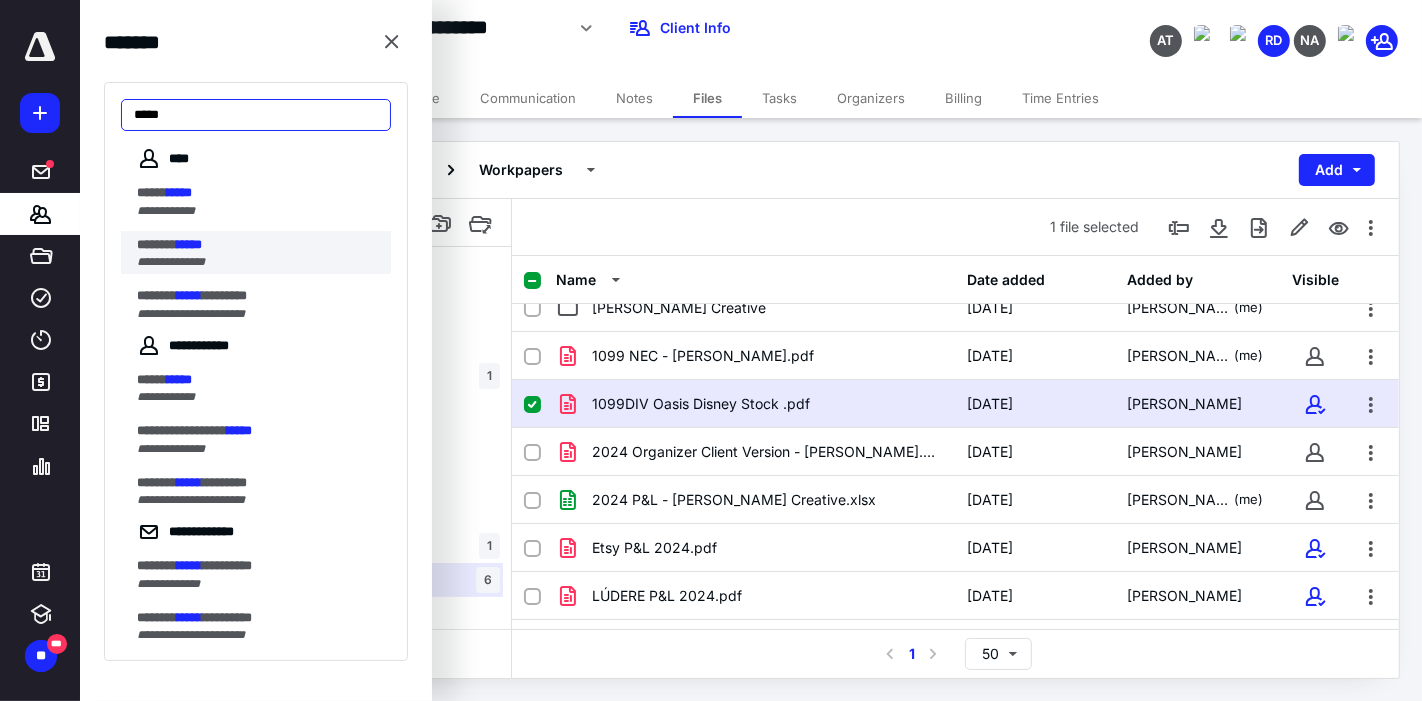type on "*****" 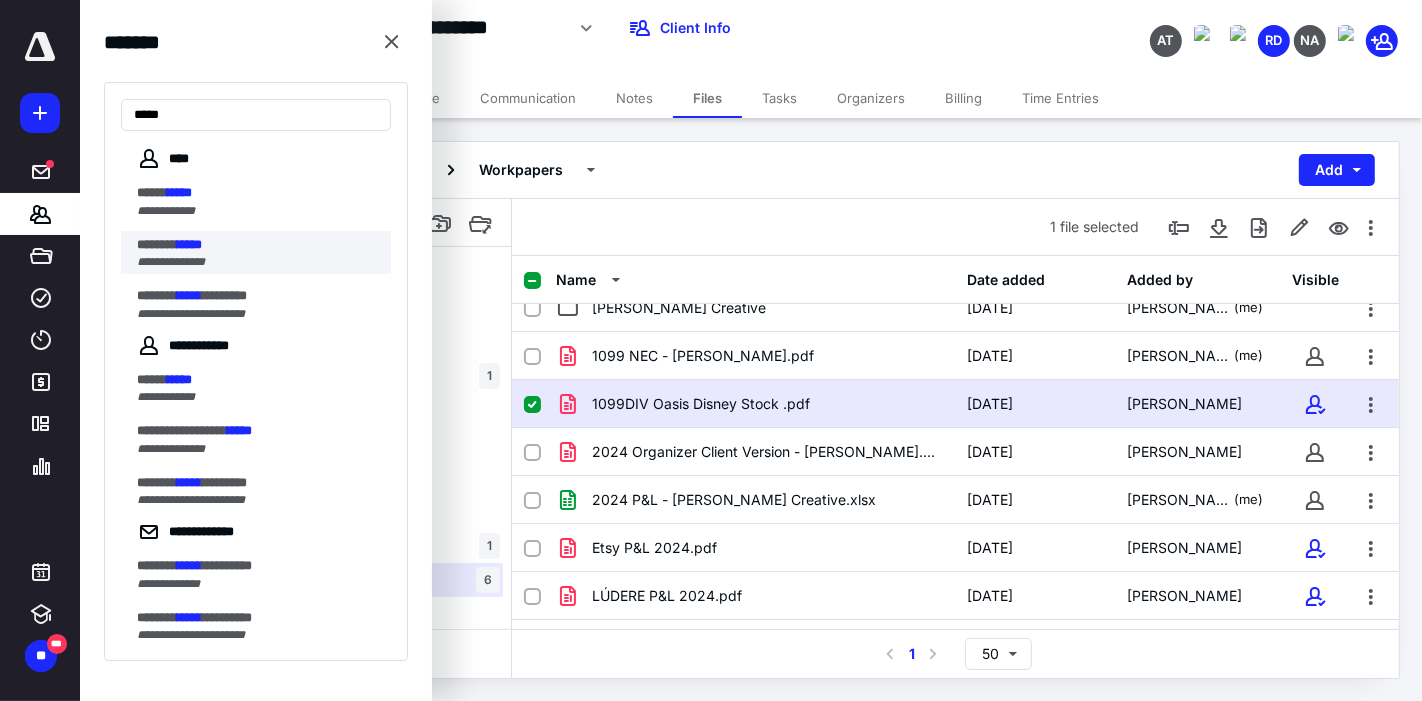 click on "******* *****" at bounding box center (258, 245) 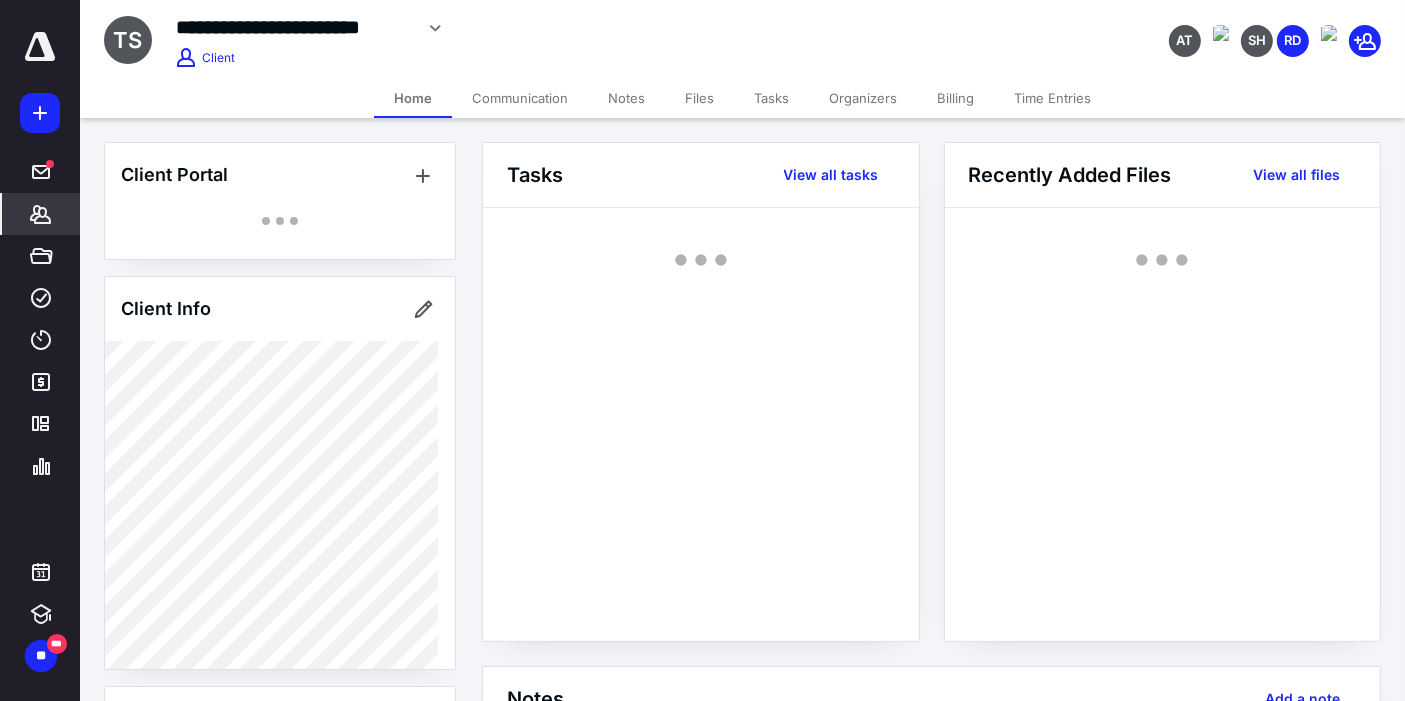 click on "Files" at bounding box center [699, 98] 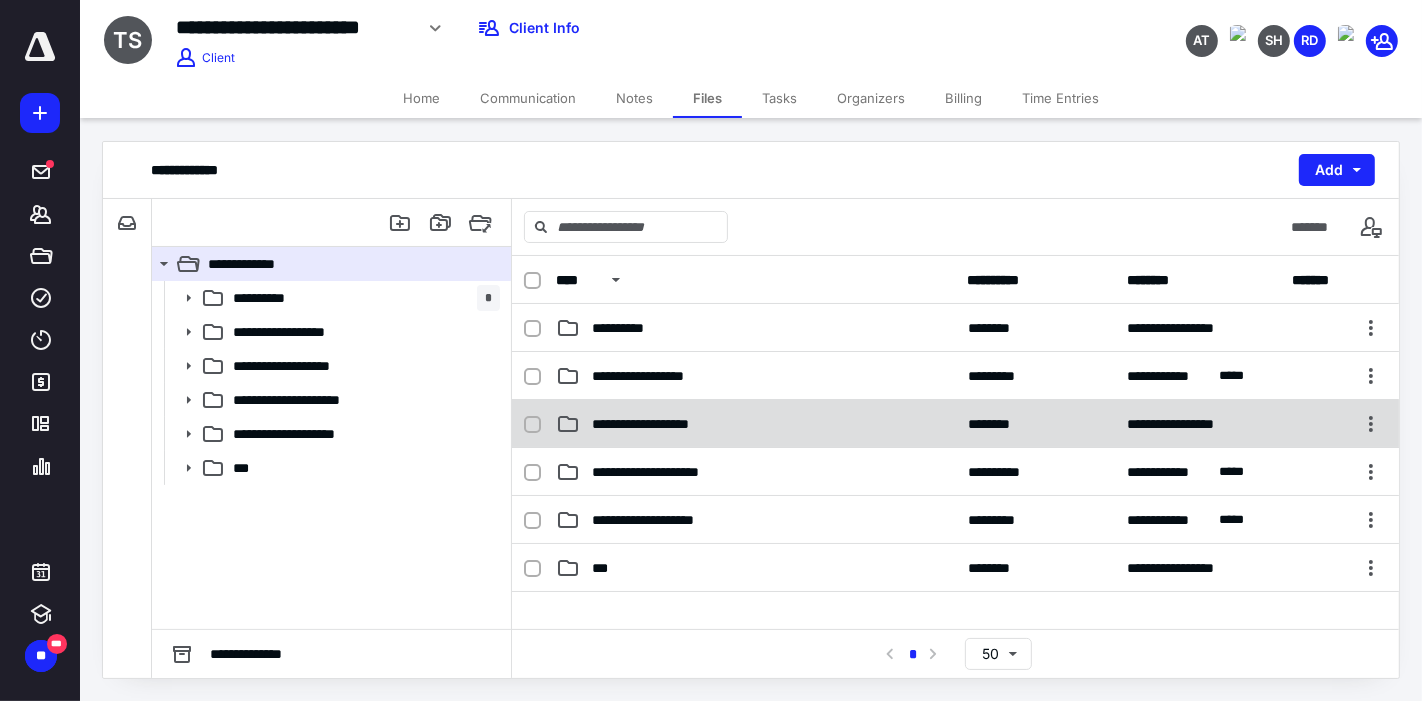 click on "**********" at bounding box center [756, 424] 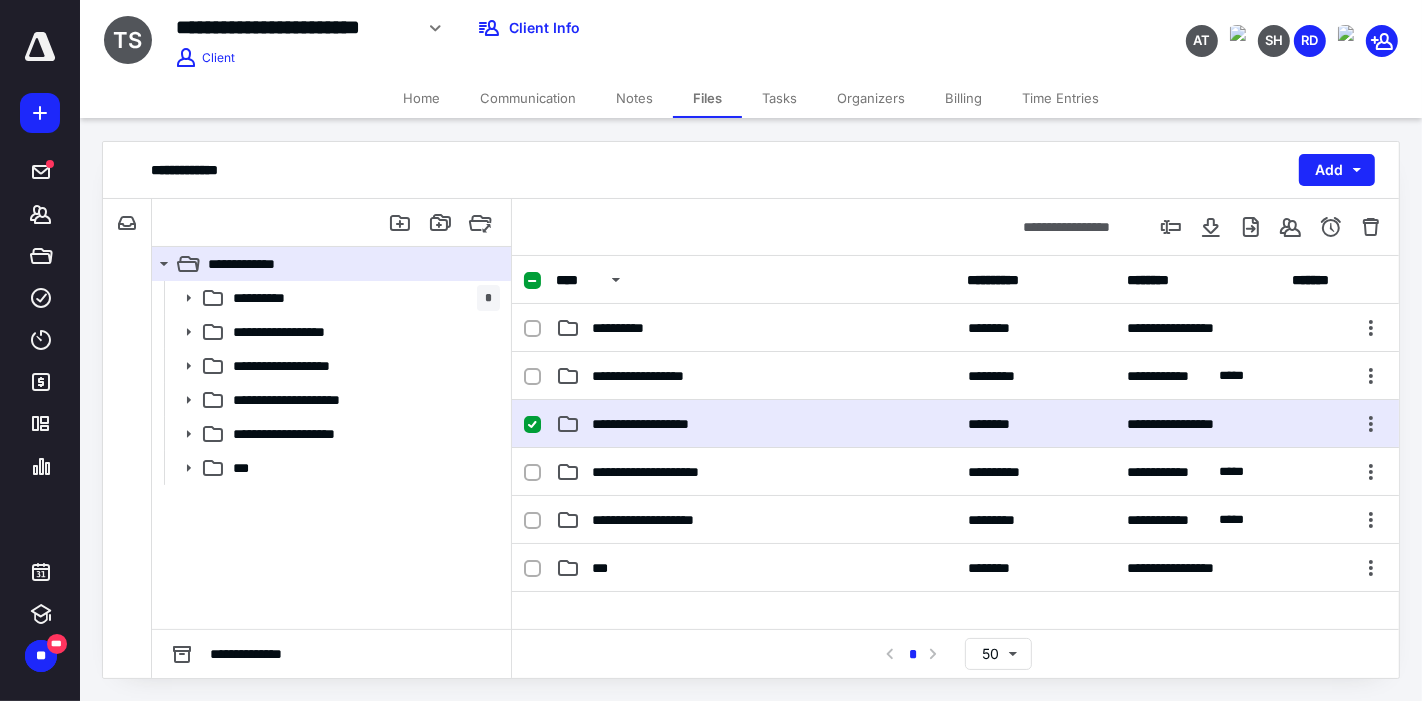 click on "**********" at bounding box center (756, 424) 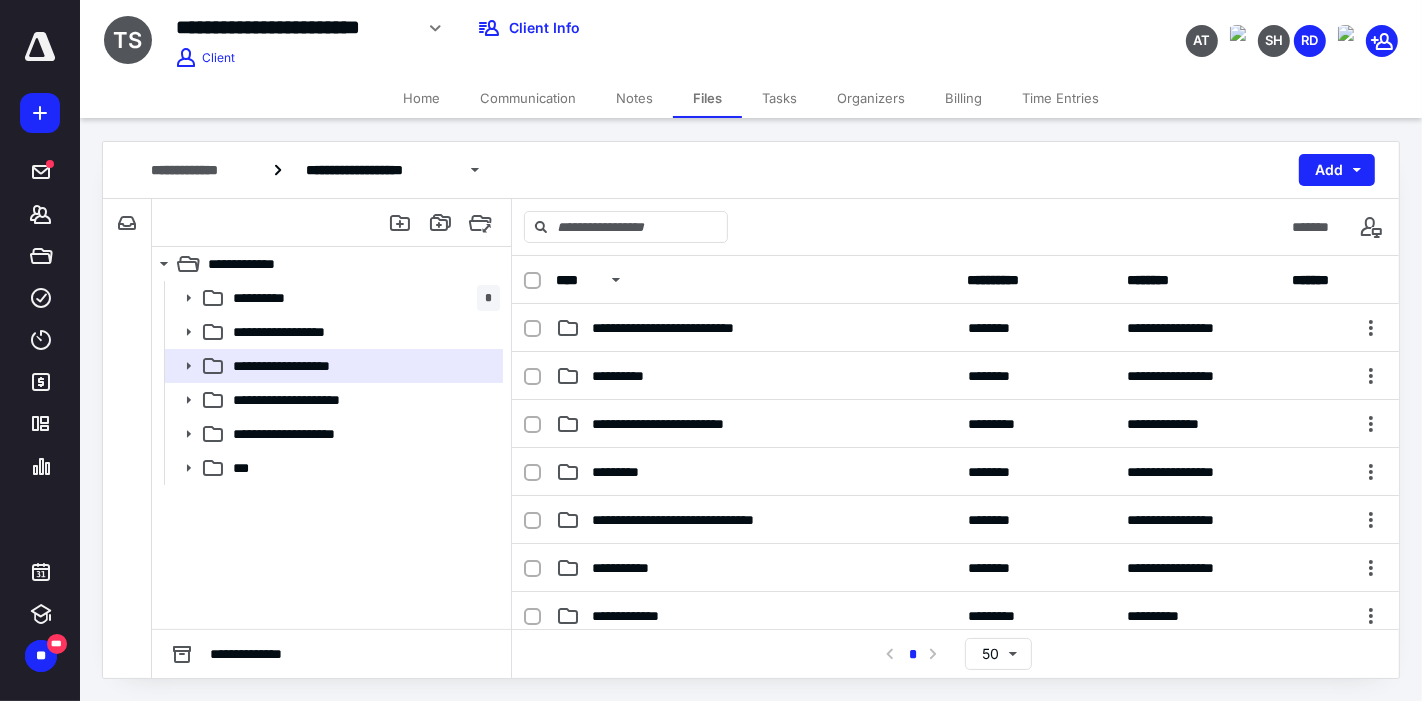 scroll, scrollTop: 104, scrollLeft: 0, axis: vertical 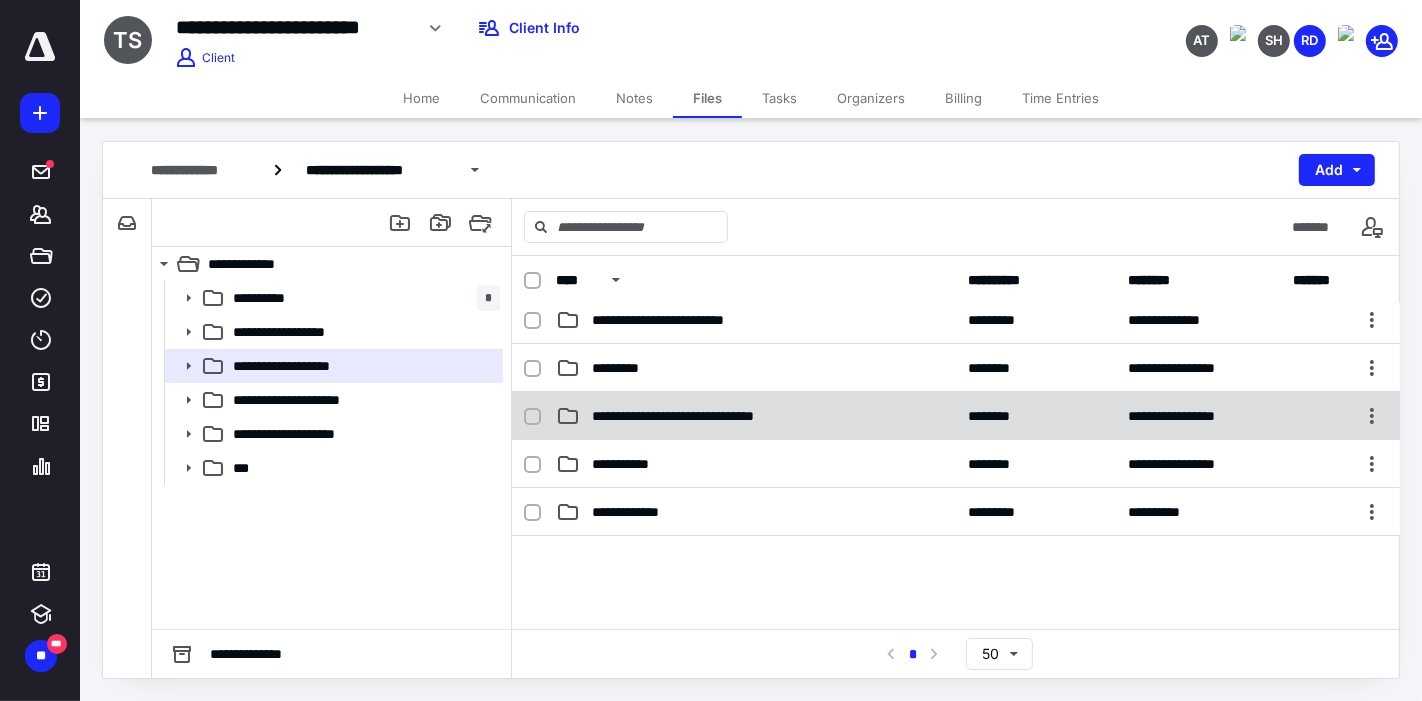 click on "**********" at bounding box center (956, 416) 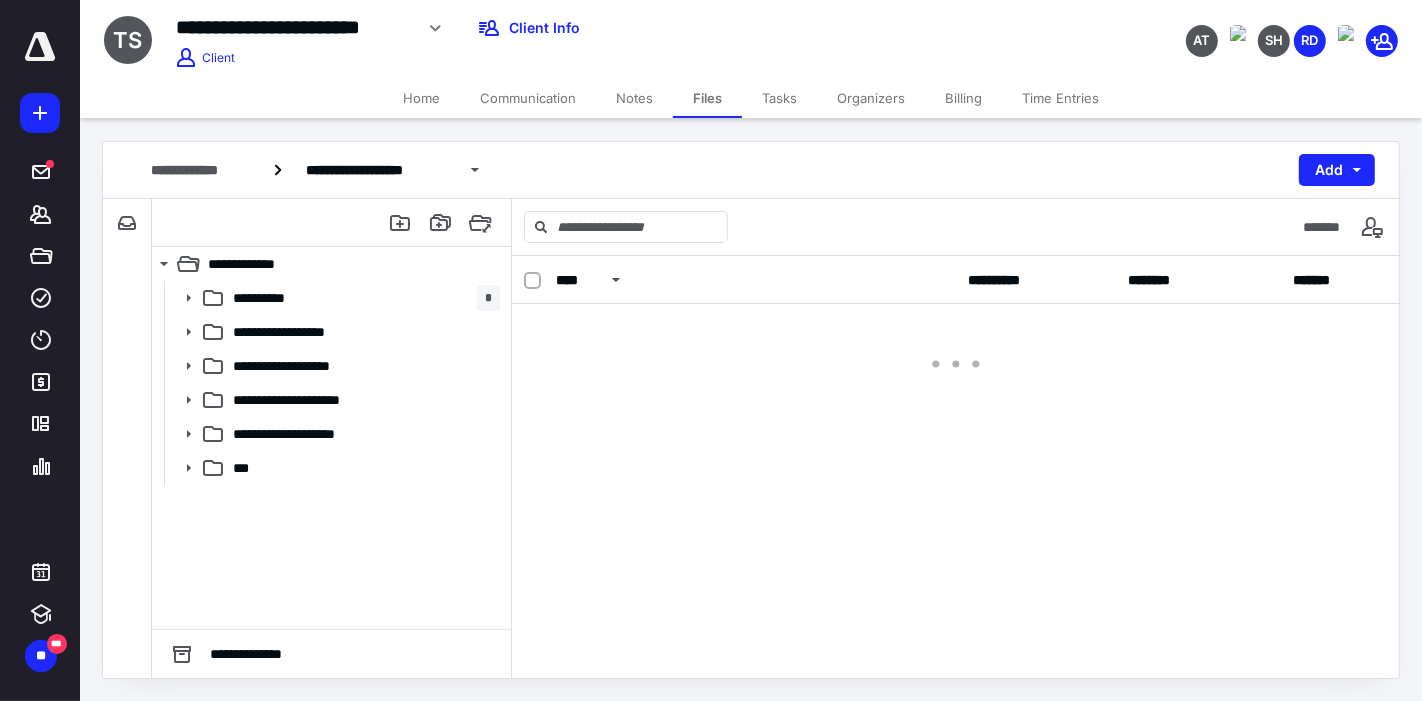 scroll, scrollTop: 0, scrollLeft: 0, axis: both 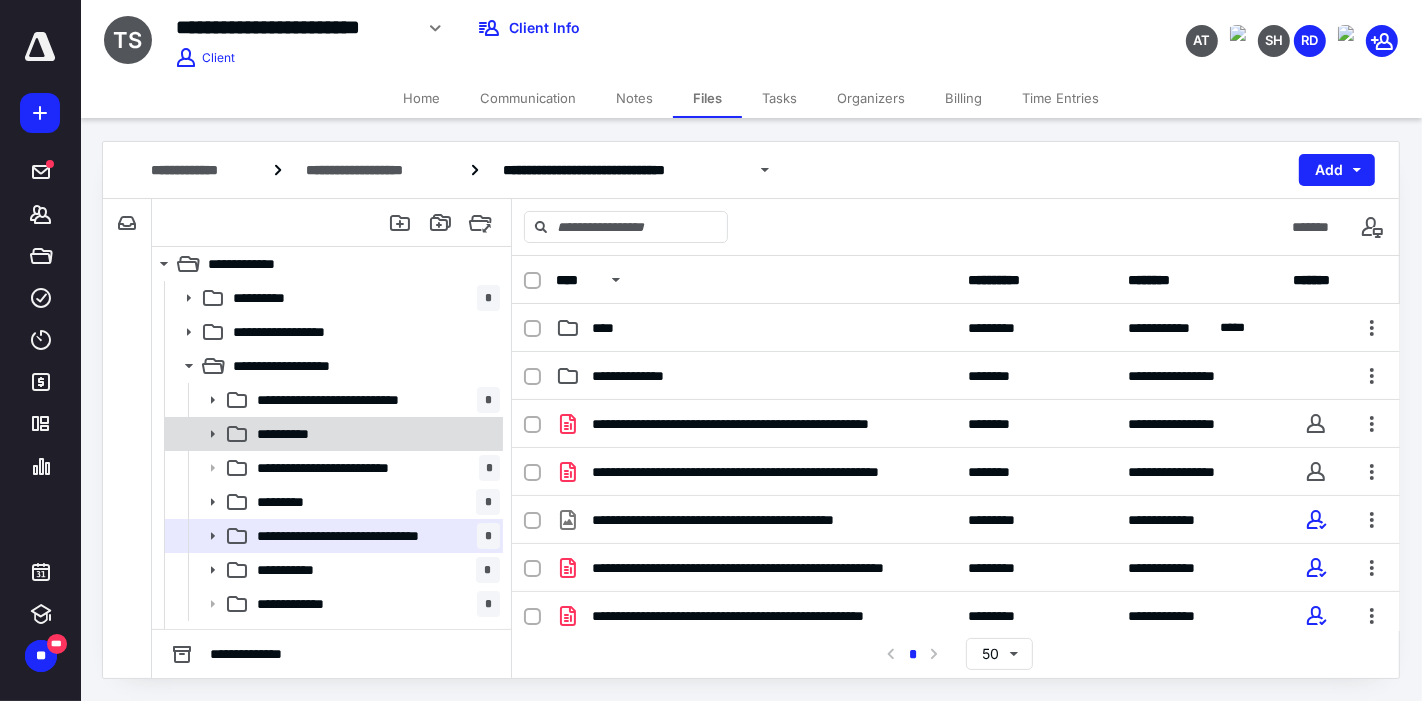 click on "**********" at bounding box center [374, 434] 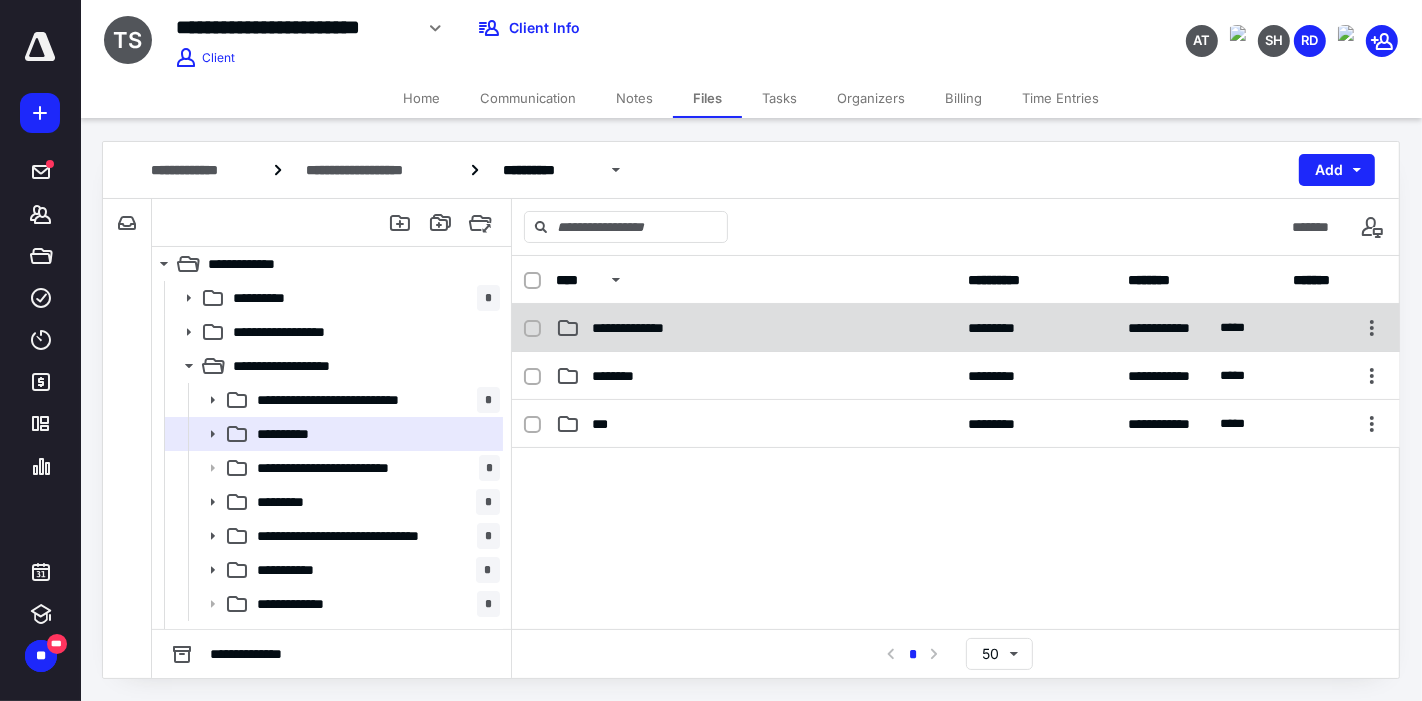 click on "**********" at bounding box center (756, 328) 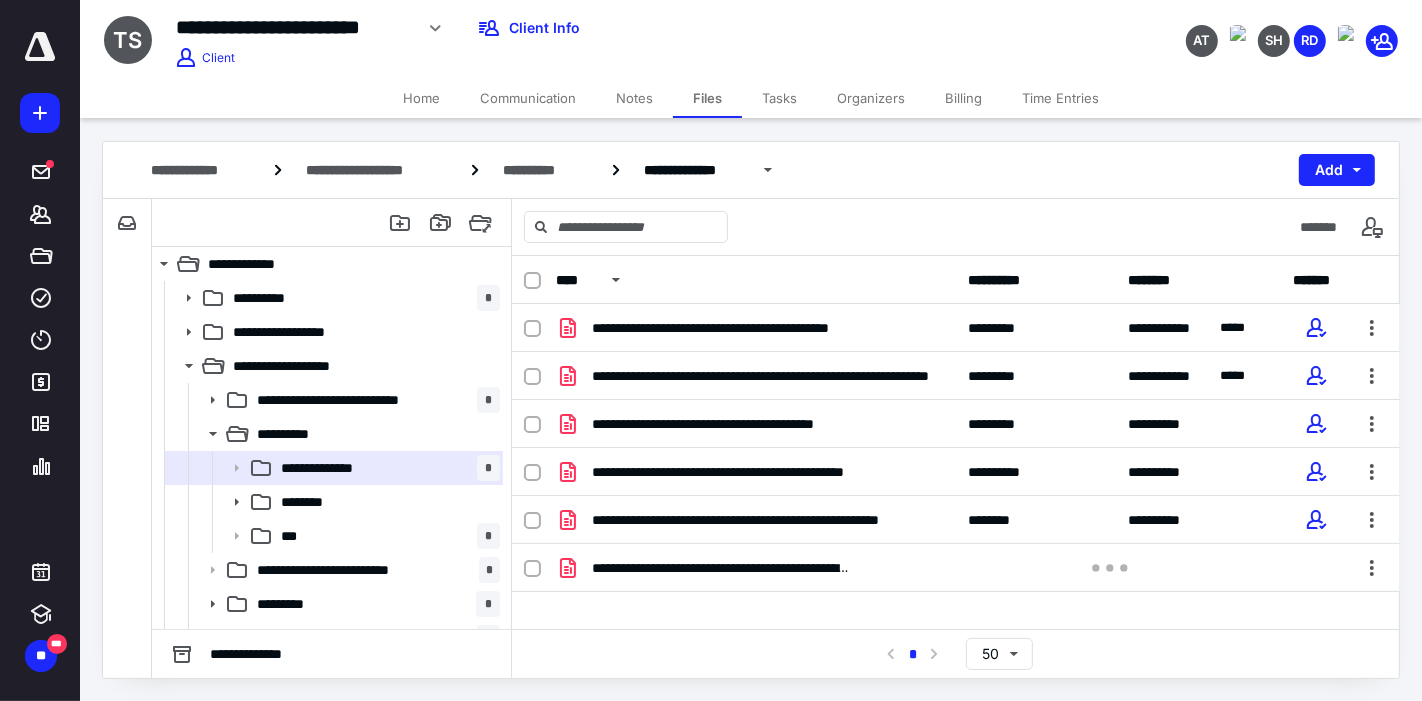 click on "**********" at bounding box center [722, 568] 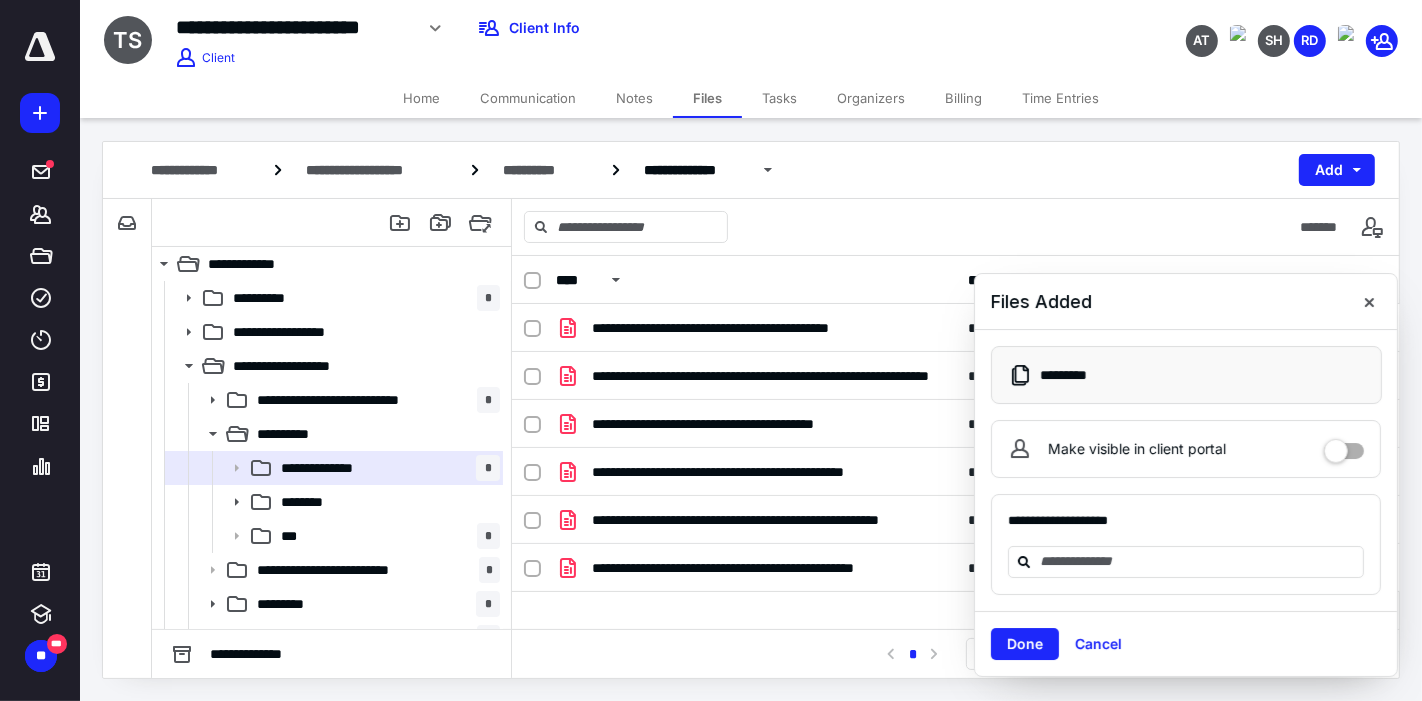 click on "**********" at bounding box center (956, 454) 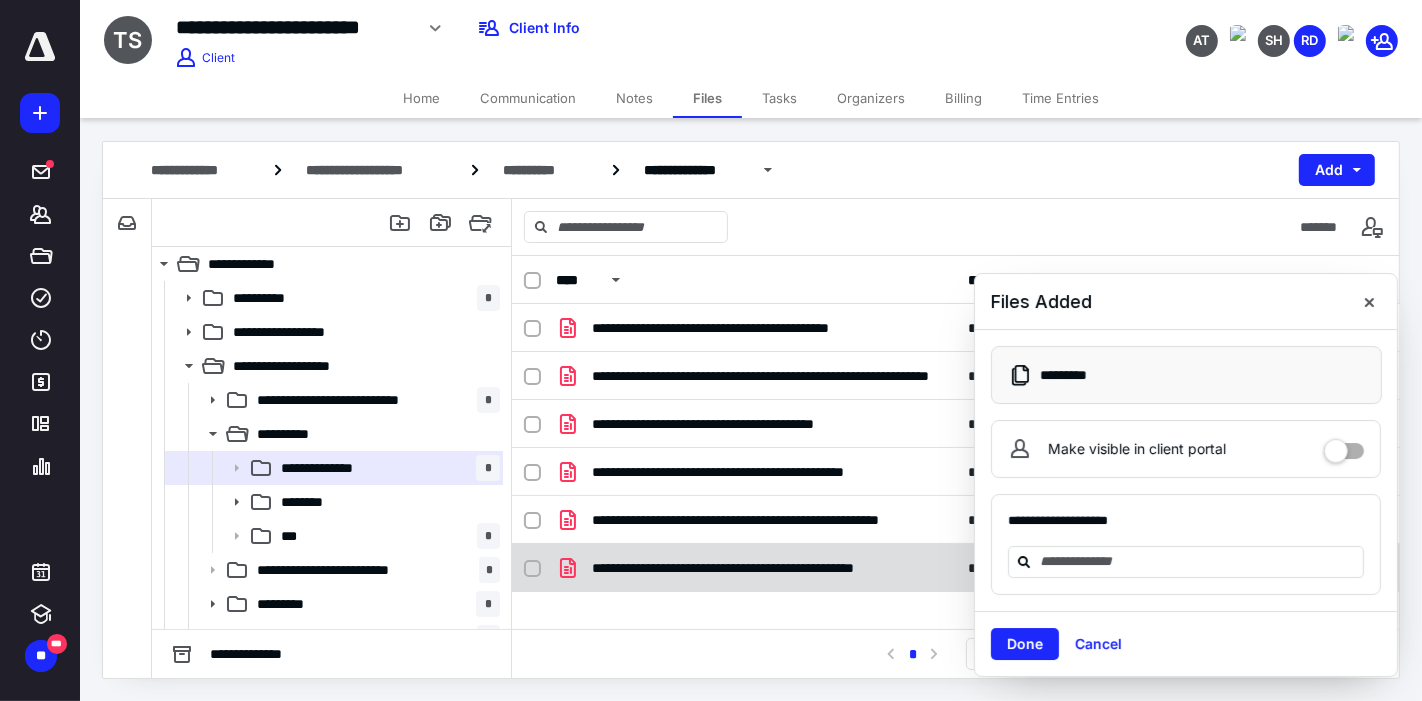 click on "**********" at bounding box center [768, 568] 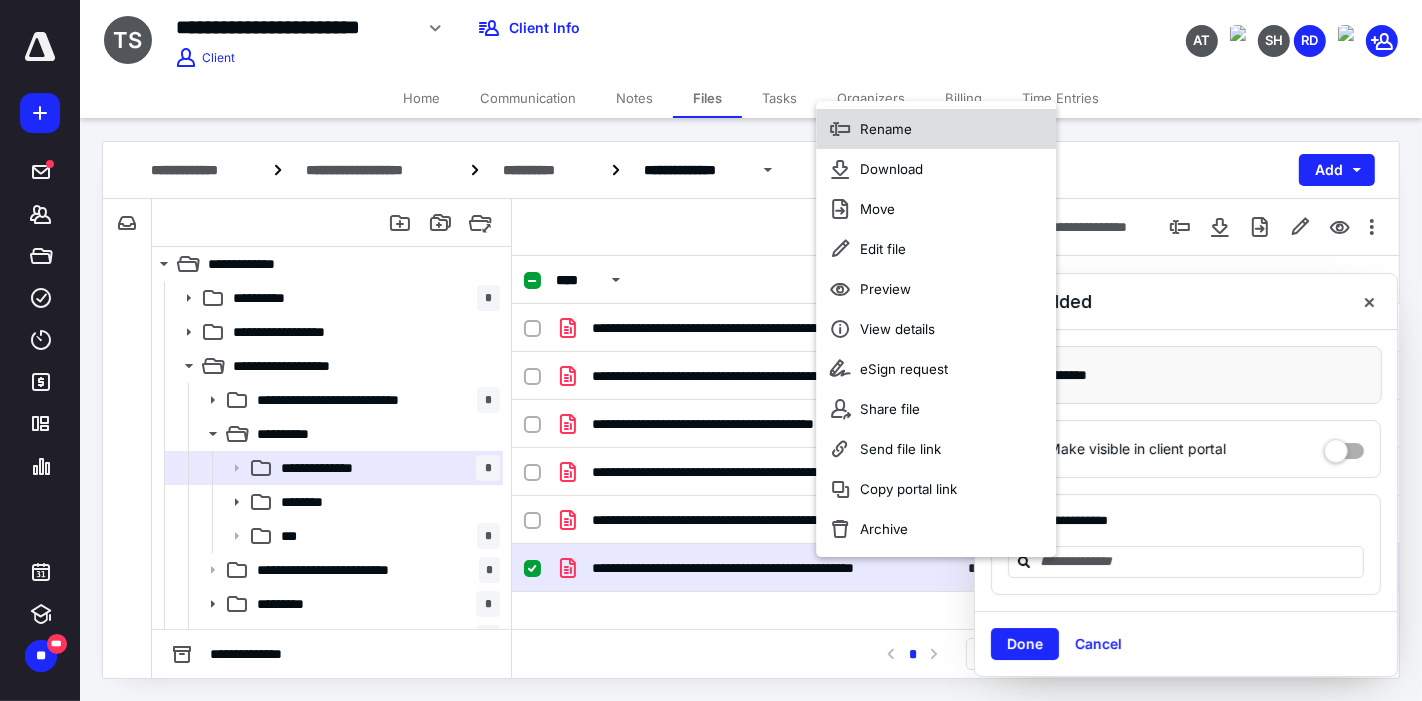 click on "Rename" at bounding box center (936, 130) 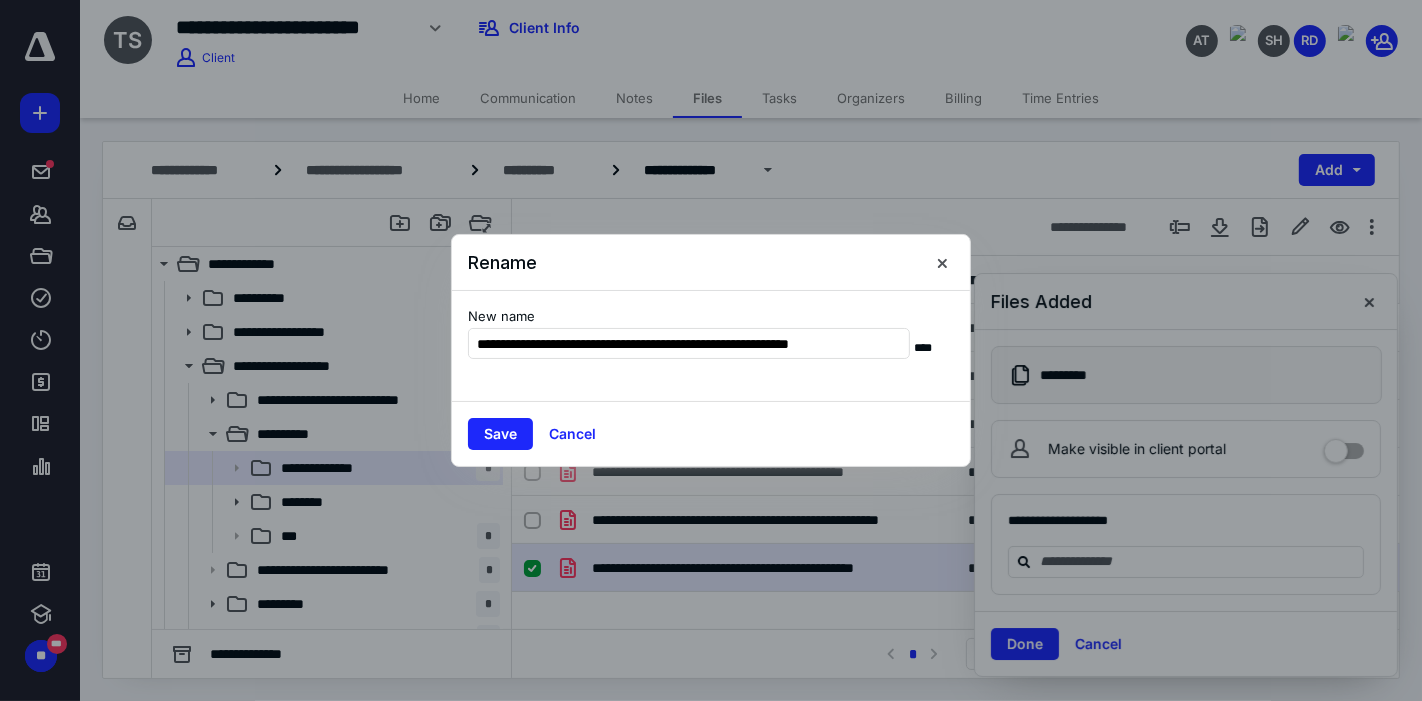 scroll, scrollTop: 0, scrollLeft: 32, axis: horizontal 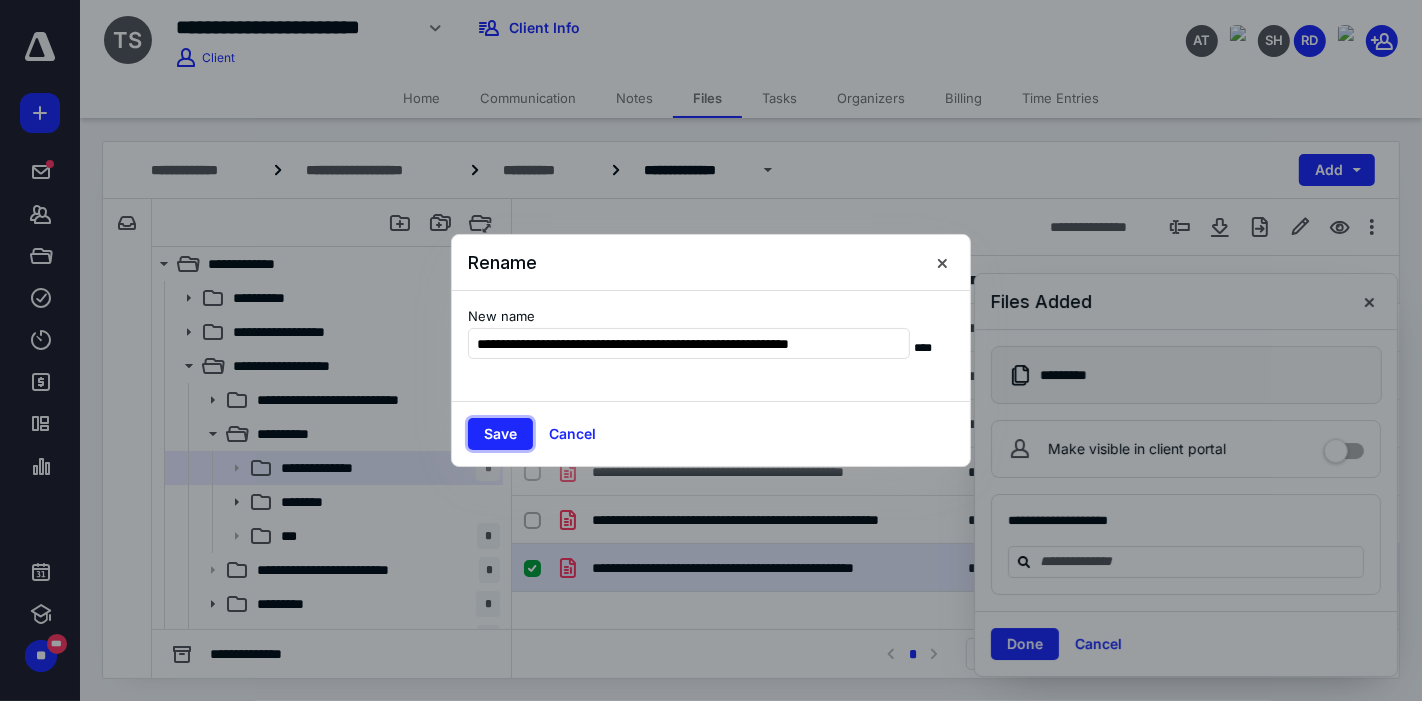 type 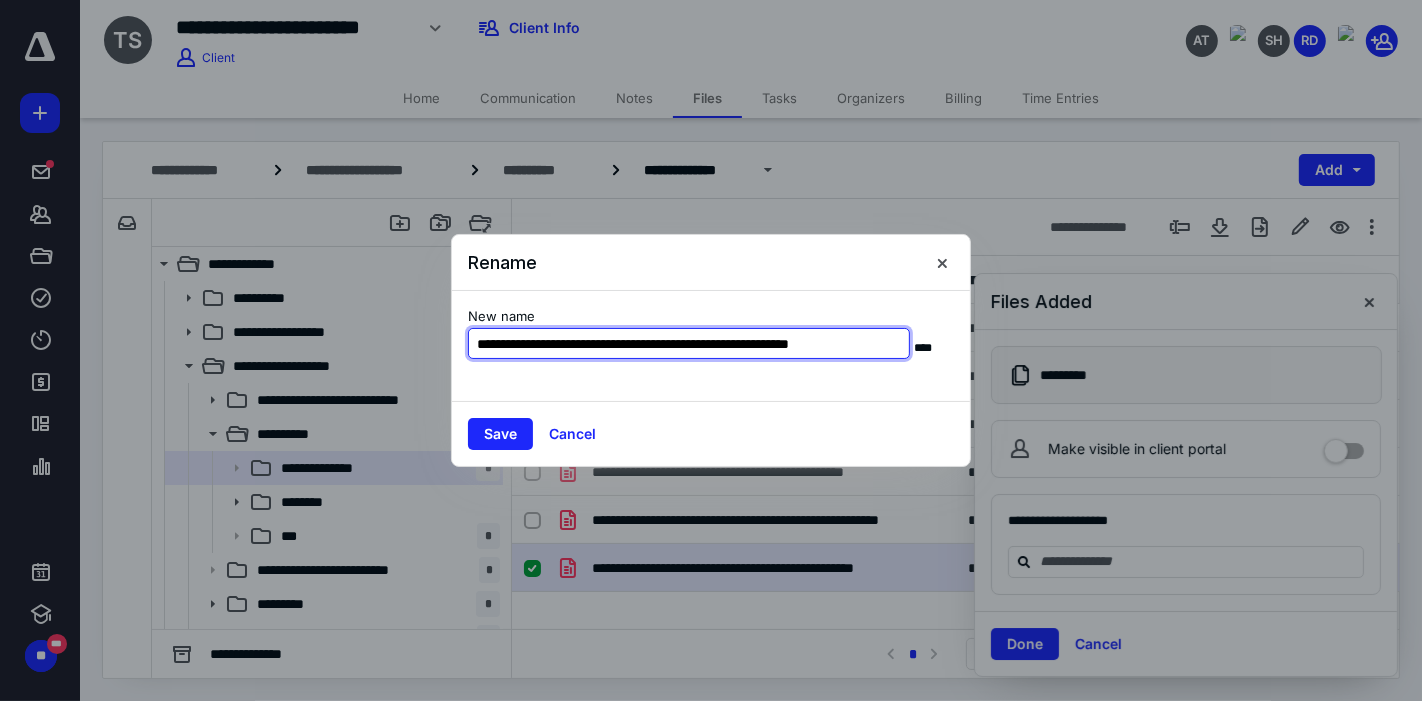 scroll, scrollTop: 0, scrollLeft: 33, axis: horizontal 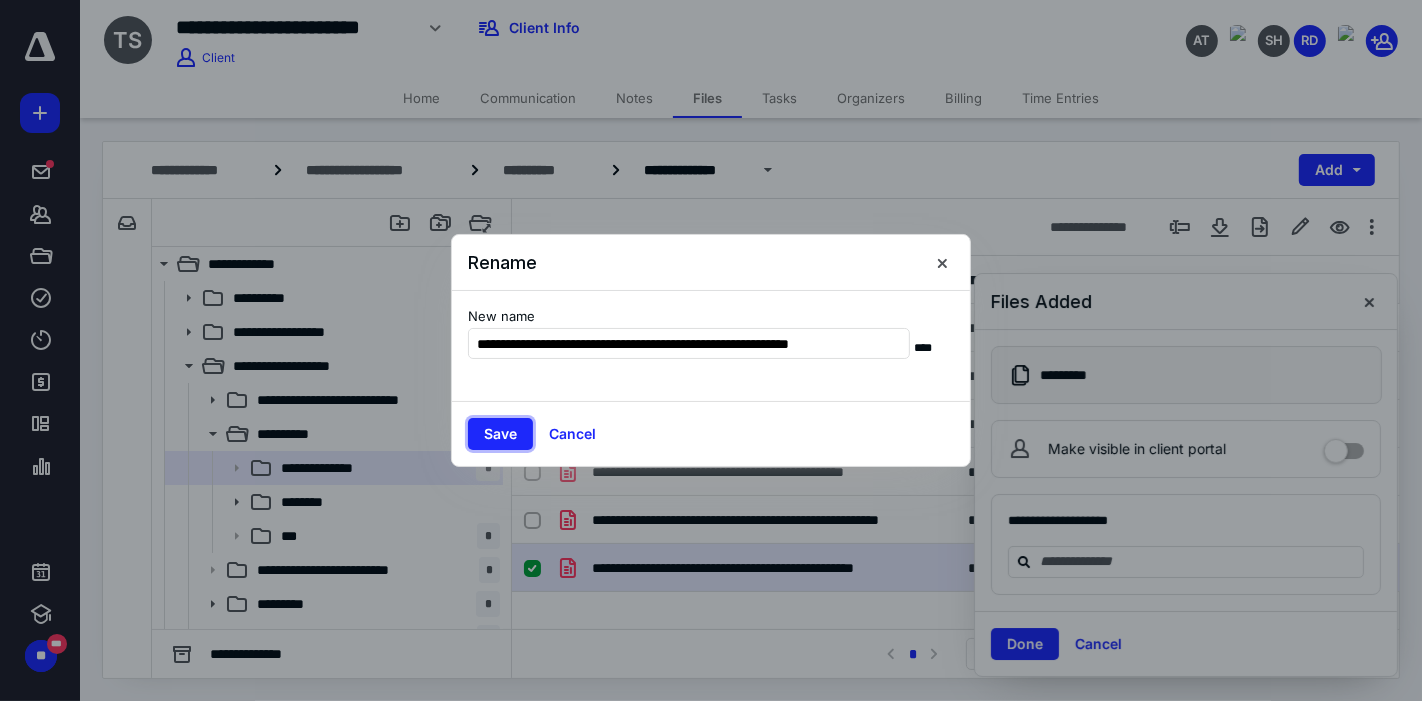 click on "Save" at bounding box center (500, 434) 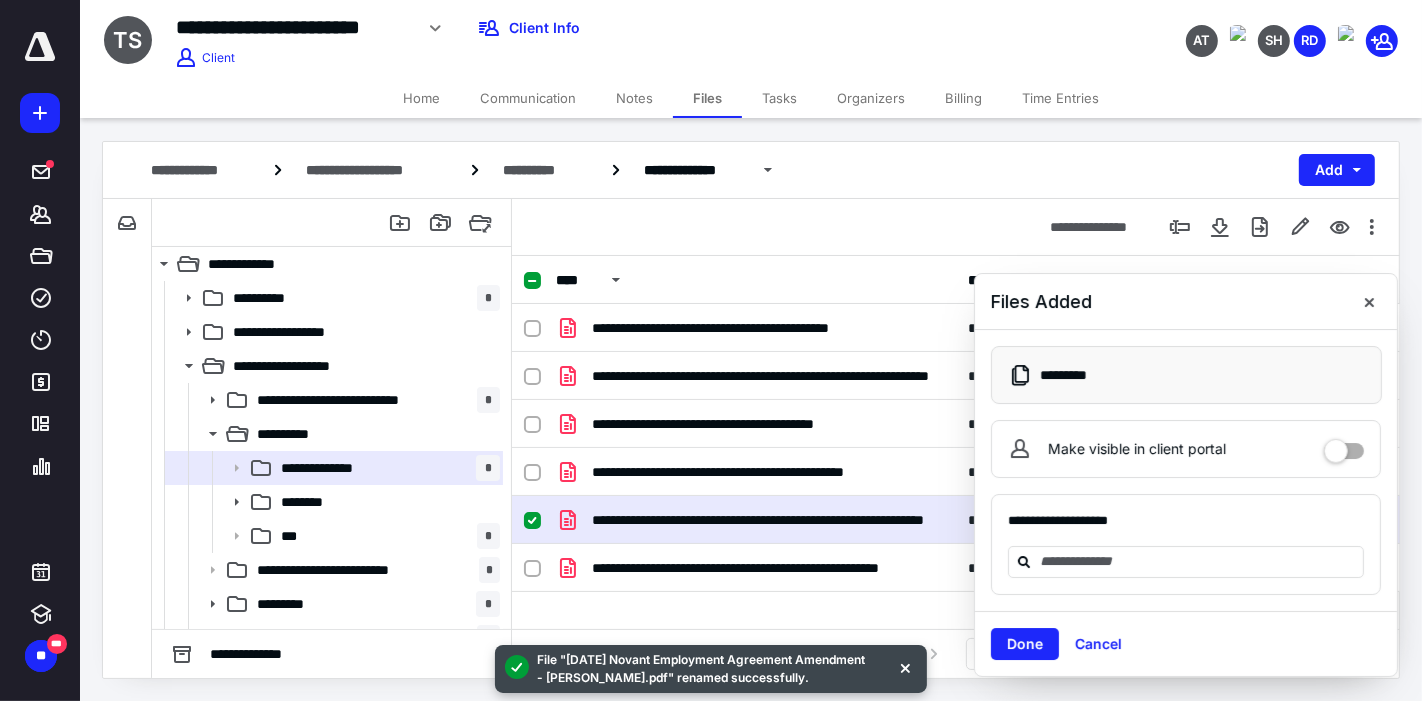 click at bounding box center (1361, 302) 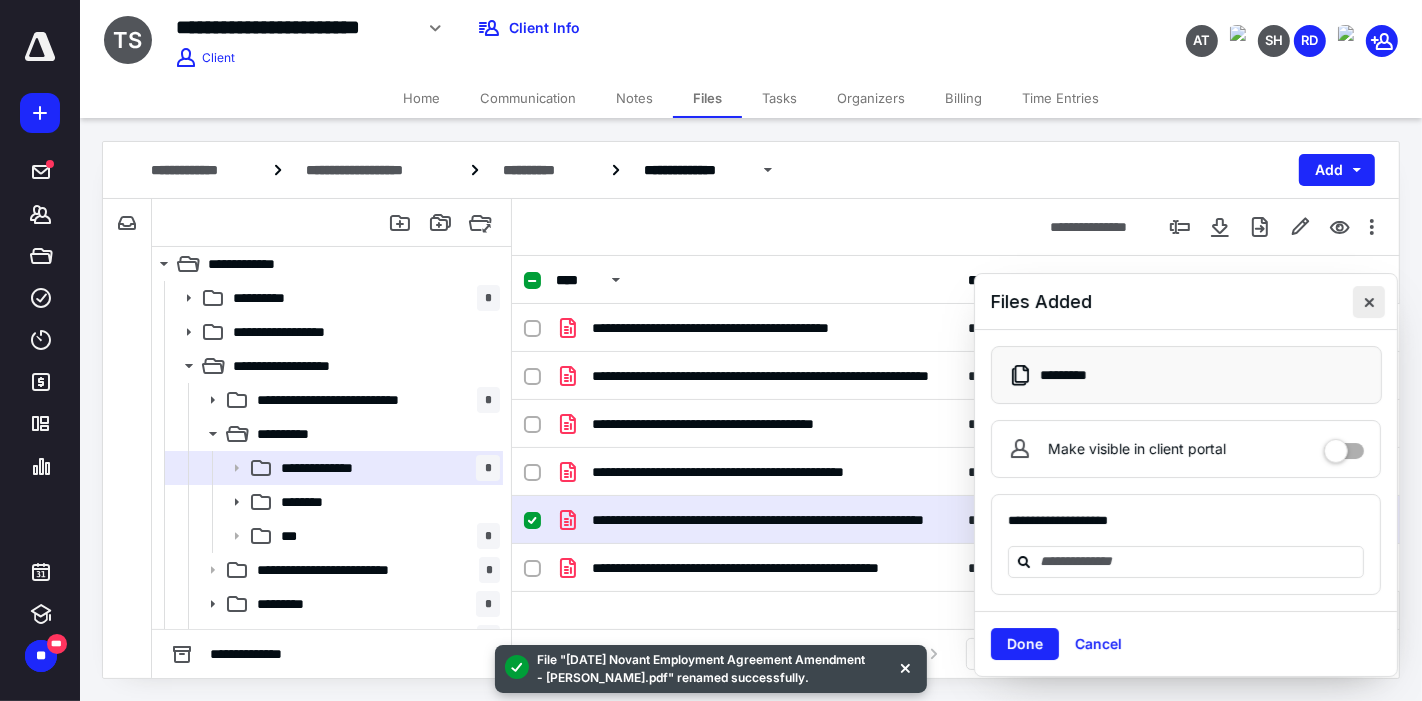 click at bounding box center (1369, 302) 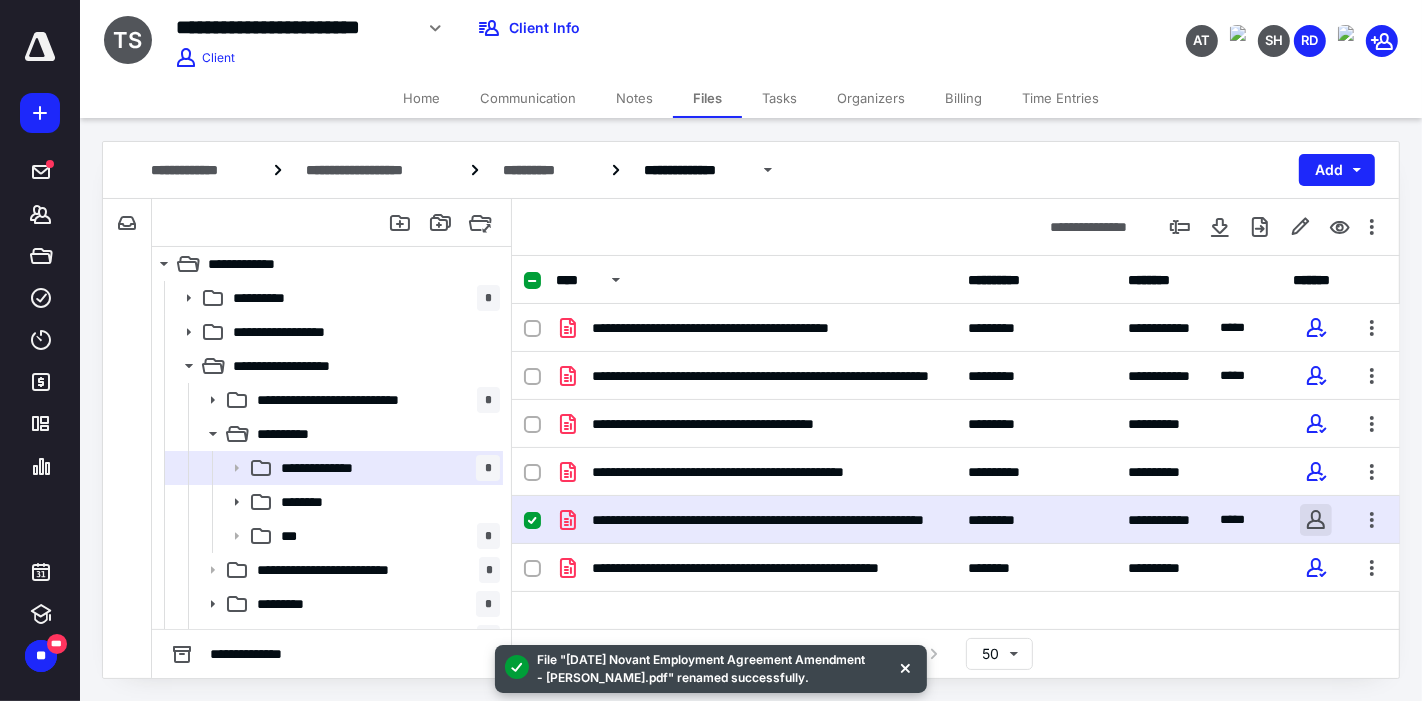 click at bounding box center (1316, 520) 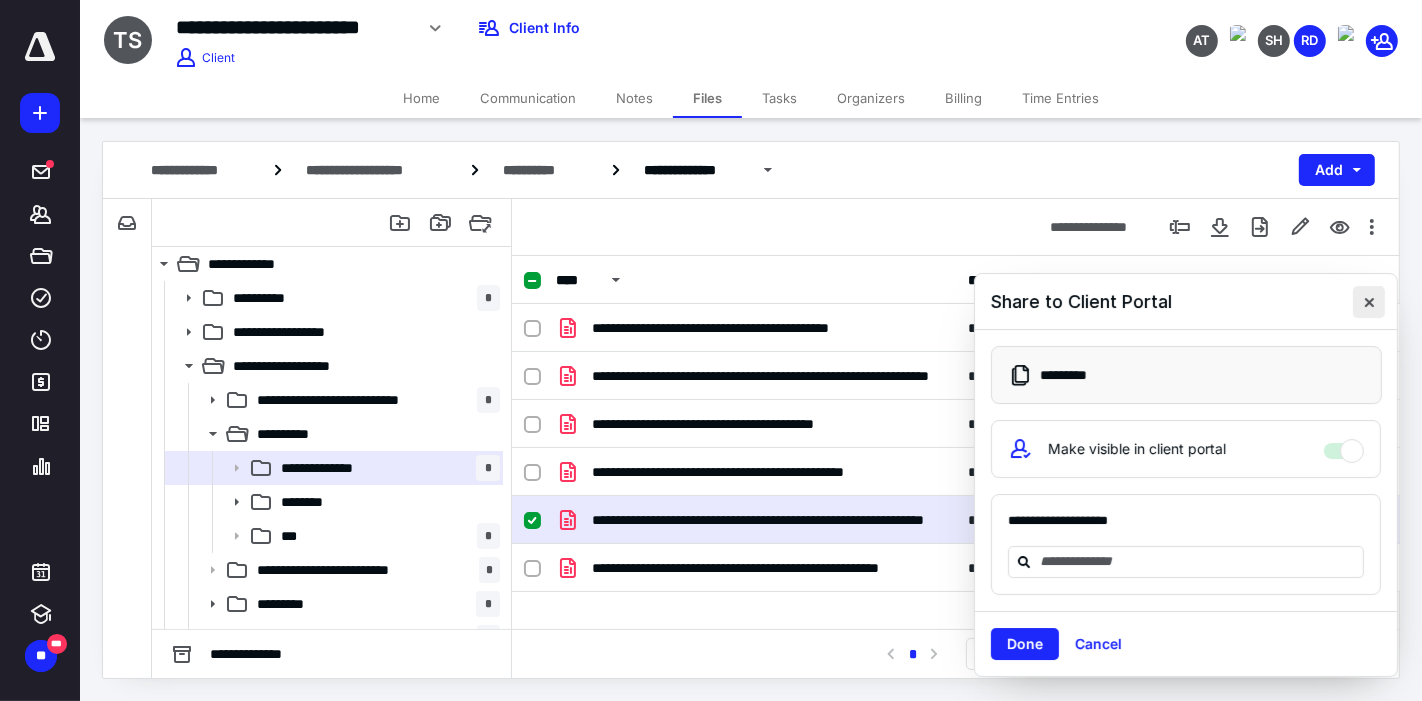 click at bounding box center (1369, 302) 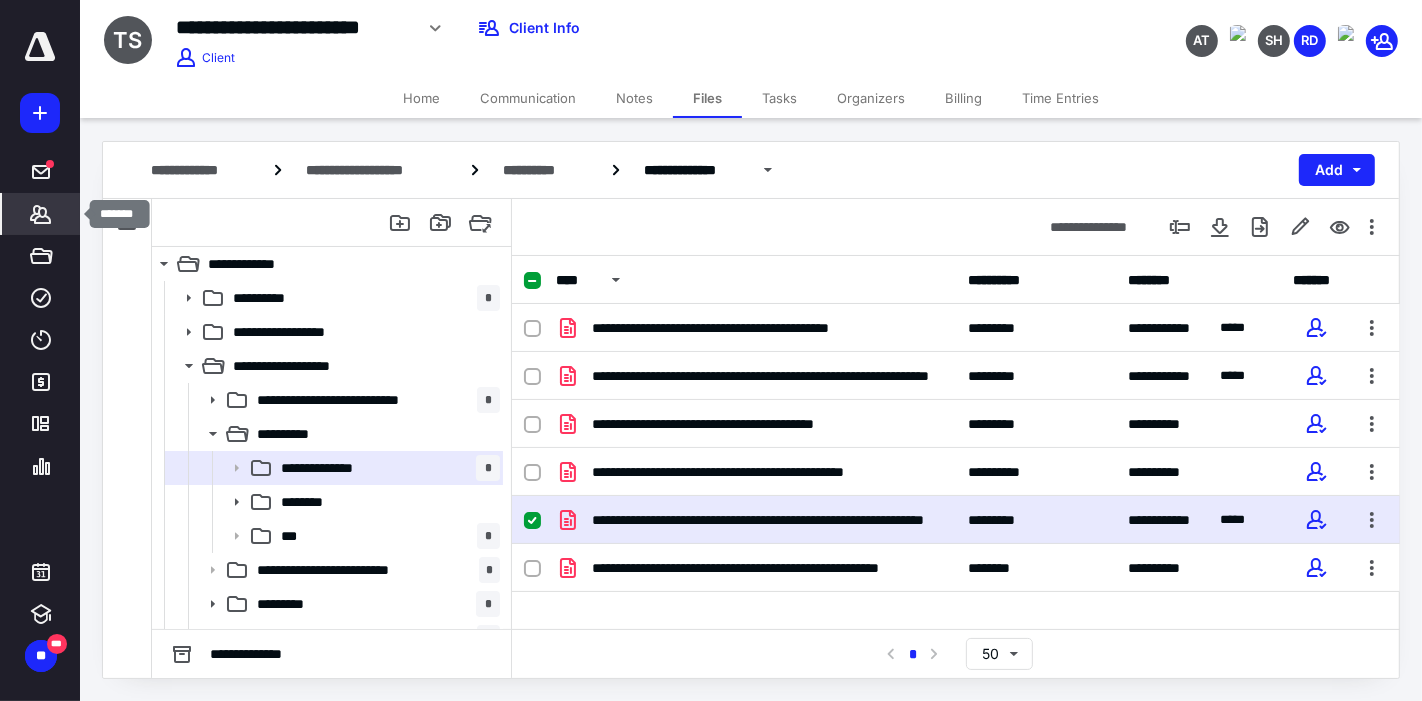 click 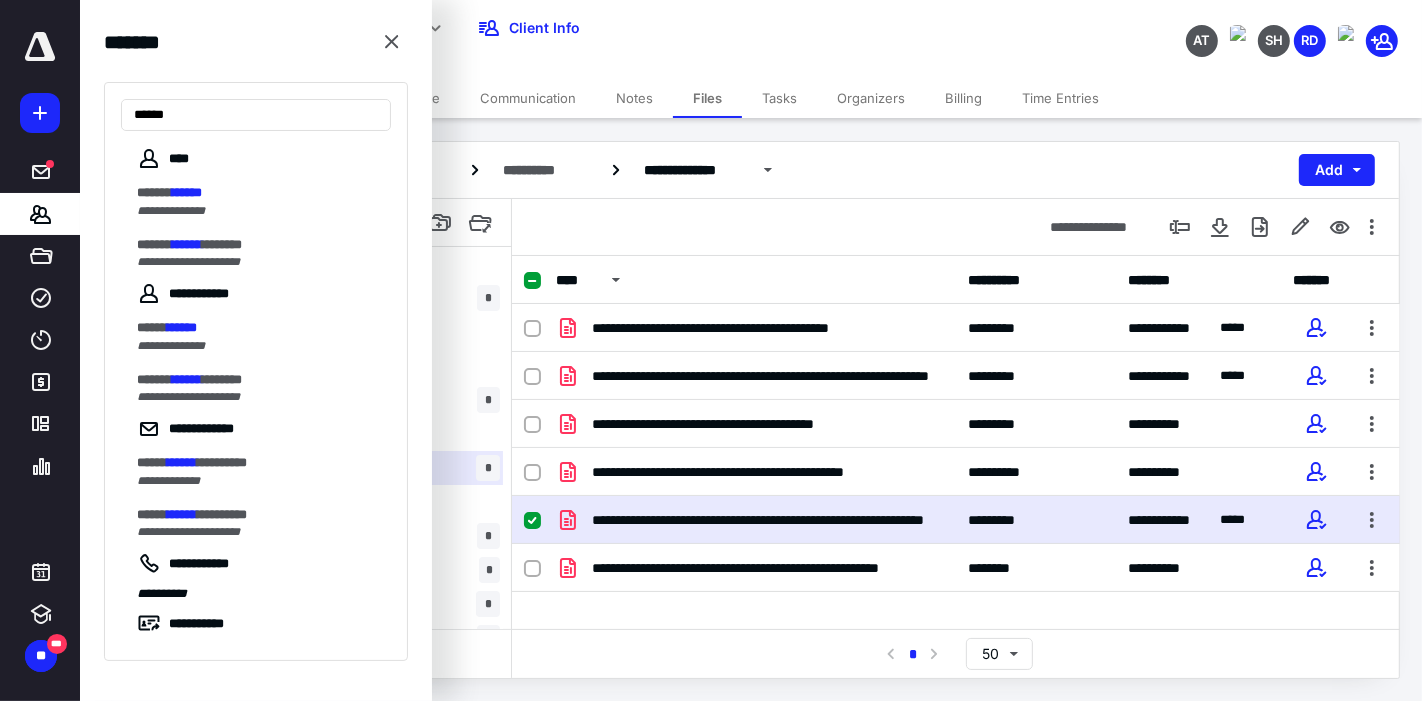 type on "******" 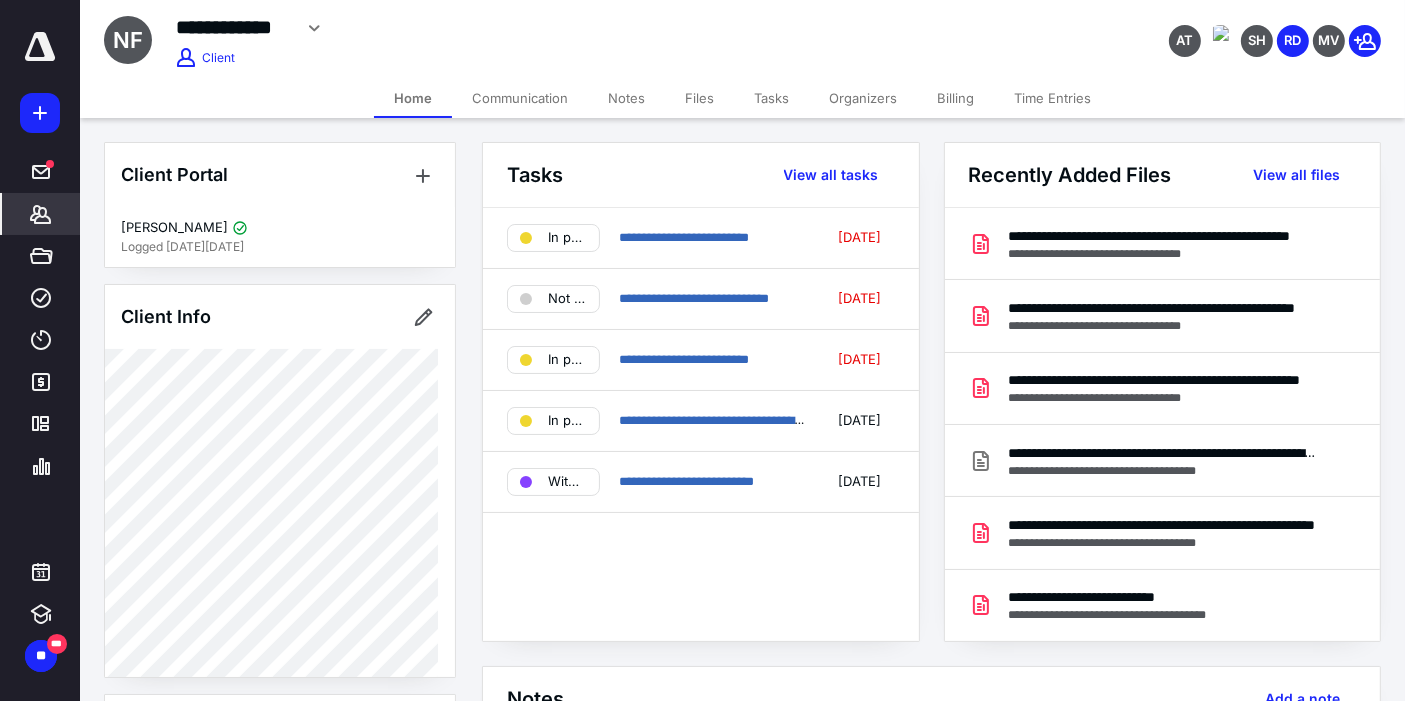 click on "Files" at bounding box center [699, 98] 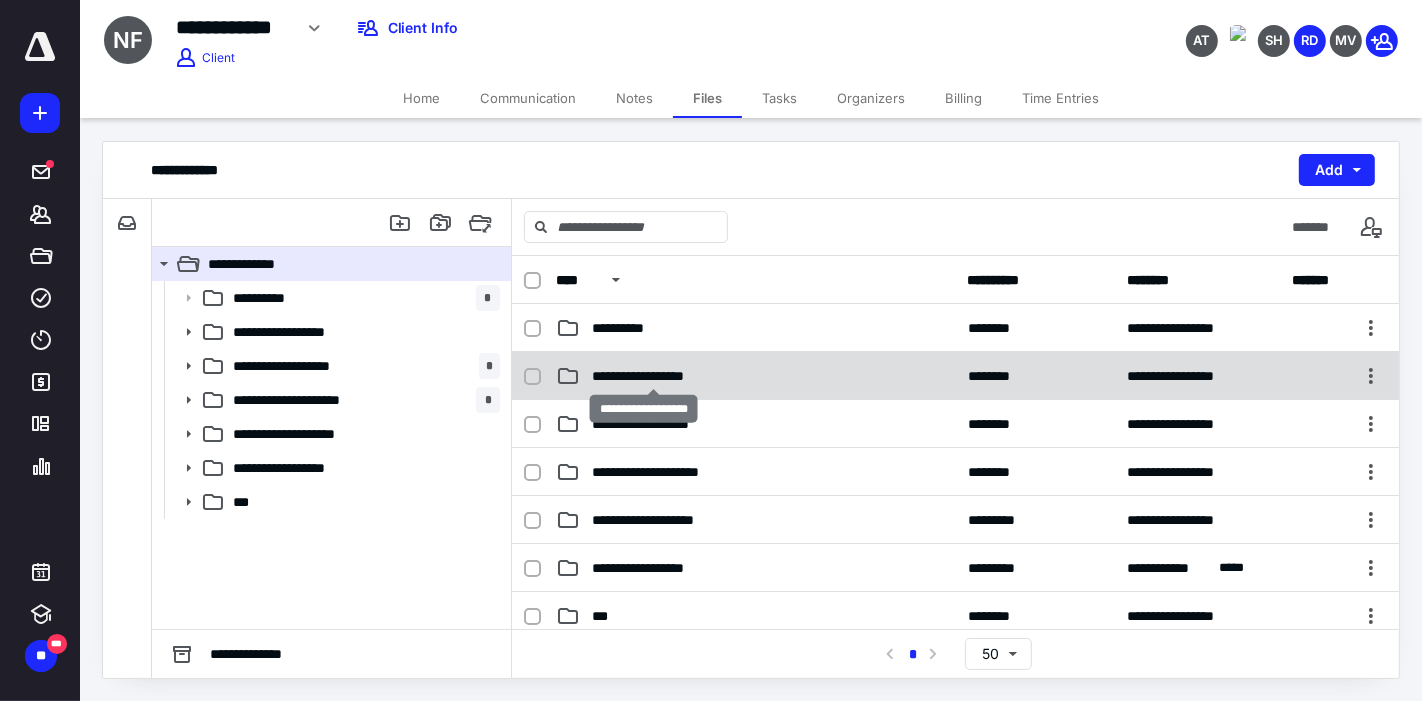 click on "**********" at bounding box center (653, 376) 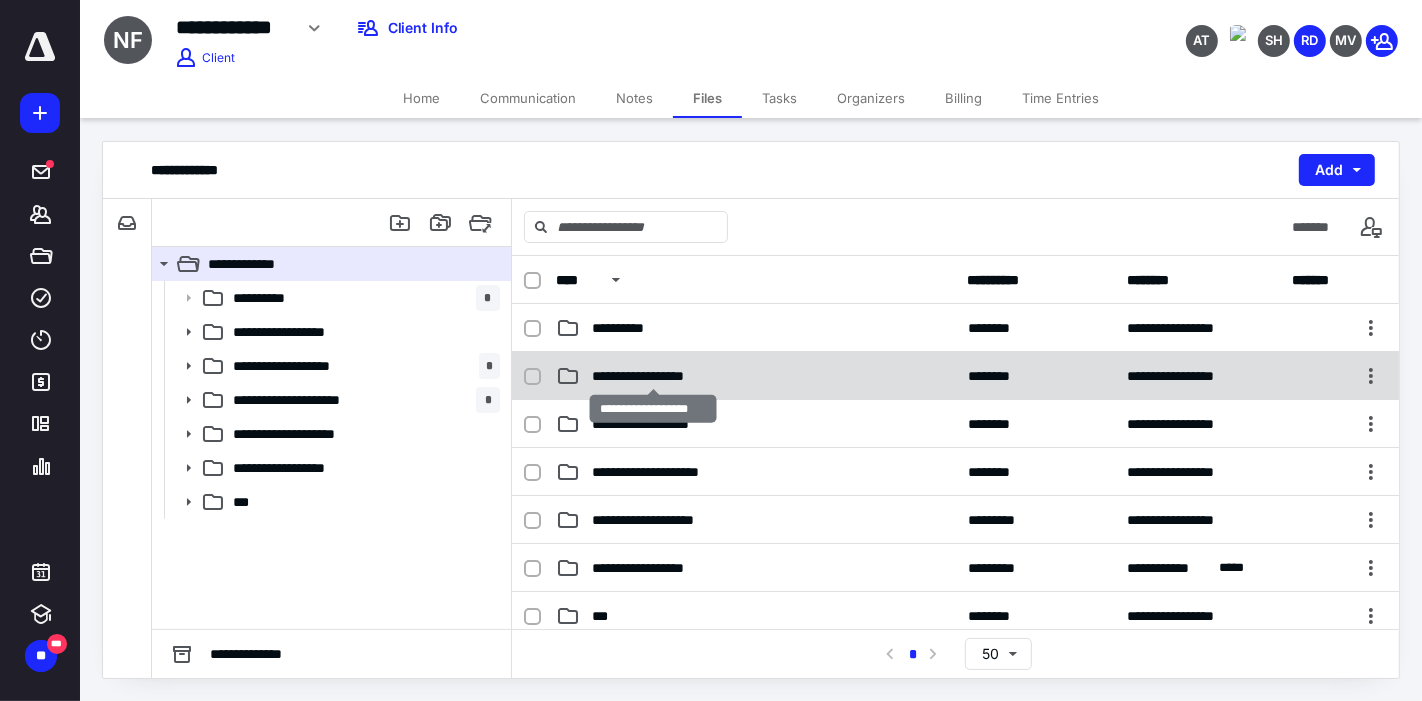 click on "**********" at bounding box center (653, 376) 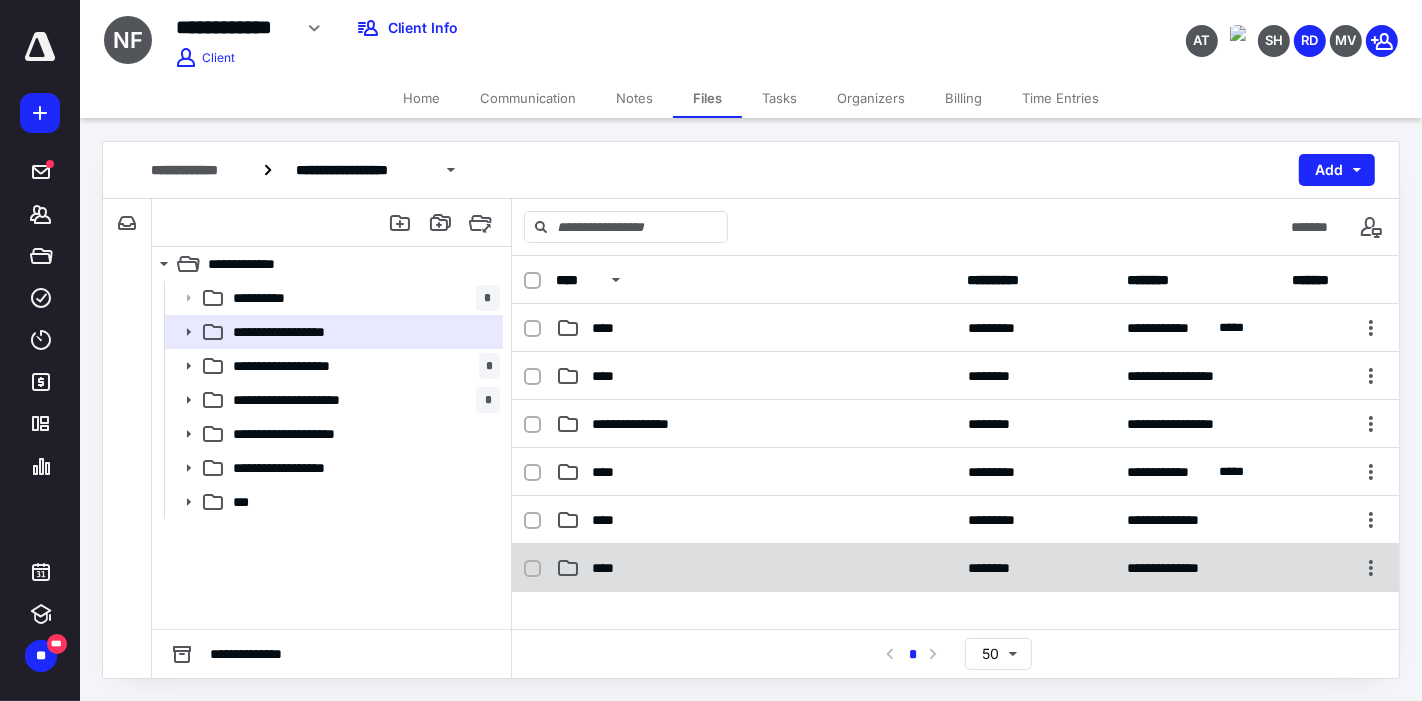 click on "****" at bounding box center [756, 568] 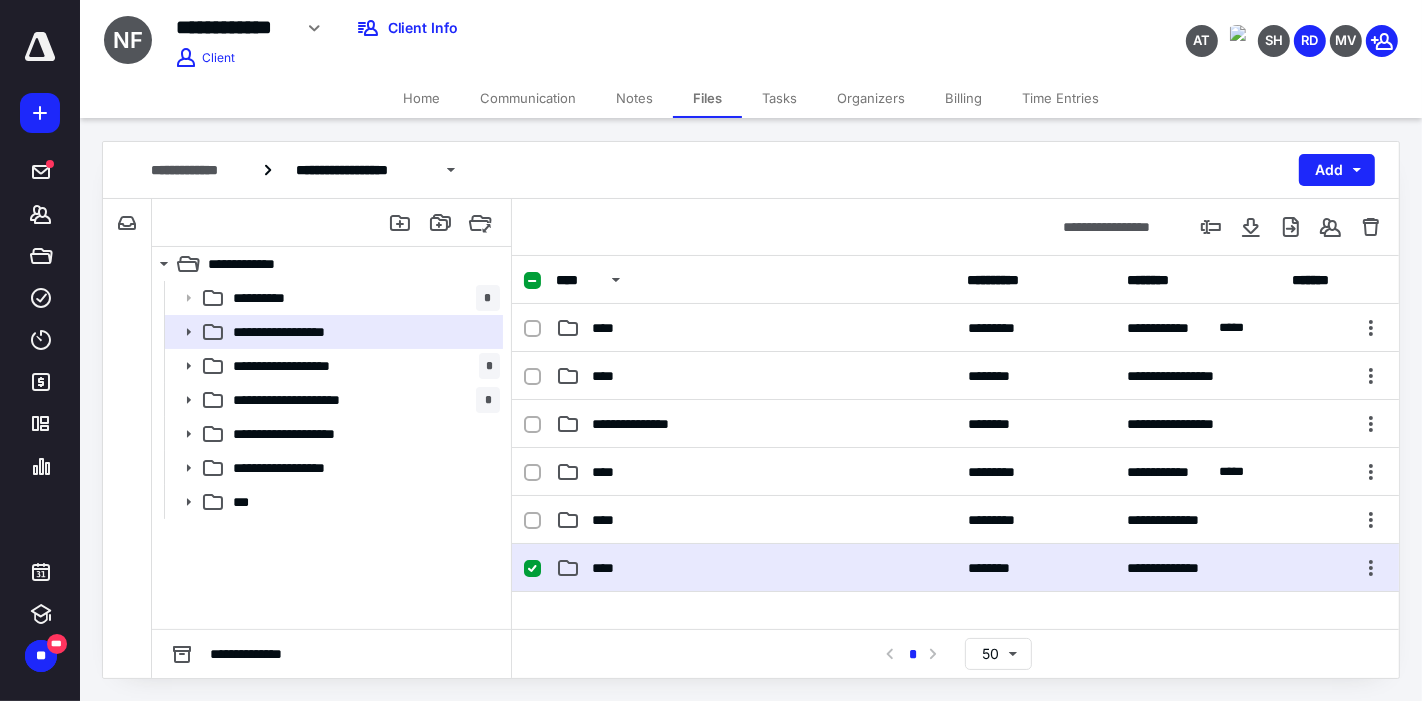 click on "****" at bounding box center (756, 568) 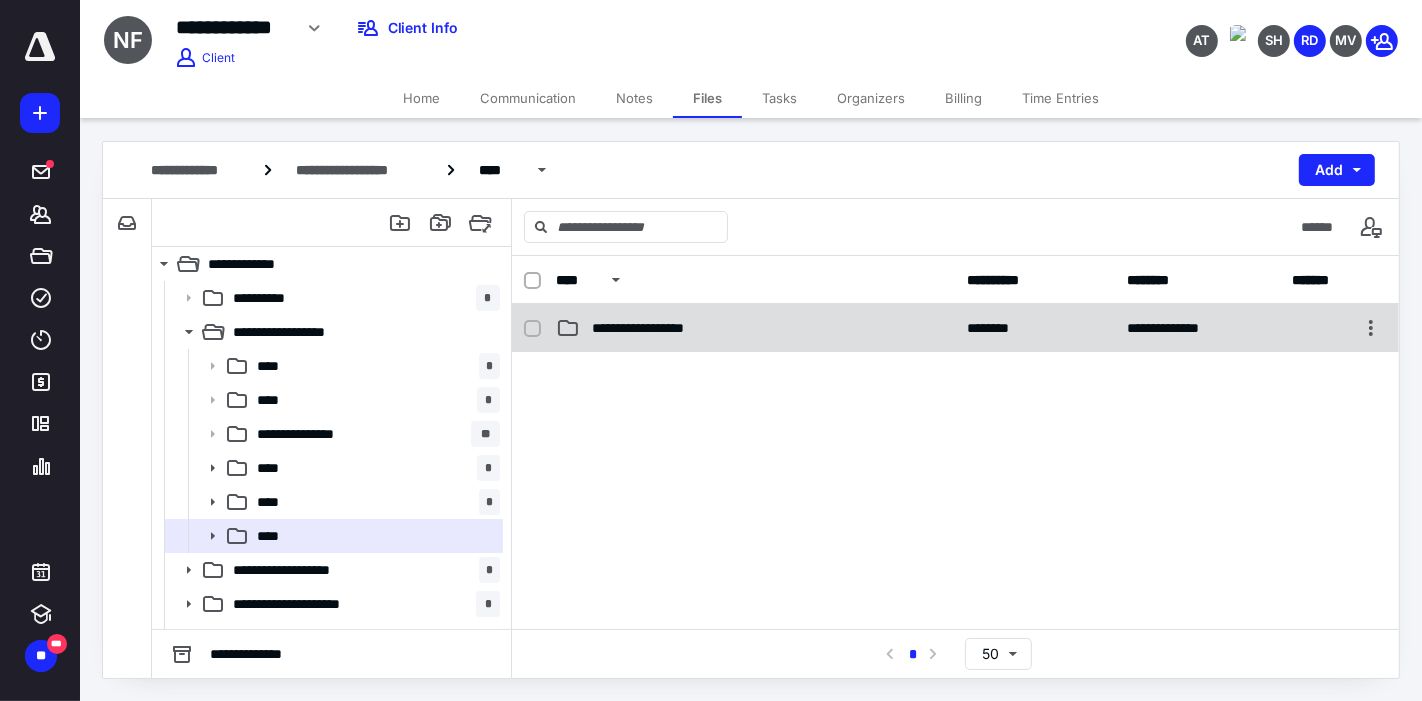 click on "**********" at bounding box center [660, 328] 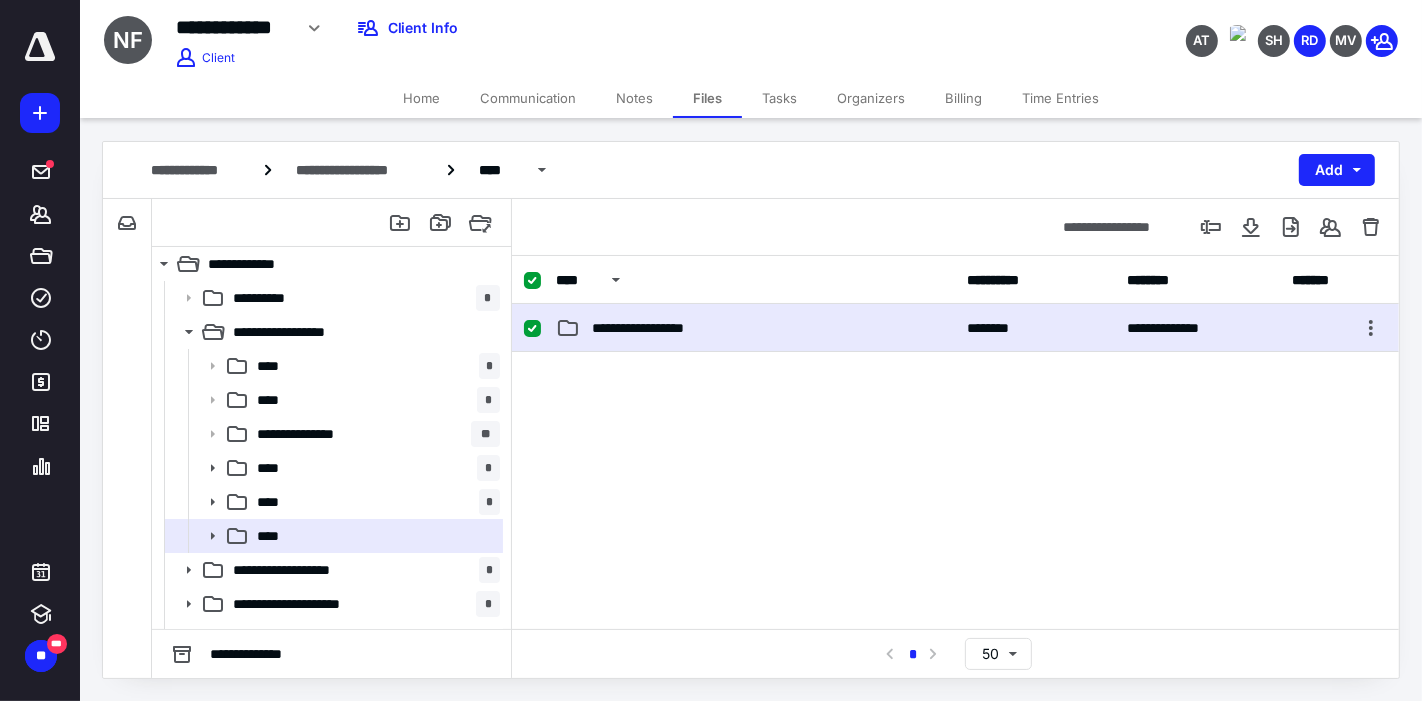 click on "**********" at bounding box center [660, 328] 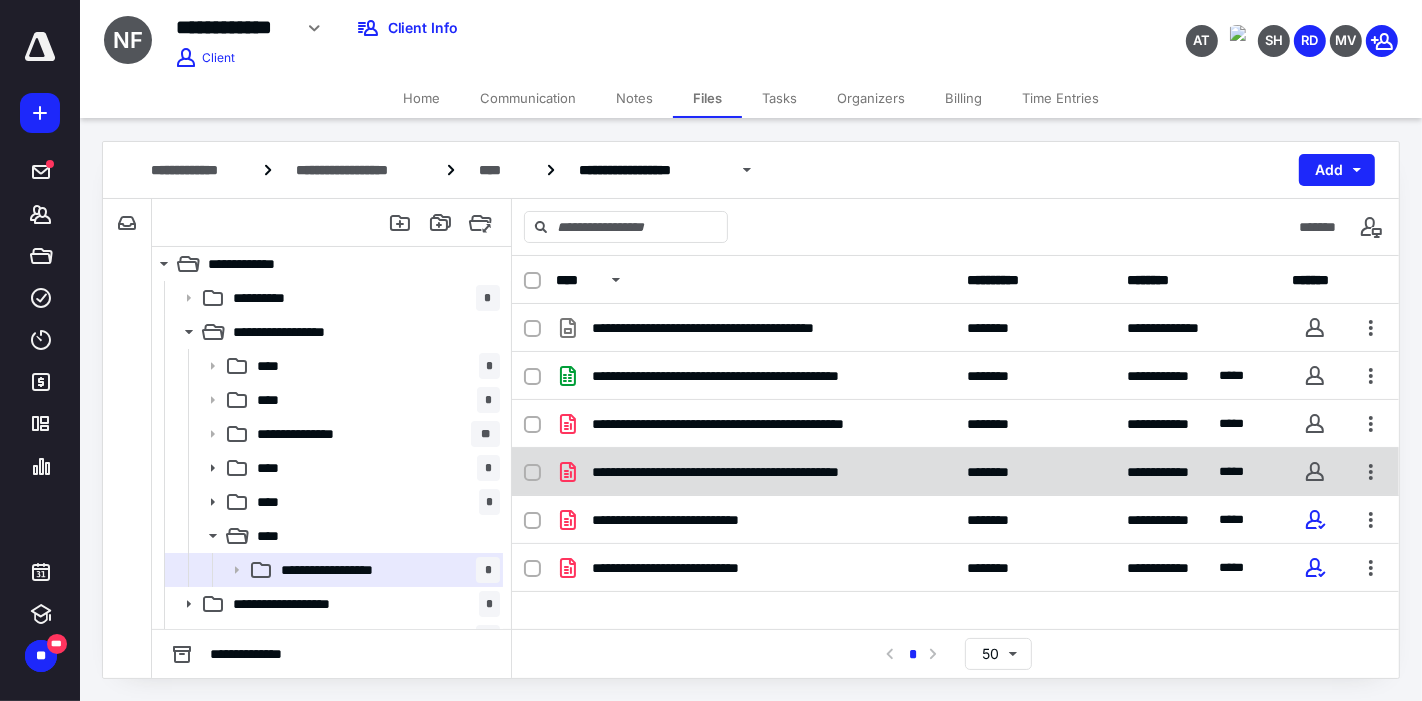 click on "**********" at bounding box center [761, 472] 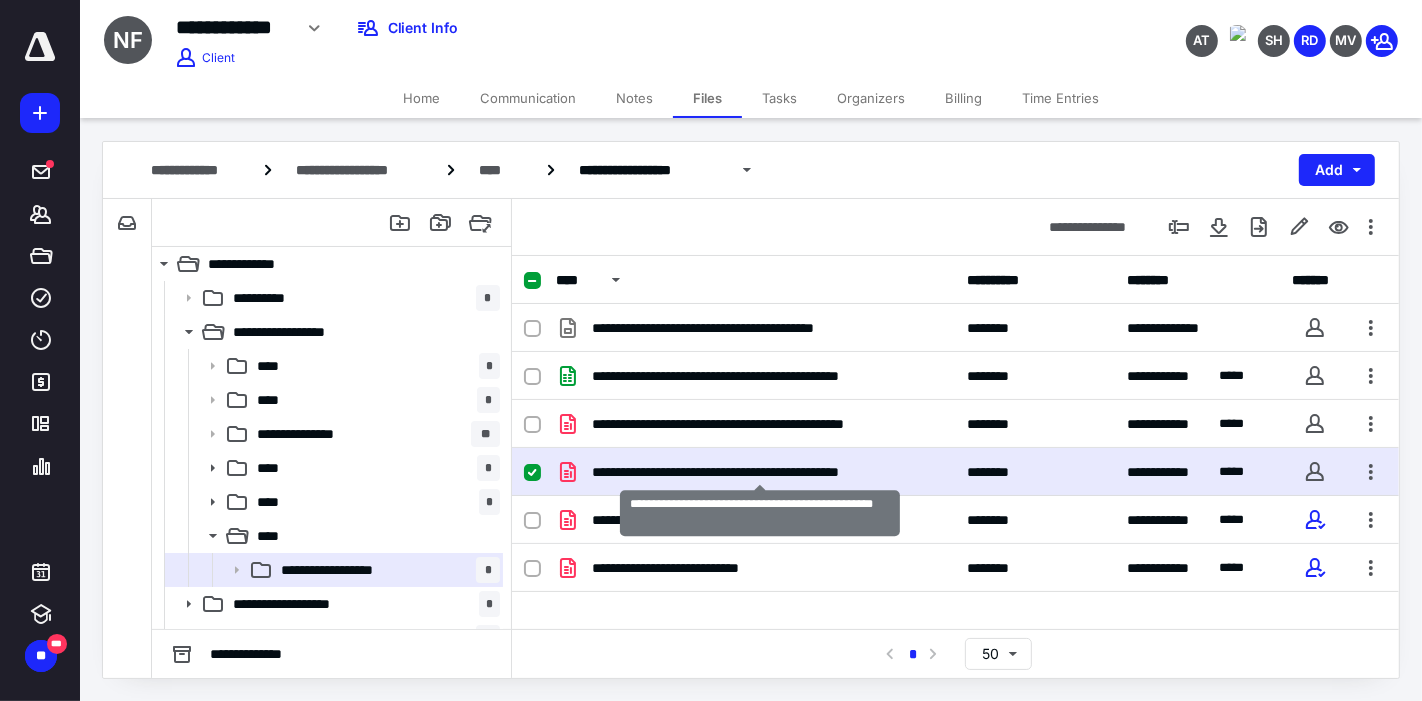 click on "**********" at bounding box center [761, 472] 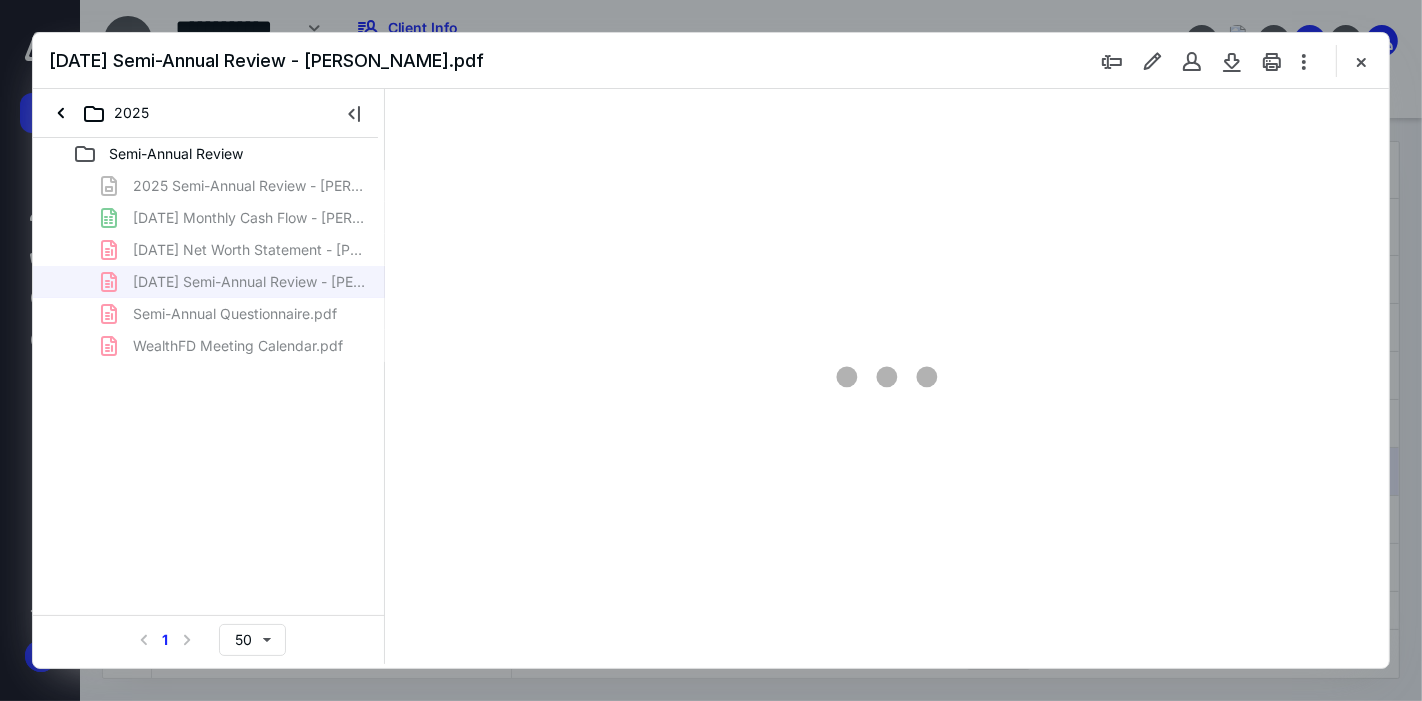 scroll, scrollTop: 0, scrollLeft: 0, axis: both 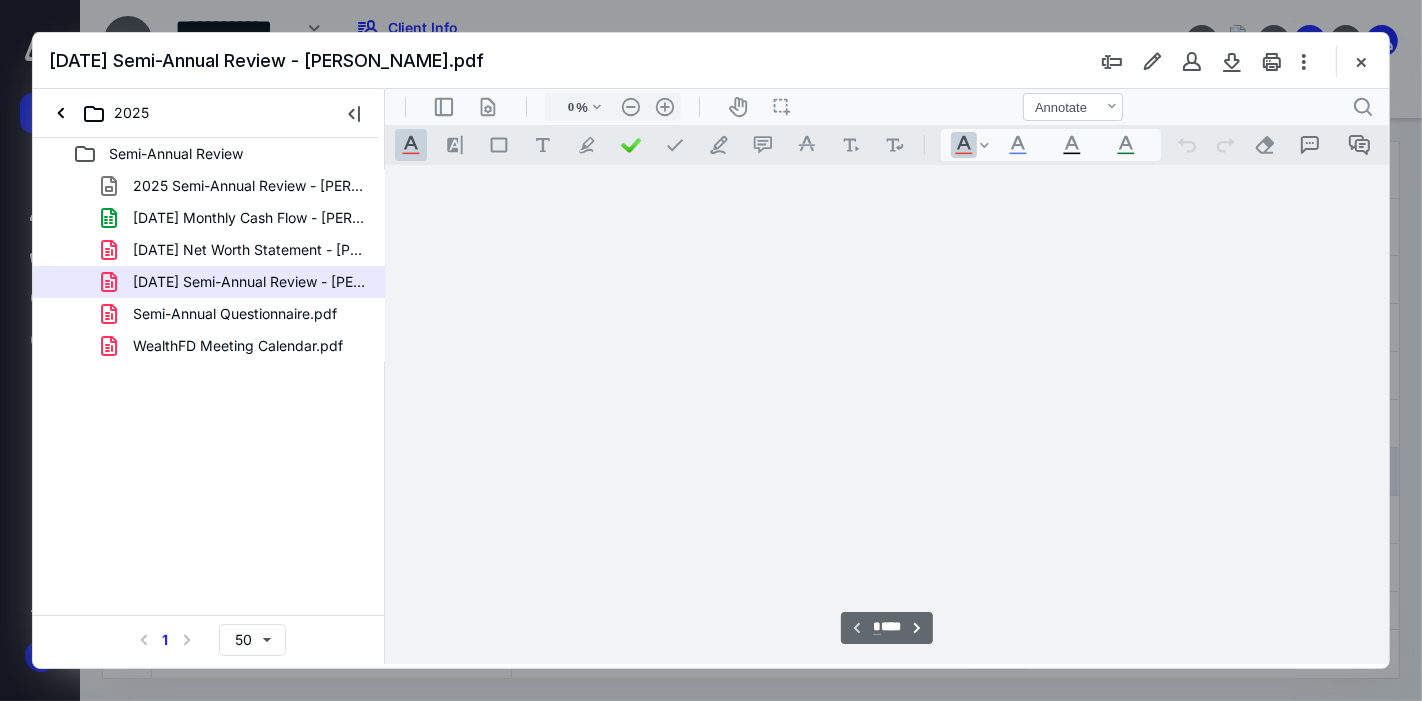 type on "63" 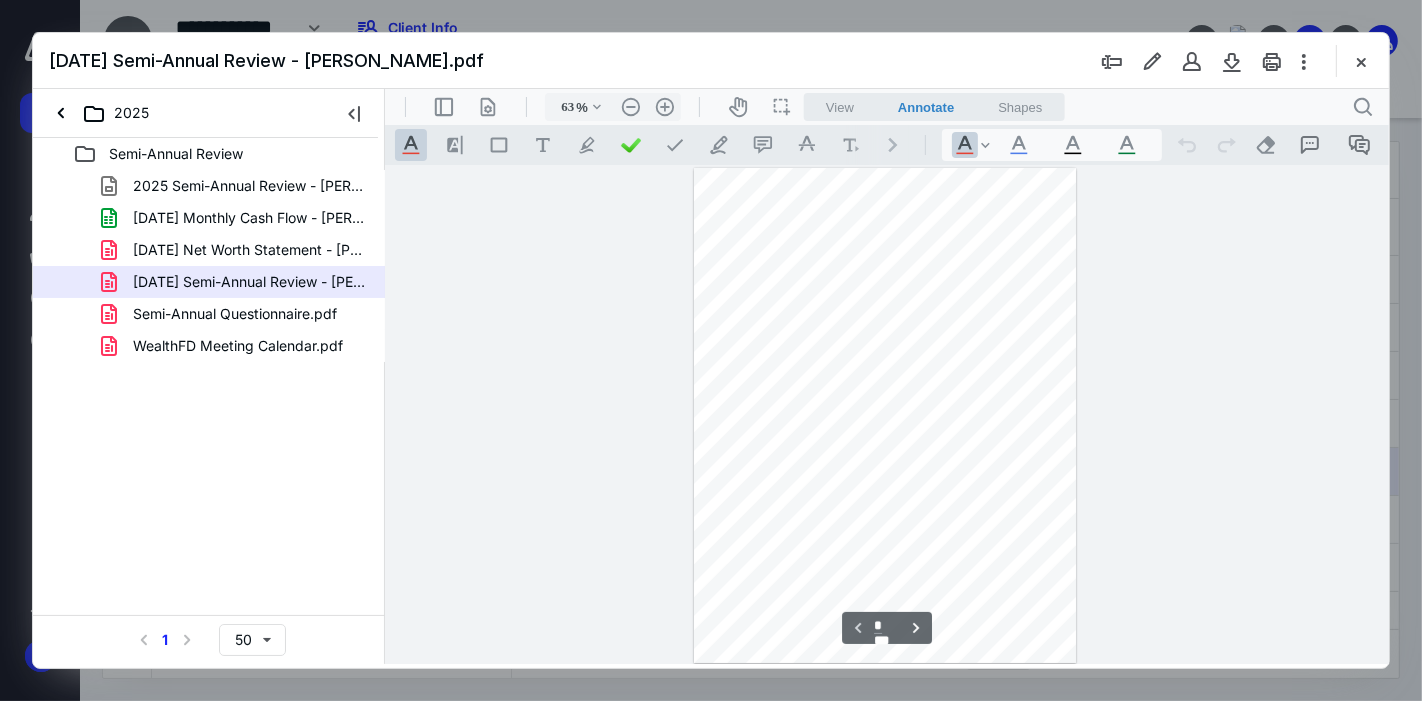 scroll, scrollTop: 79, scrollLeft: 0, axis: vertical 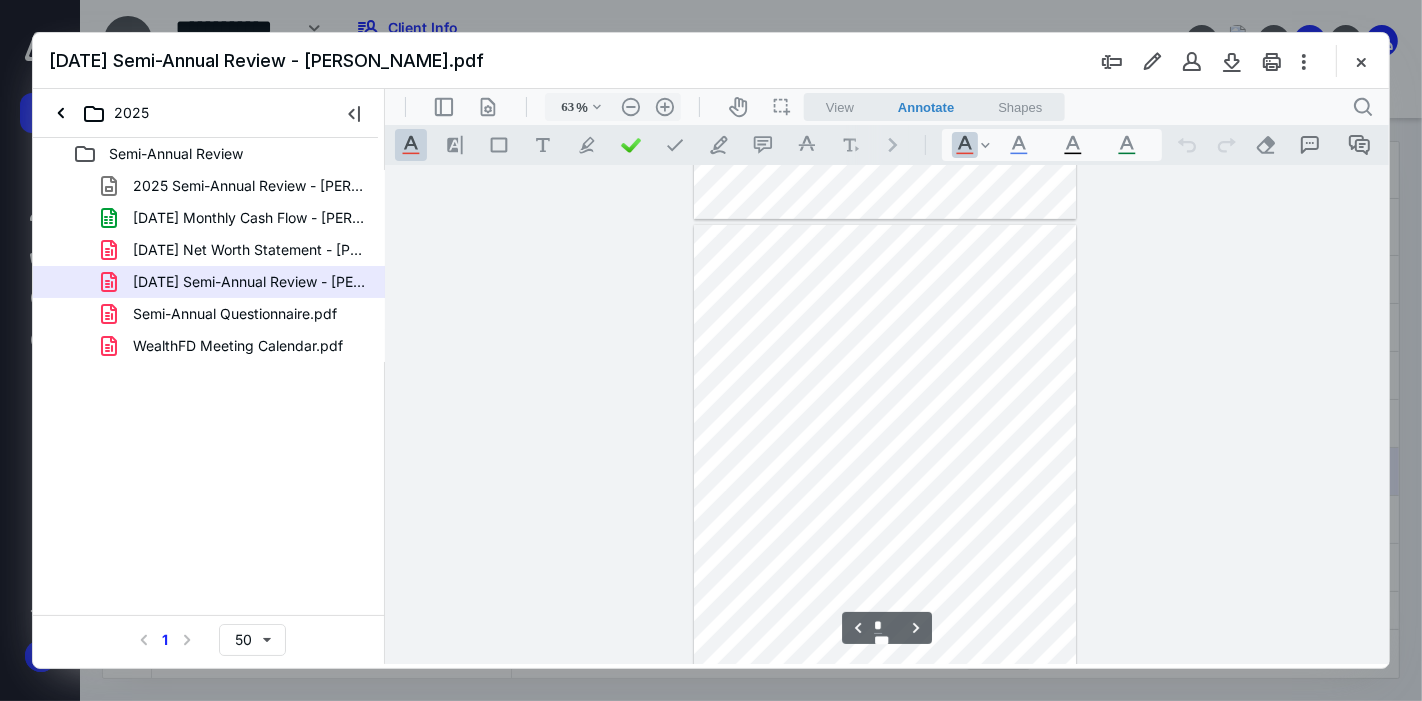 type on "*" 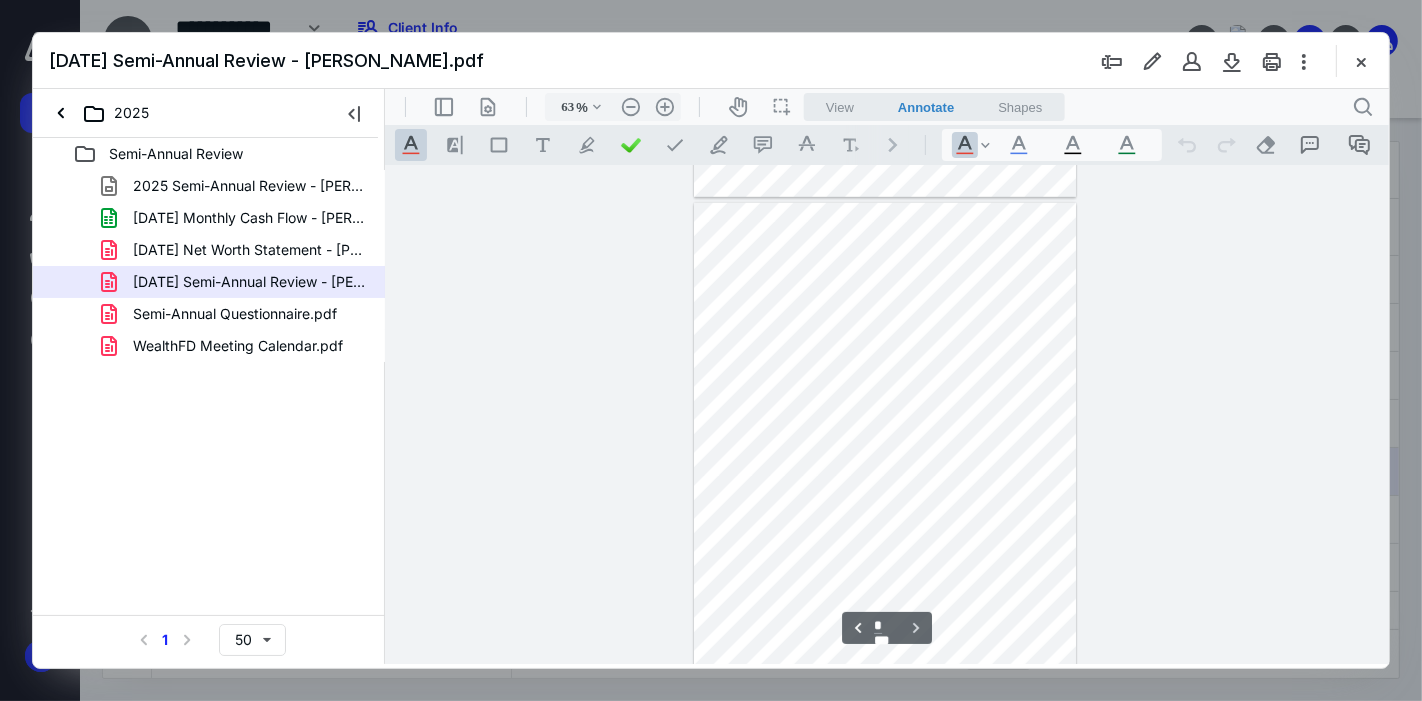 scroll, scrollTop: 1503, scrollLeft: 0, axis: vertical 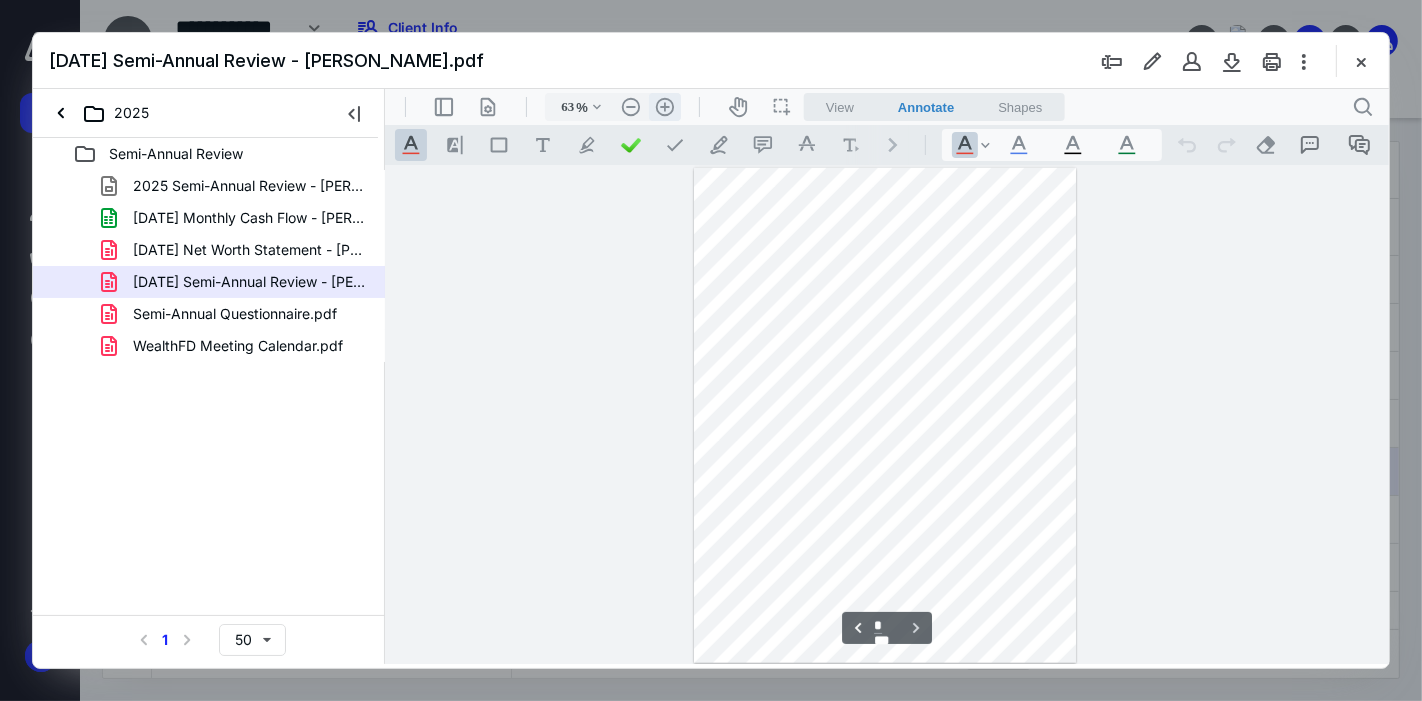click on ".cls-1{fill:#abb0c4;} icon - header - zoom - in - line" at bounding box center [664, 106] 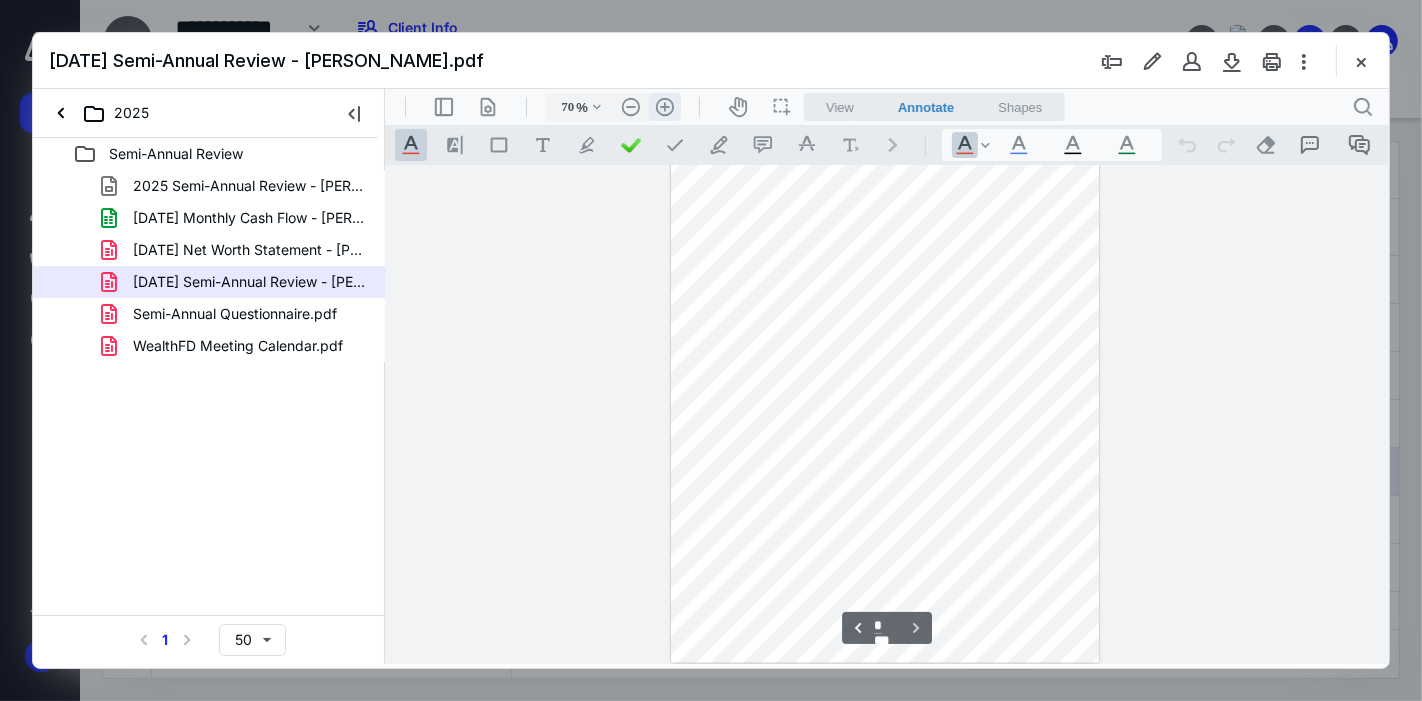 click on ".cls-1{fill:#abb0c4;} icon - header - zoom - in - line" at bounding box center (664, 106) 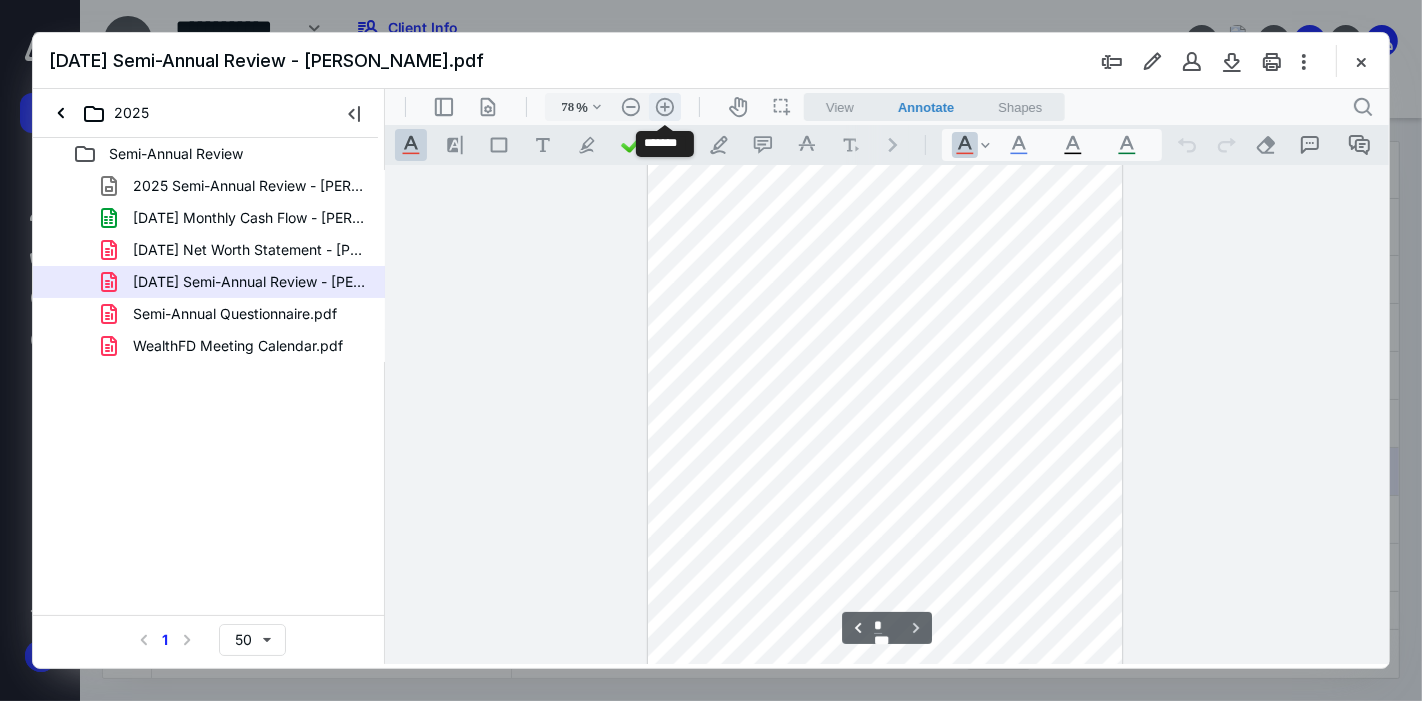 click on ".cls-1{fill:#abb0c4;} icon - header - zoom - in - line" at bounding box center [664, 106] 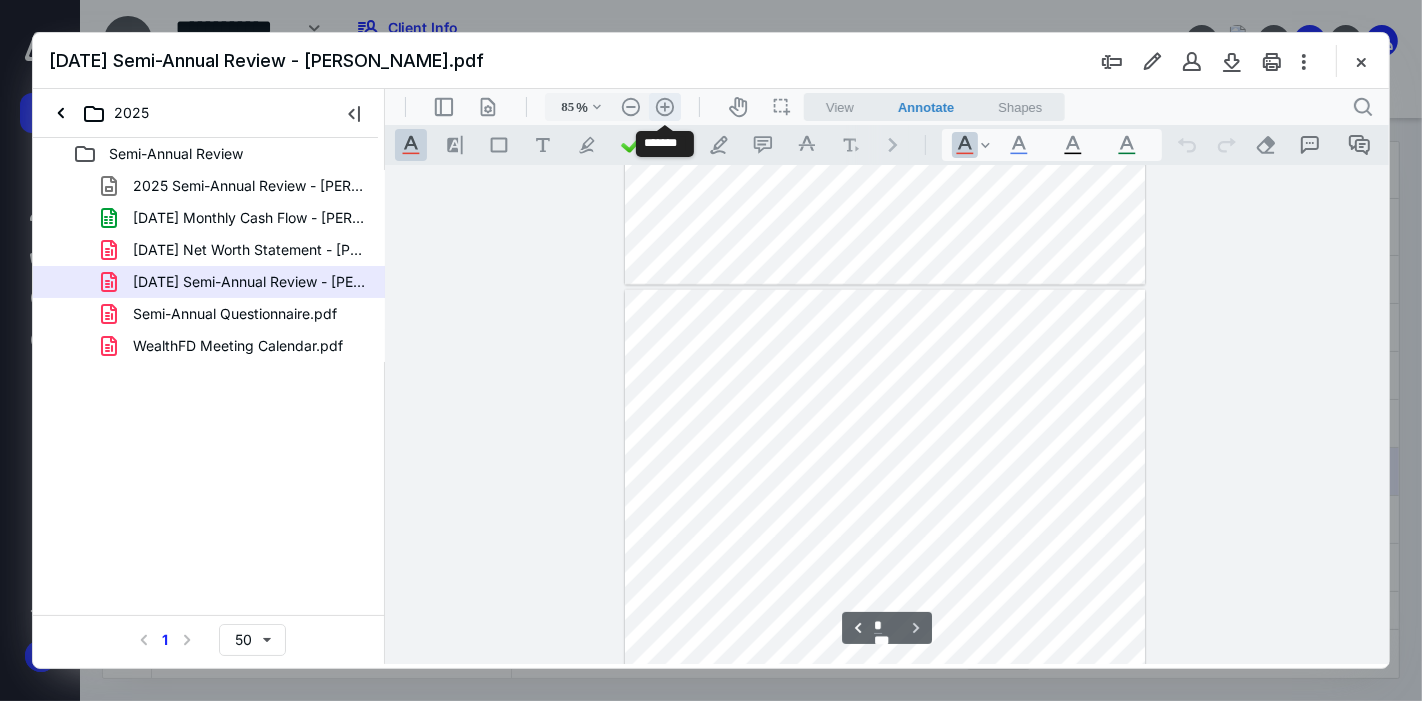 click on ".cls-1{fill:#abb0c4;} icon - header - zoom - in - line" at bounding box center [664, 106] 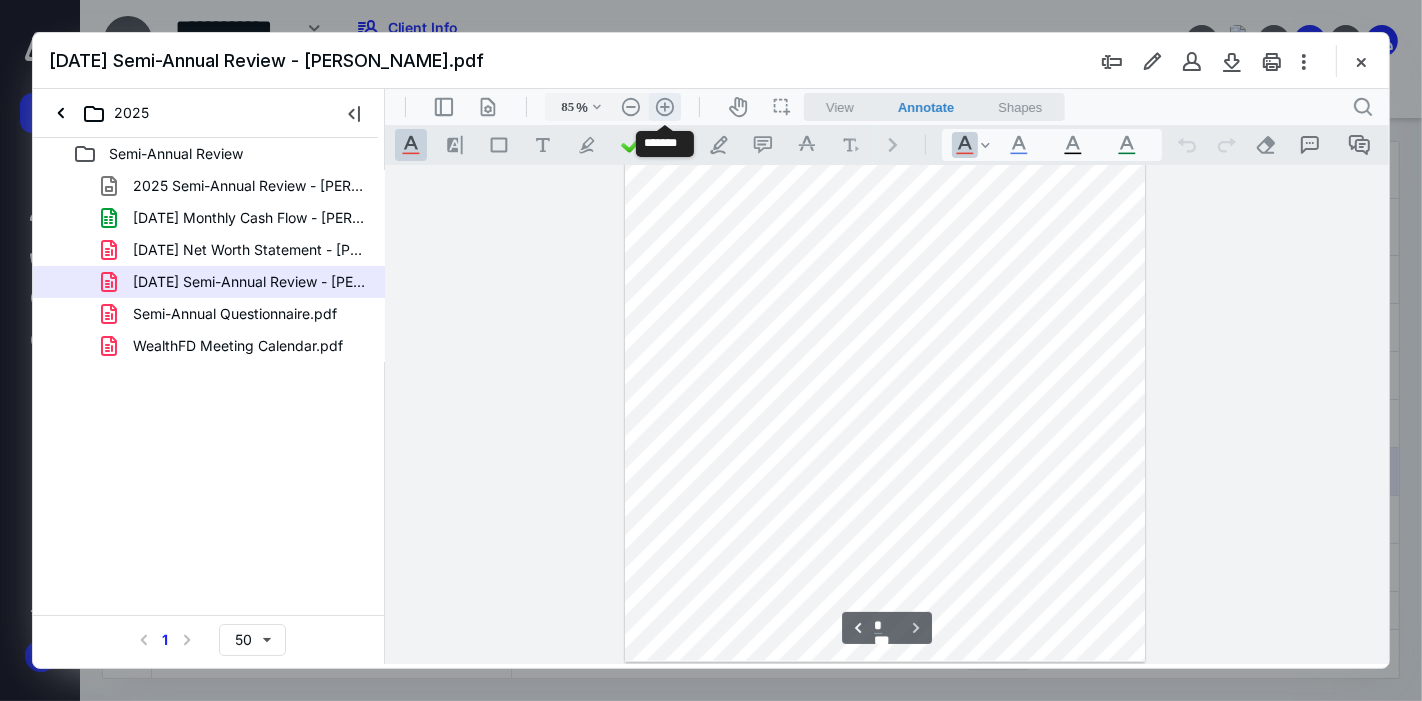 type on "110" 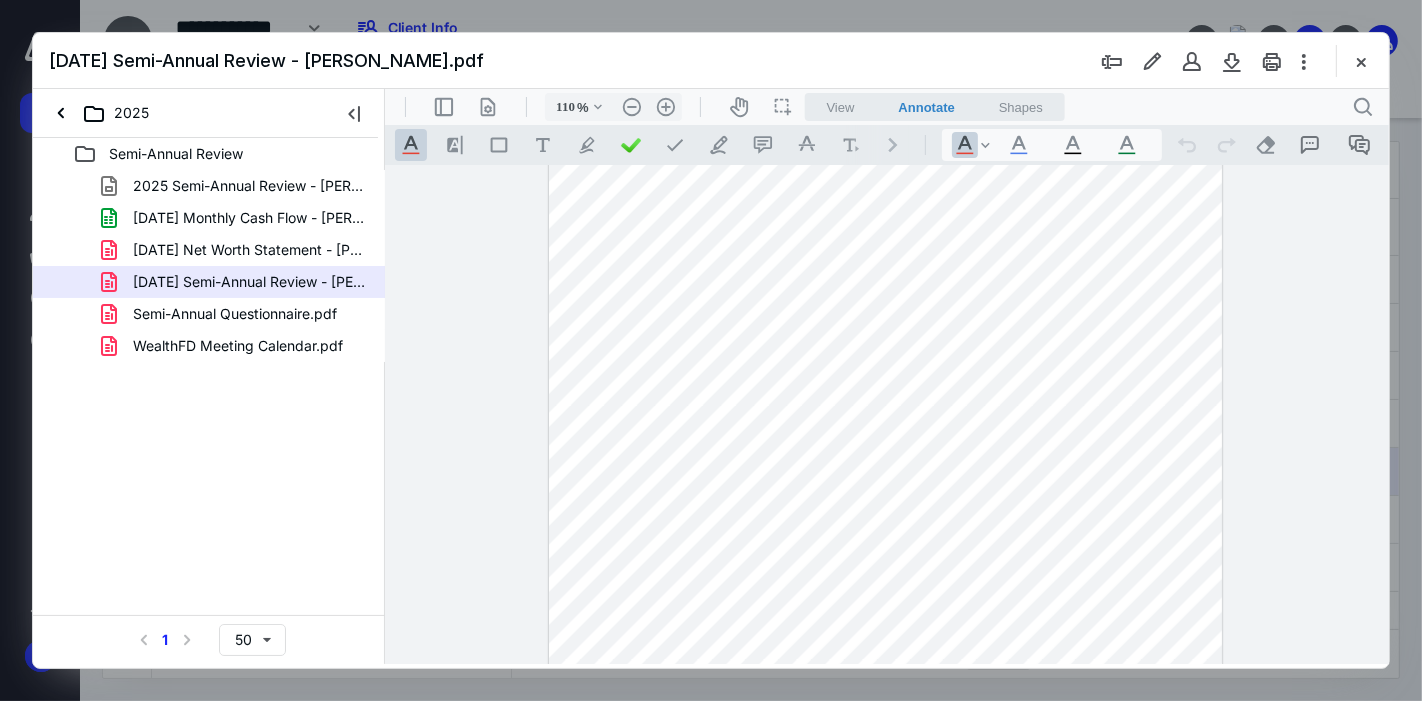 scroll, scrollTop: 2901, scrollLeft: 0, axis: vertical 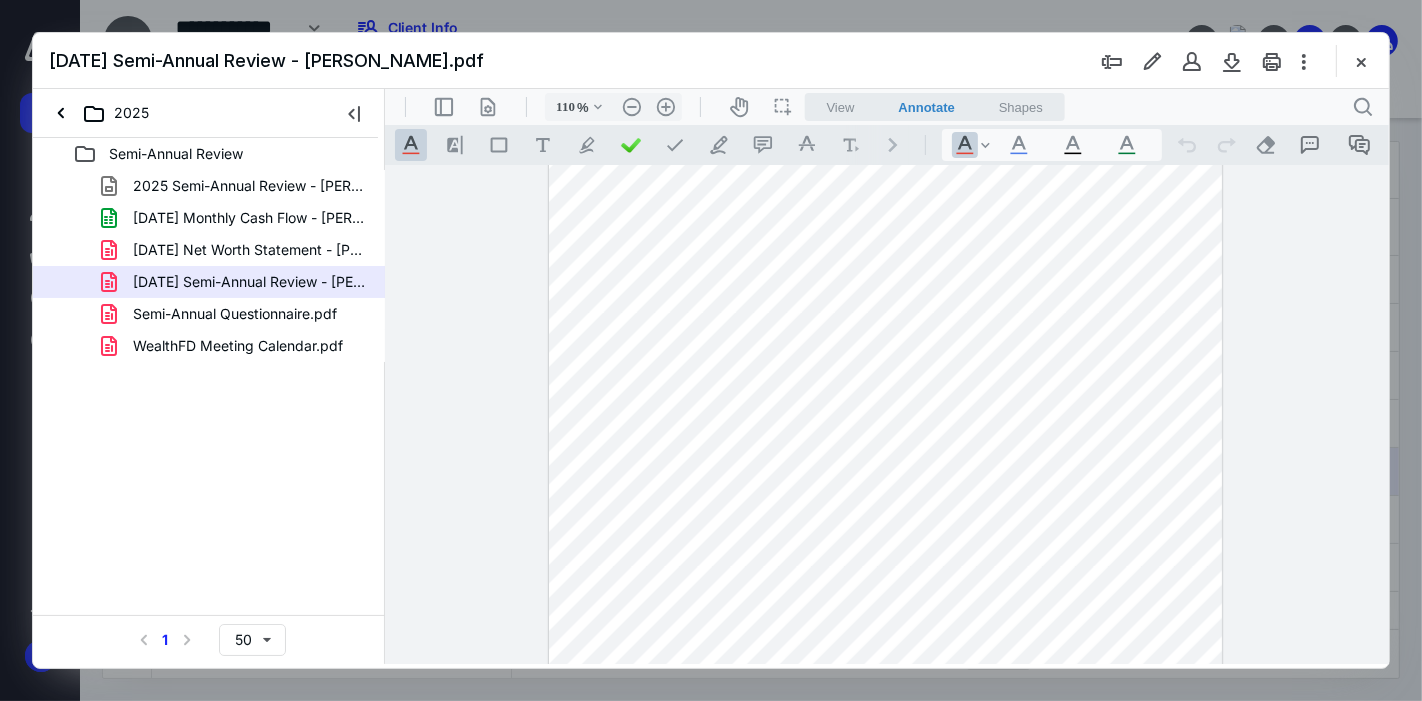 click on "[DATE] Semi-Annual Review - [PERSON_NAME].pdf" at bounding box center (711, 61) 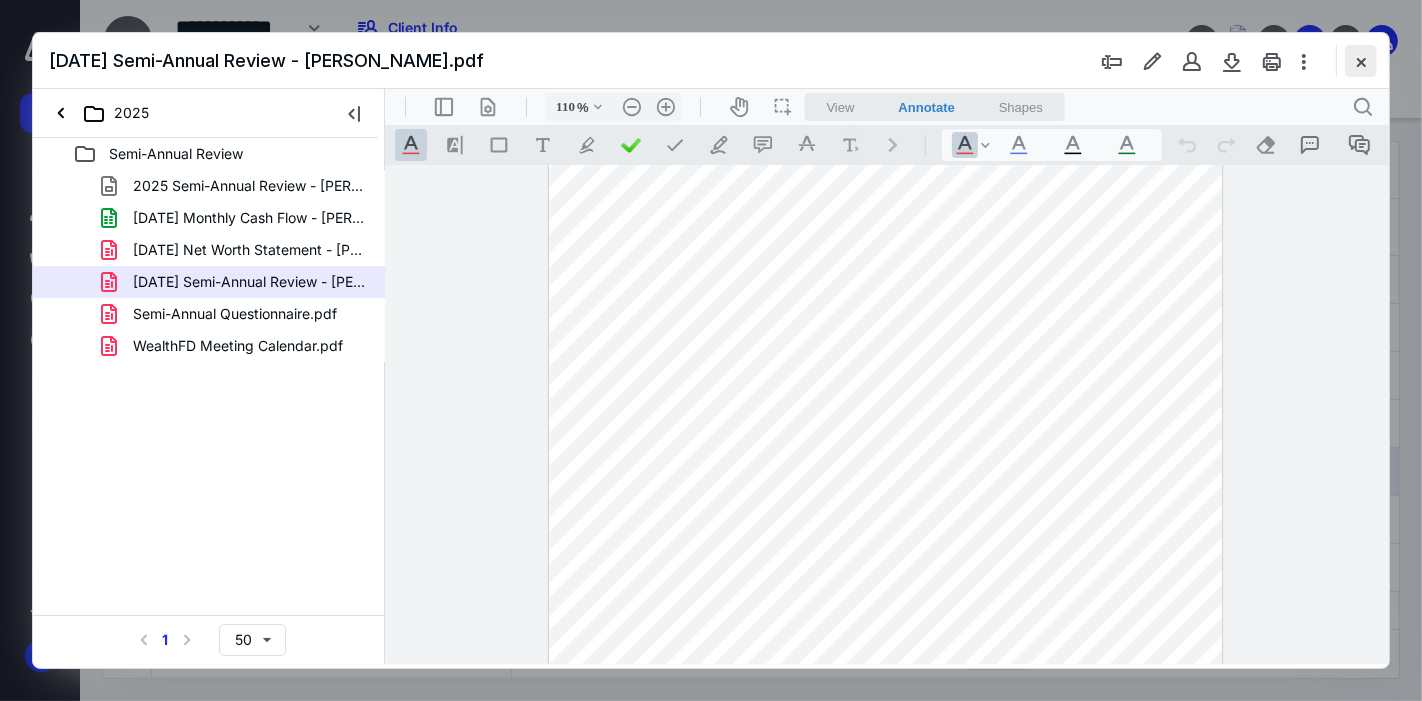 click at bounding box center (1361, 61) 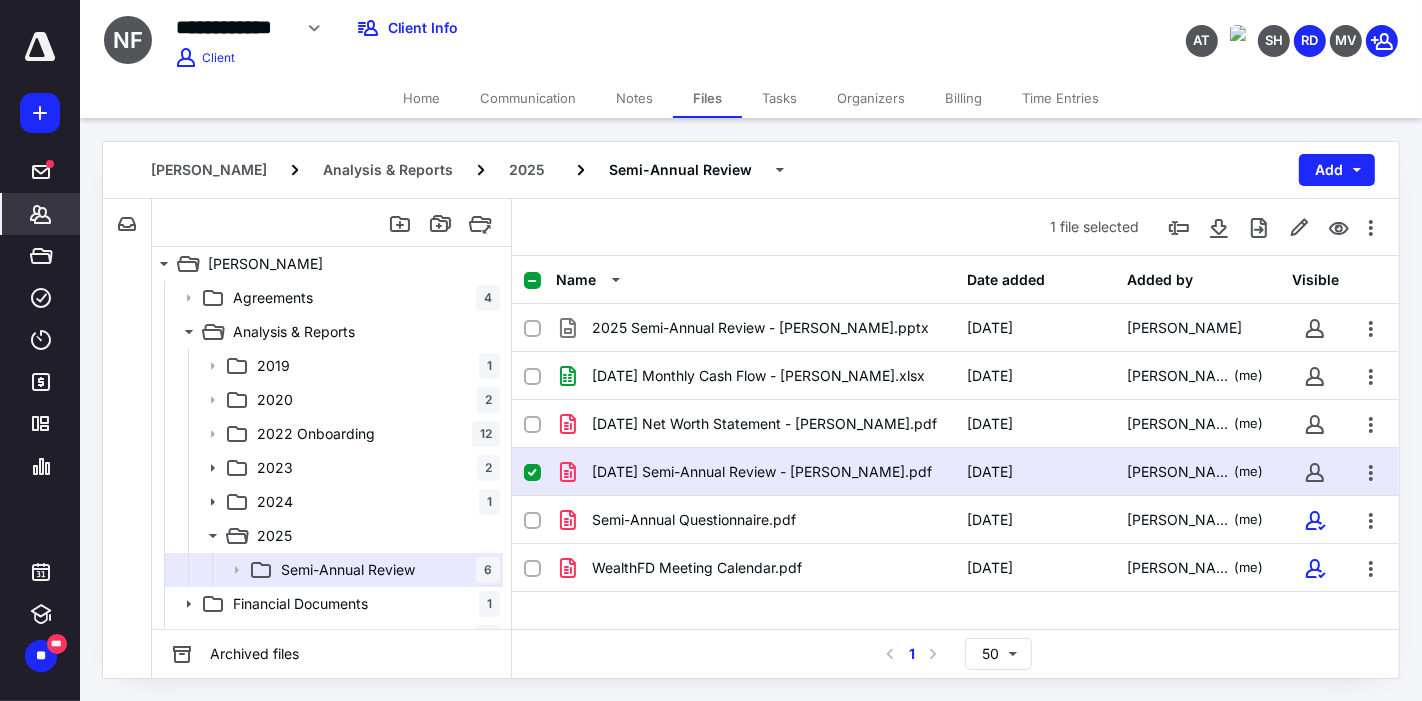 click on "*******" at bounding box center (41, 214) 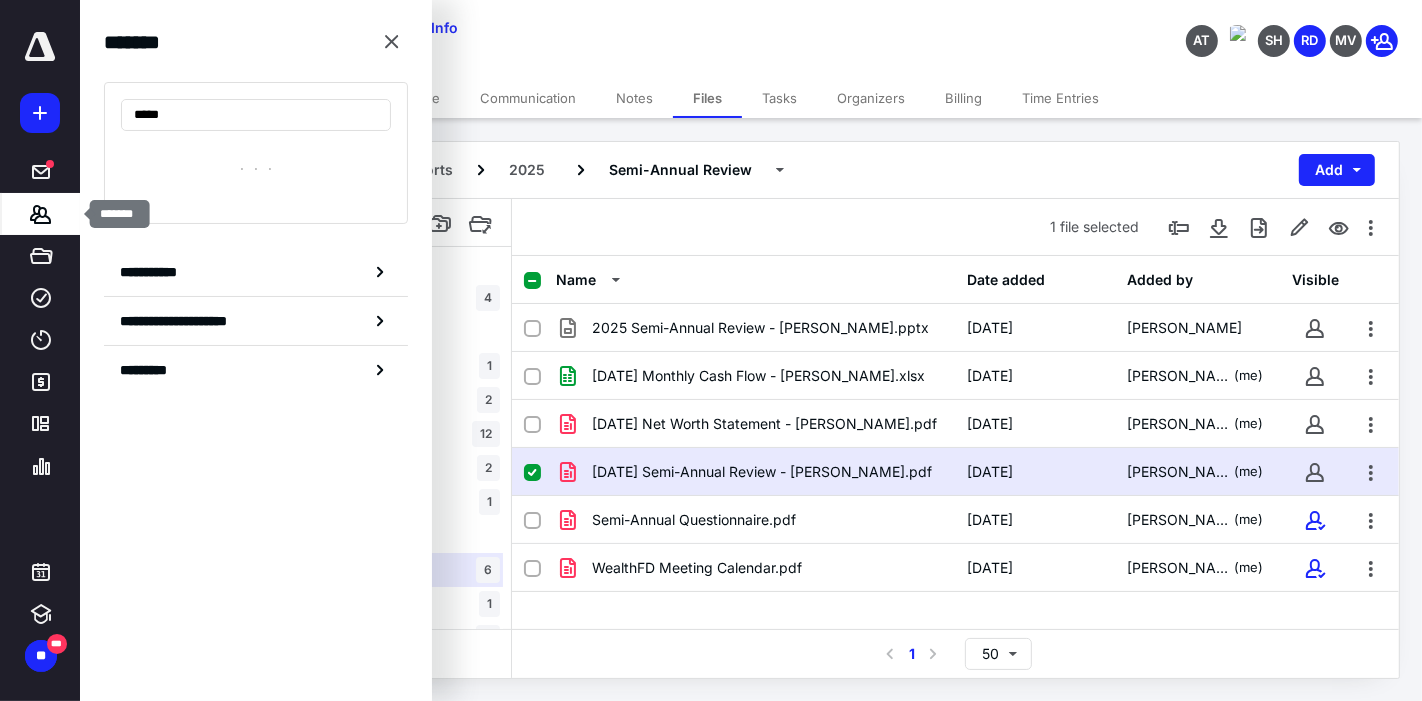 type on "******" 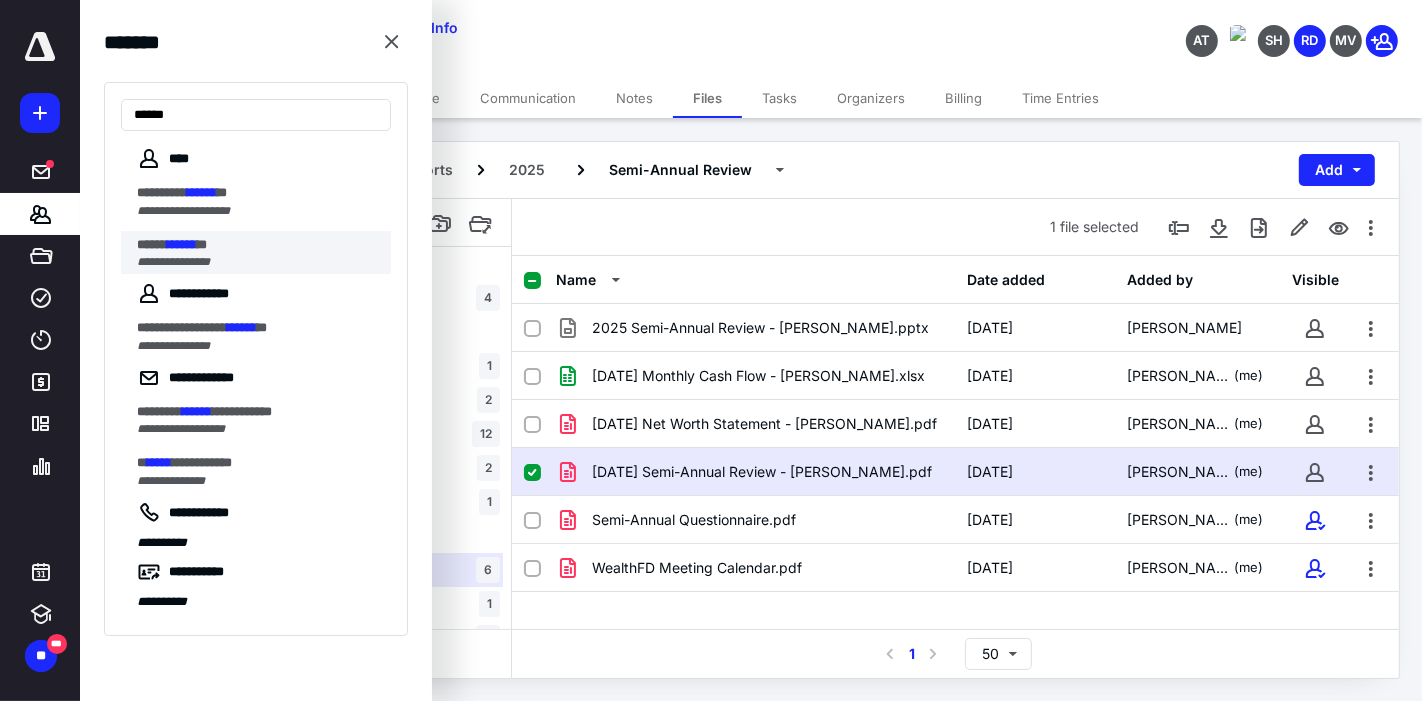 click on "**********" at bounding box center [173, 262] 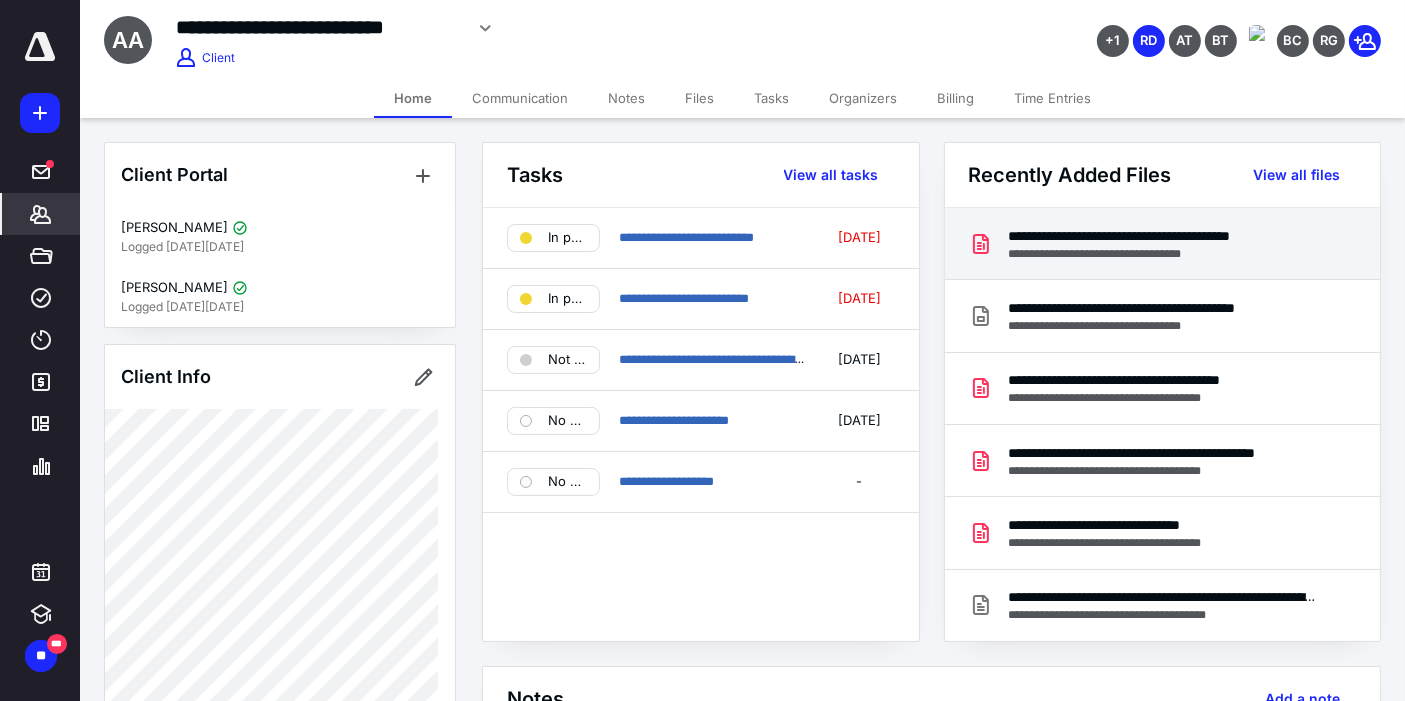 click on "**********" at bounding box center [1164, 254] 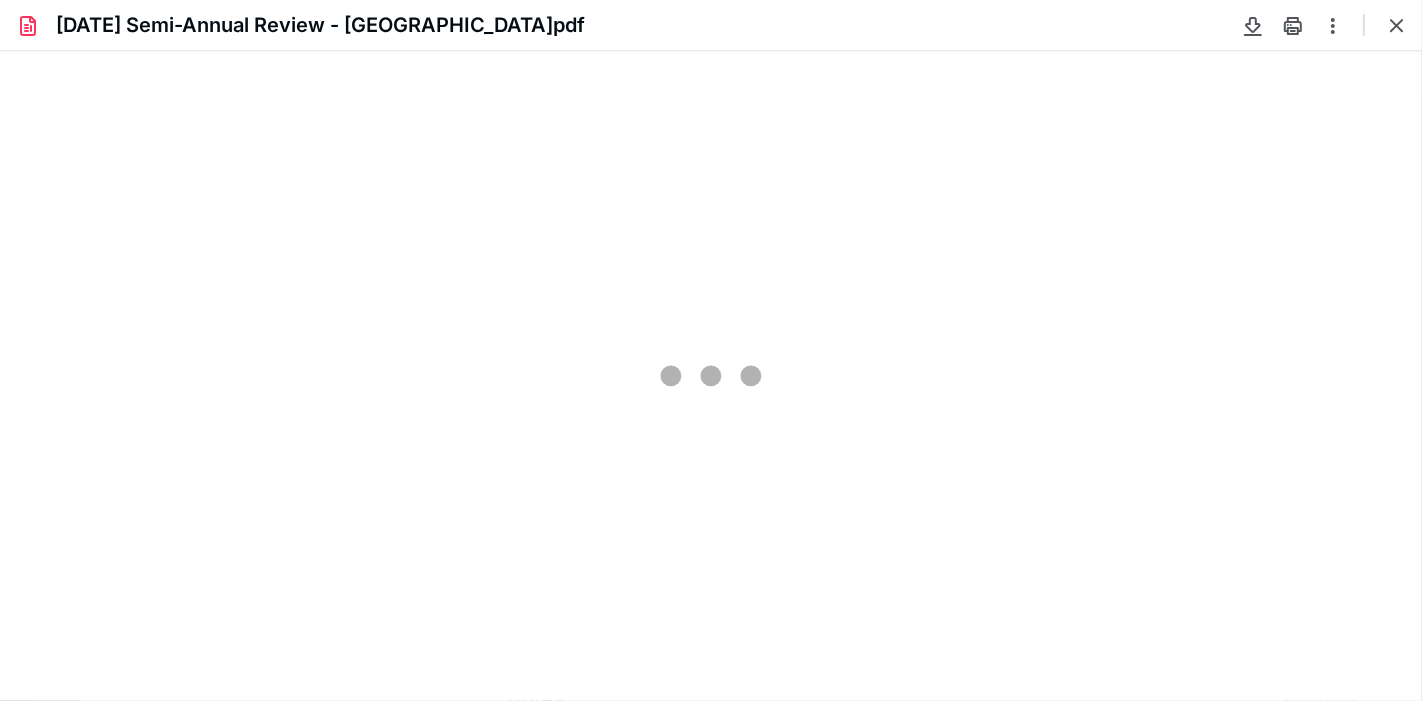 scroll, scrollTop: 0, scrollLeft: 0, axis: both 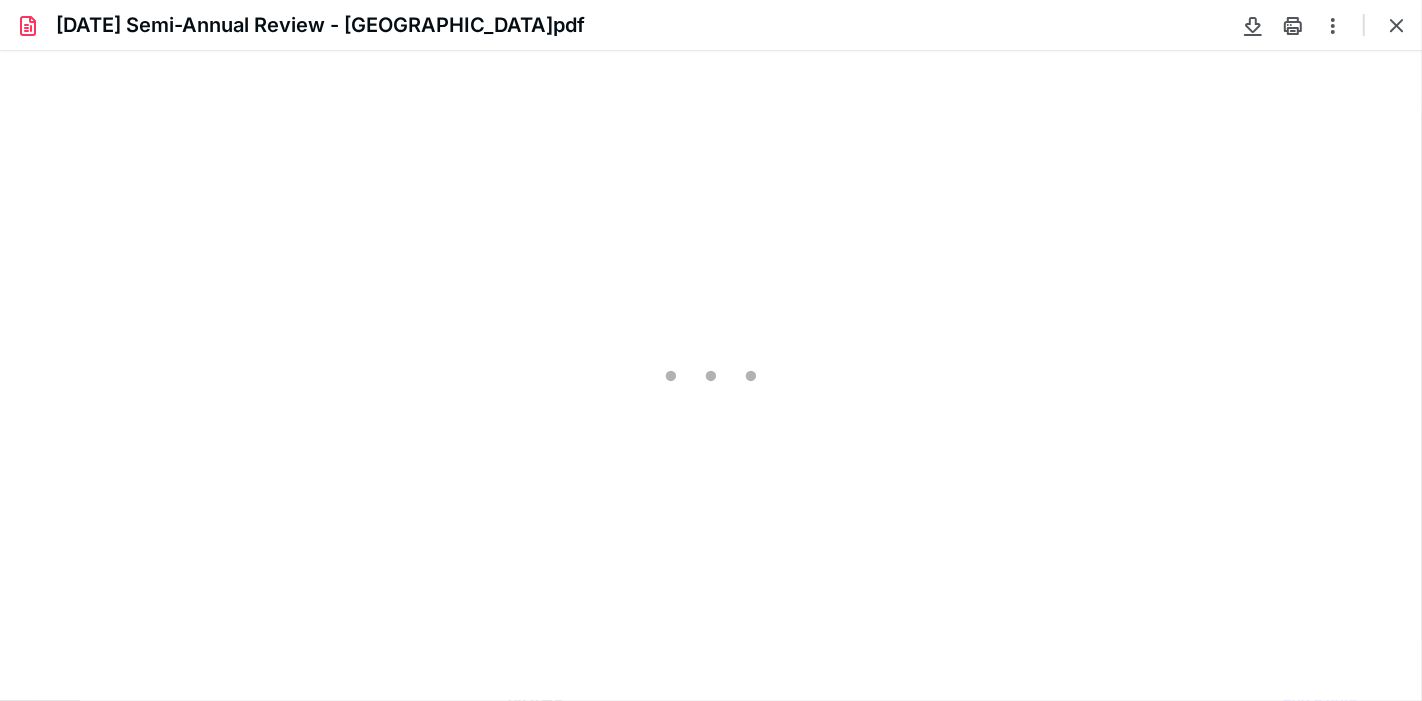 type on "77" 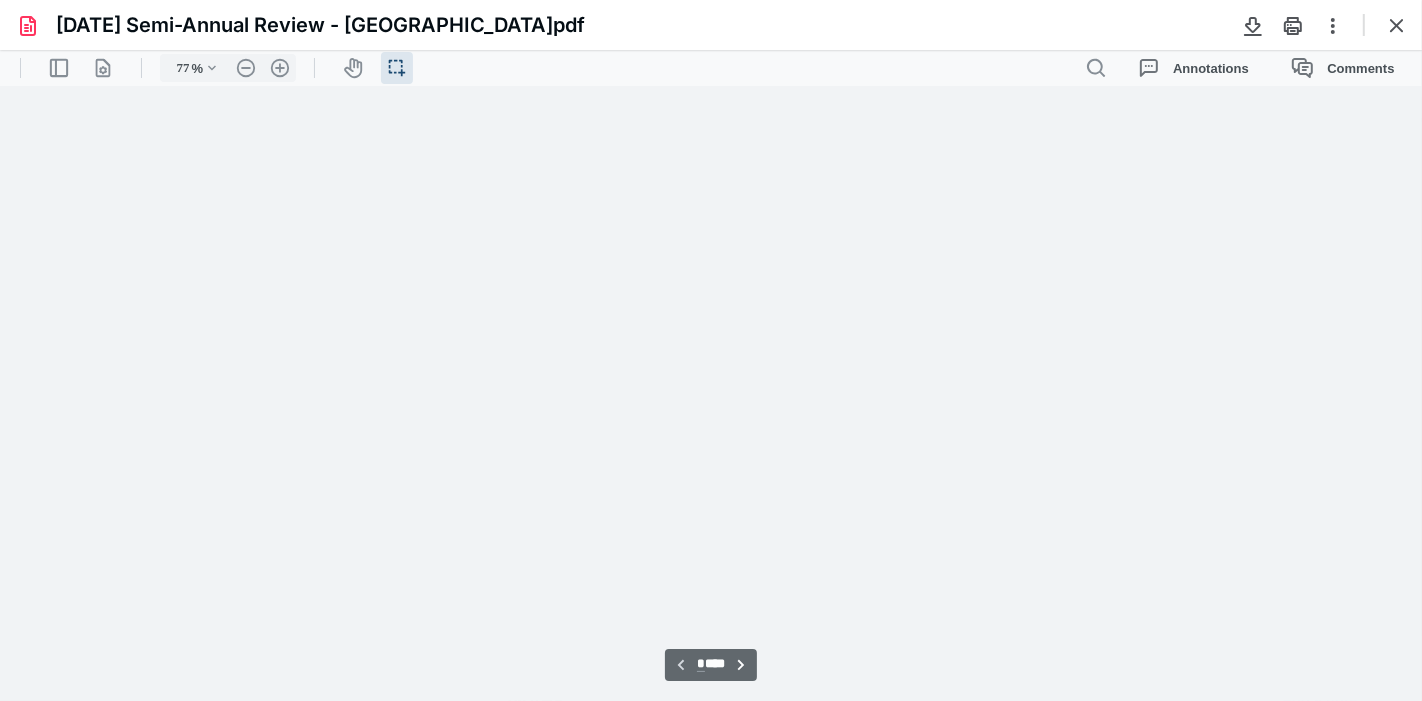scroll, scrollTop: 39, scrollLeft: 0, axis: vertical 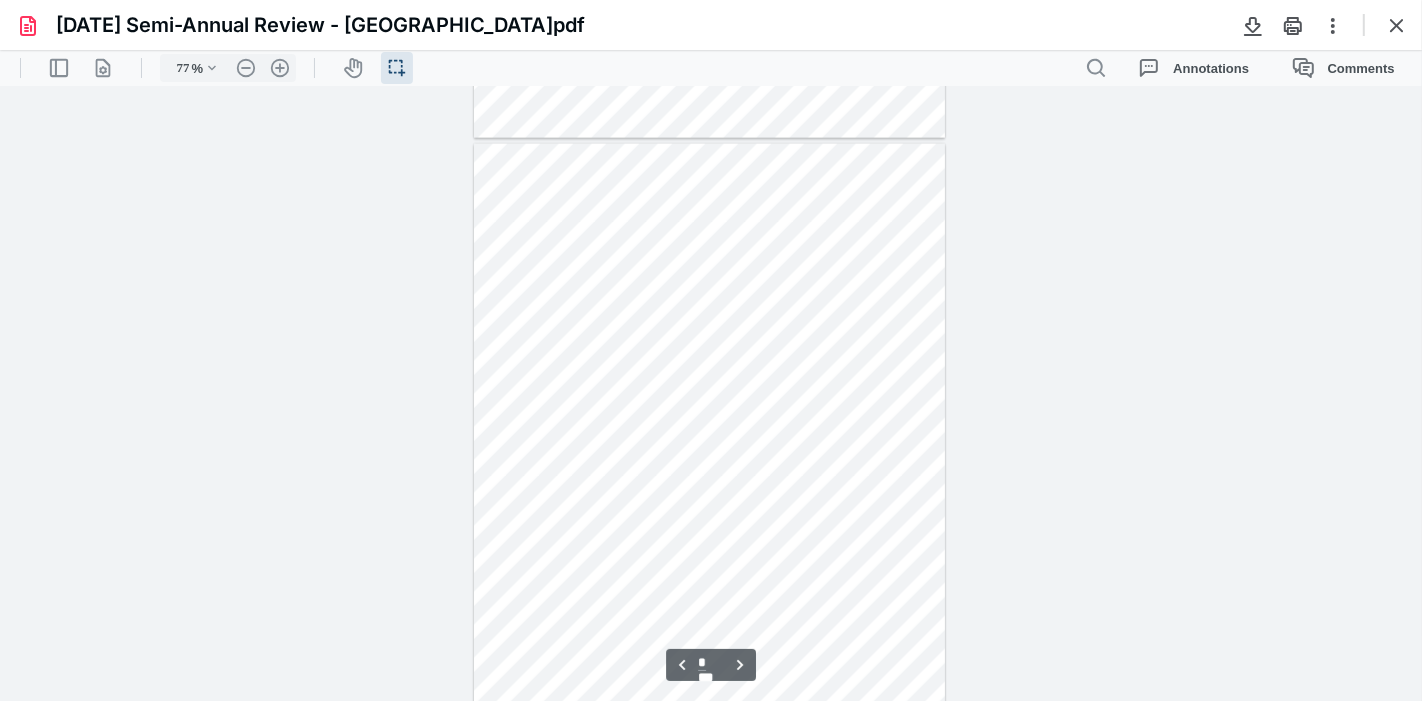 type on "*" 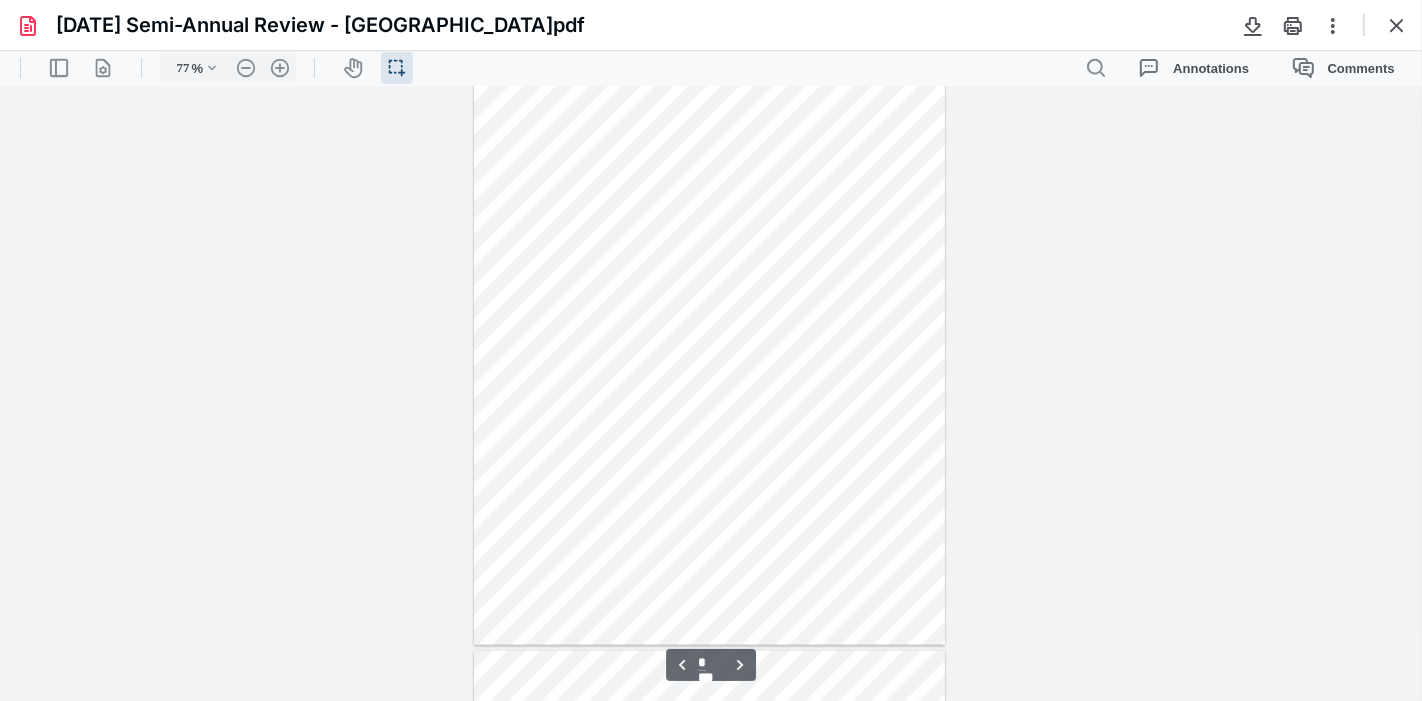 scroll, scrollTop: 1899, scrollLeft: 0, axis: vertical 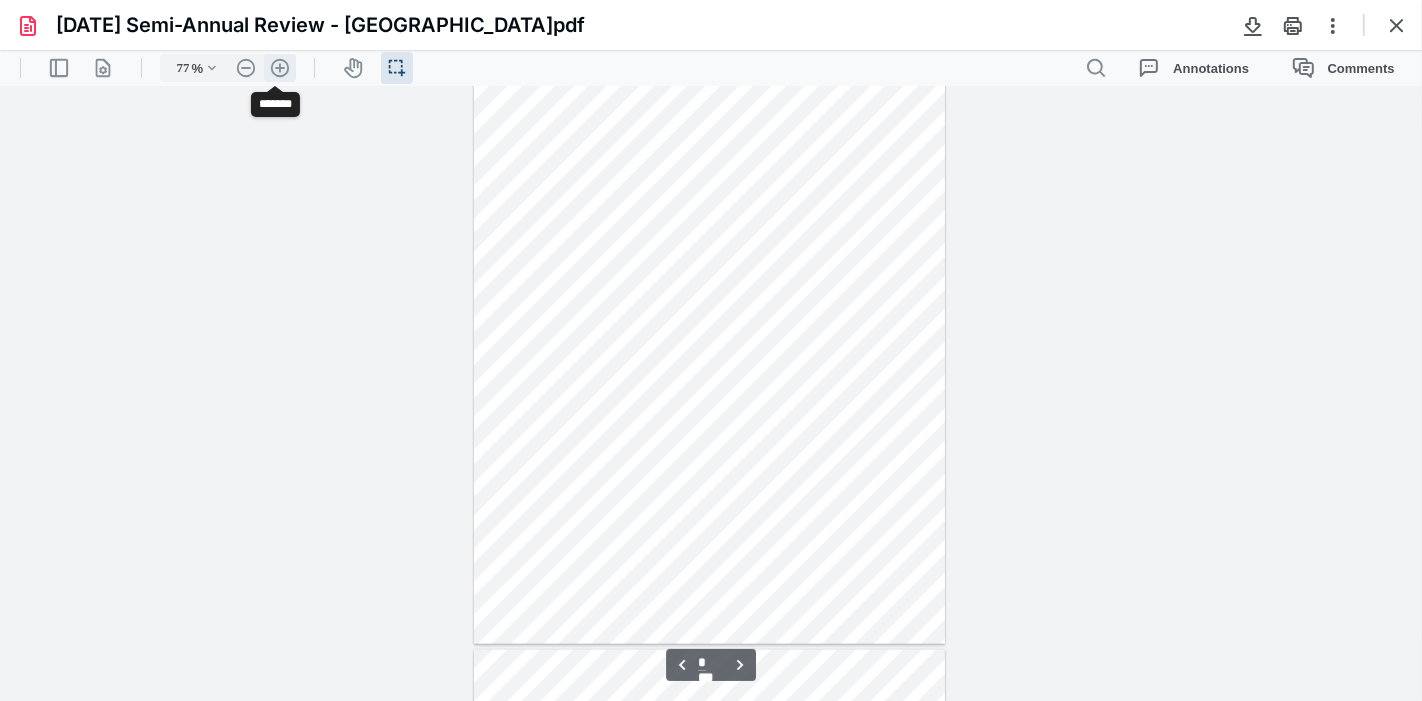 click on ".cls-1{fill:#abb0c4;} icon - header - zoom - in - line" at bounding box center [280, 68] 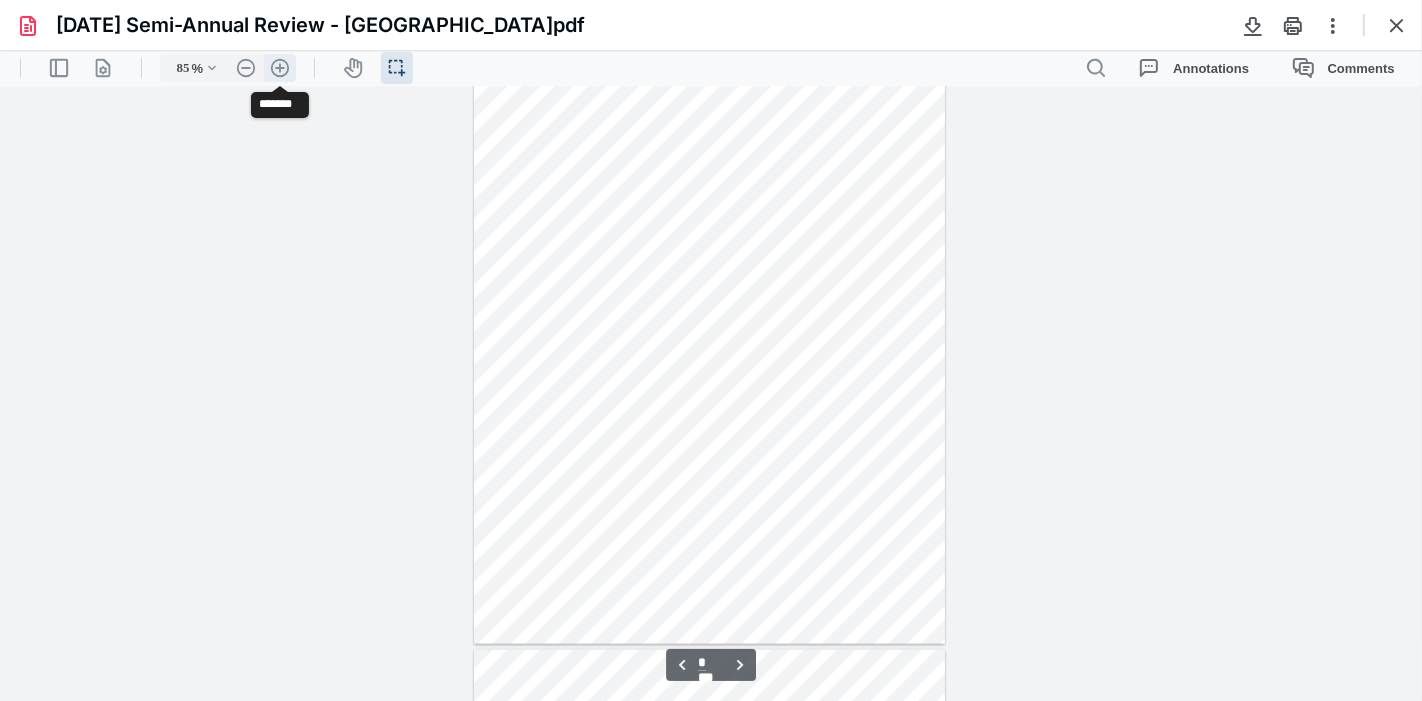 click on ".cls-1{fill:#abb0c4;} icon - header - zoom - in - line" at bounding box center (280, 68) 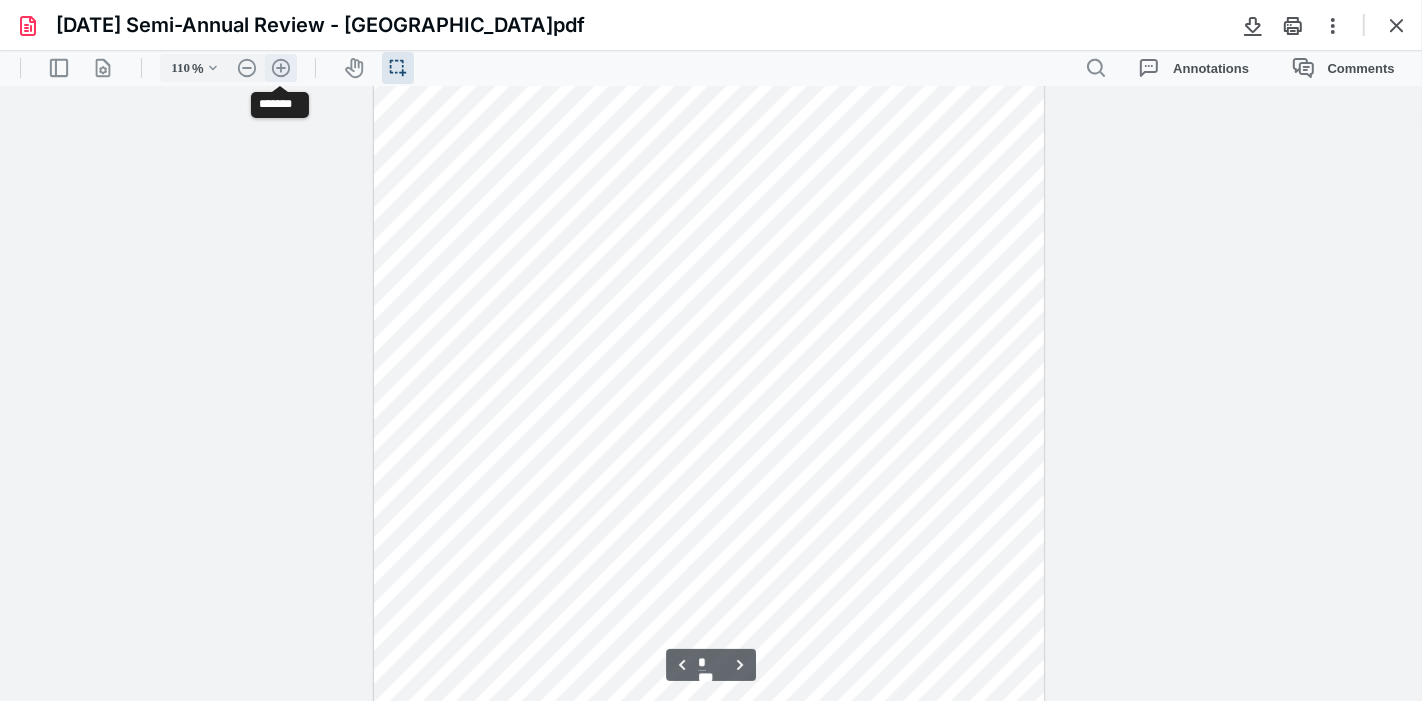 click on ".cls-1{fill:#abb0c4;} icon - header - zoom - in - line" at bounding box center [281, 68] 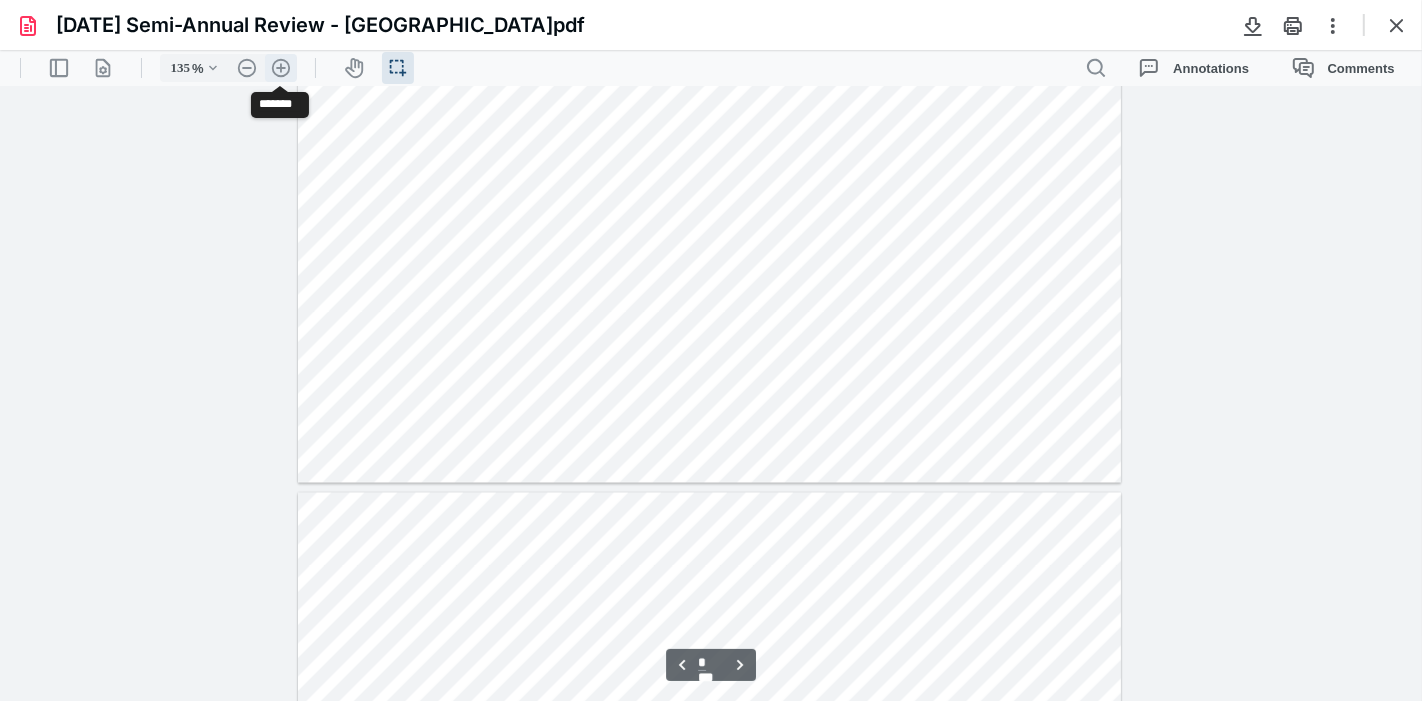 scroll, scrollTop: 3534, scrollLeft: 0, axis: vertical 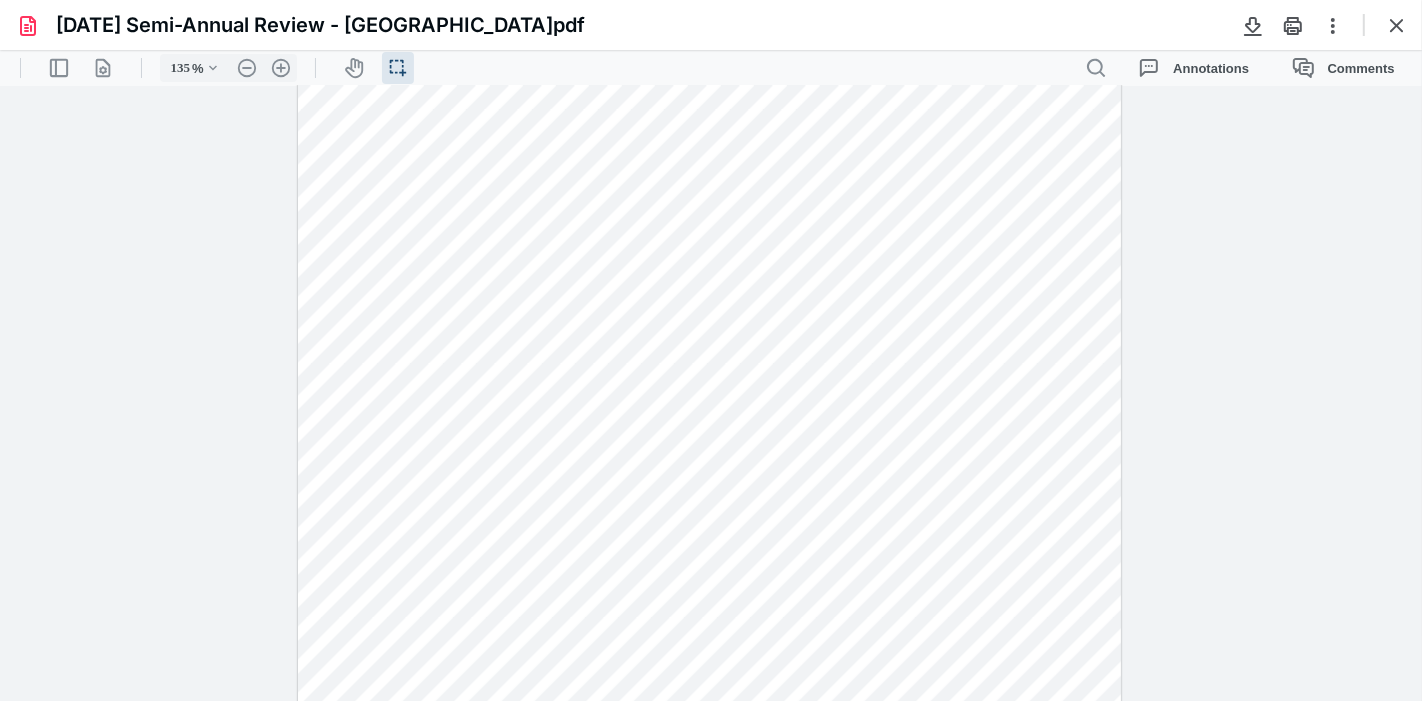 drag, startPoint x: 757, startPoint y: 159, endPoint x: 835, endPoint y: 493, distance: 342.98688 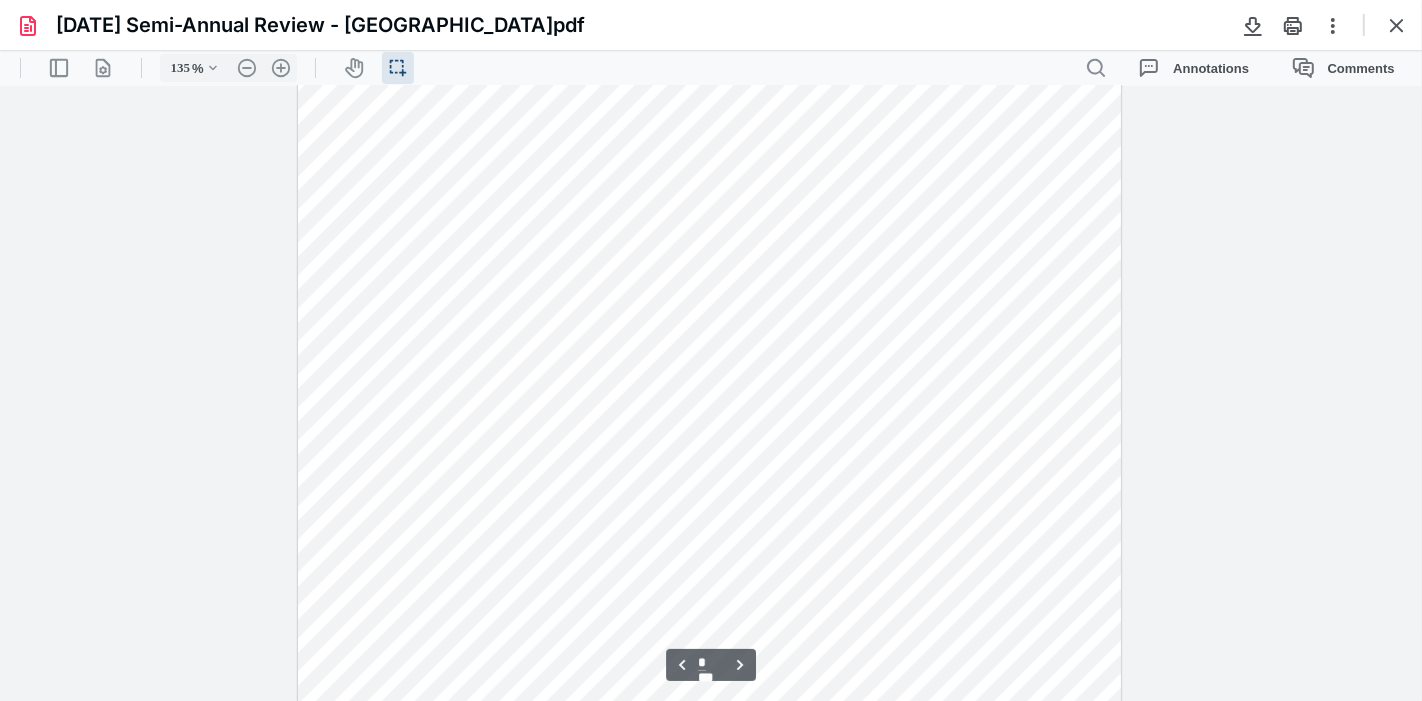 scroll, scrollTop: 3656, scrollLeft: 0, axis: vertical 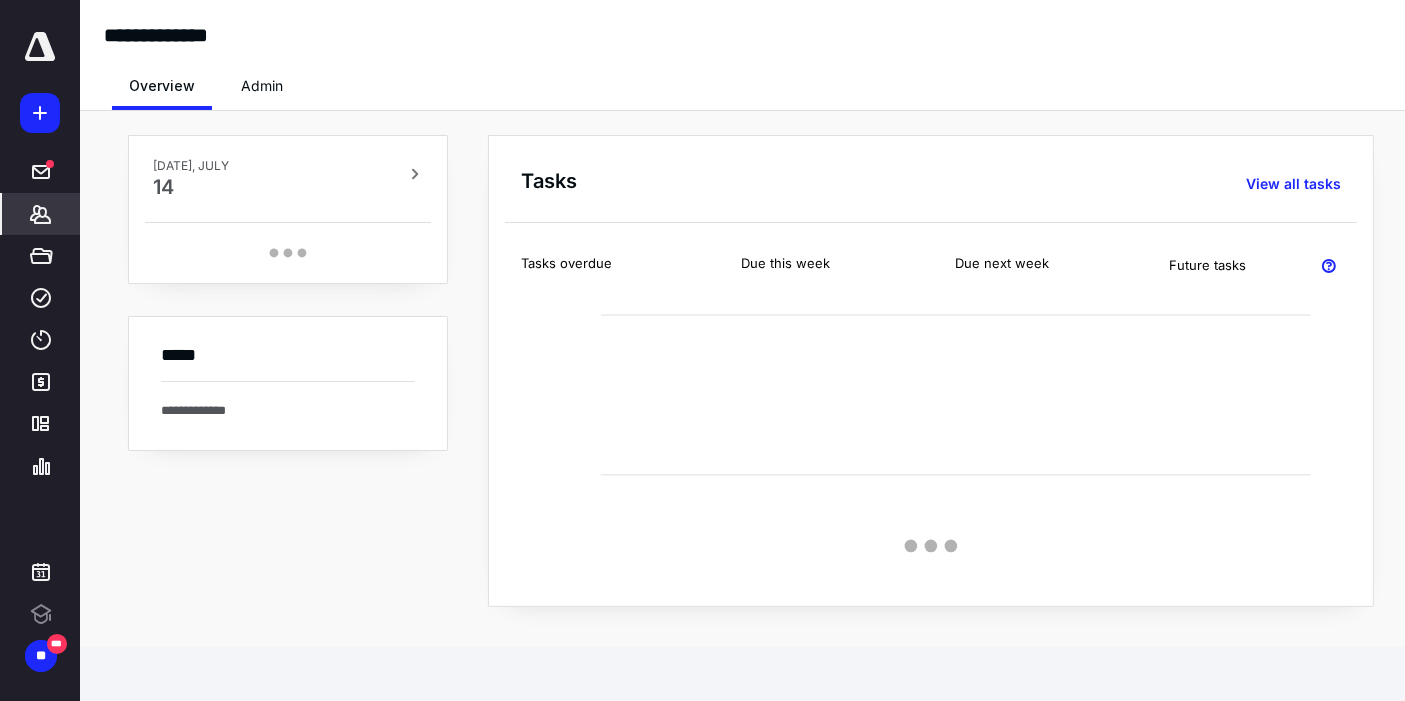 click 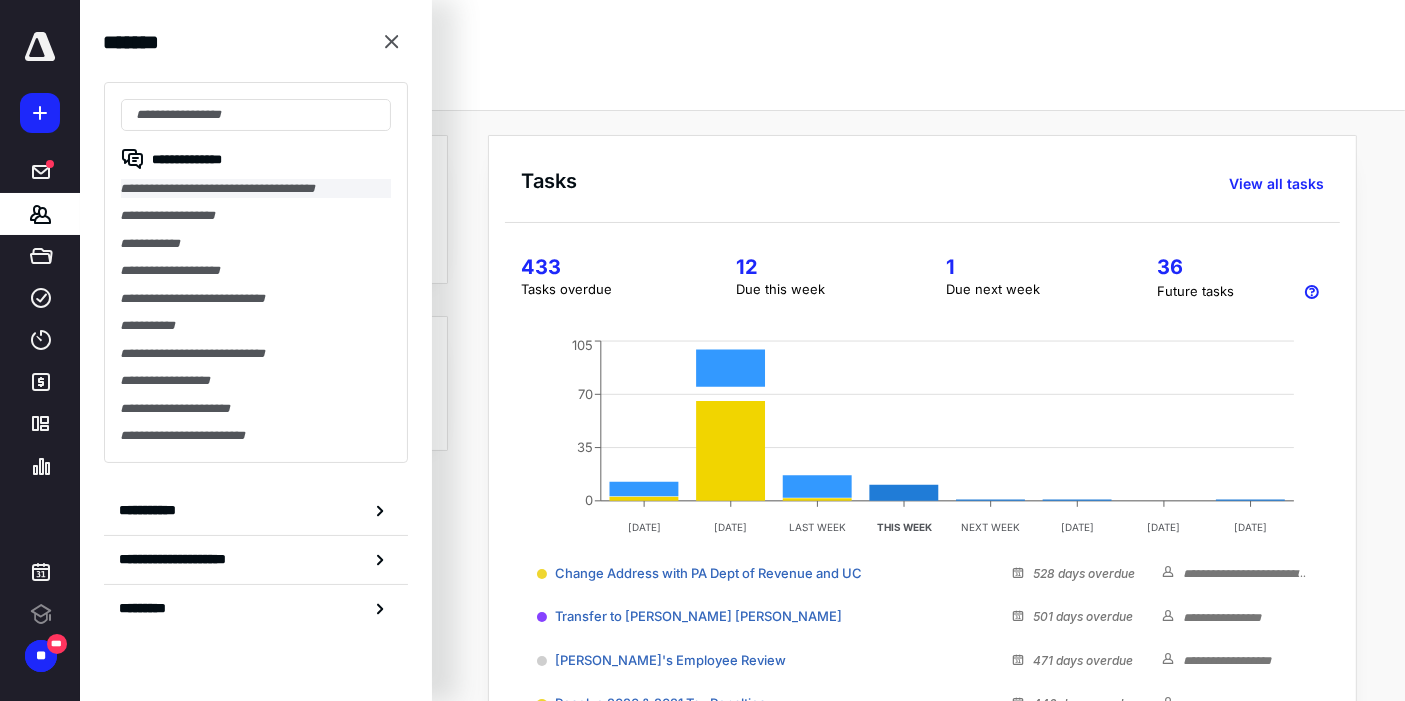 scroll, scrollTop: 0, scrollLeft: 0, axis: both 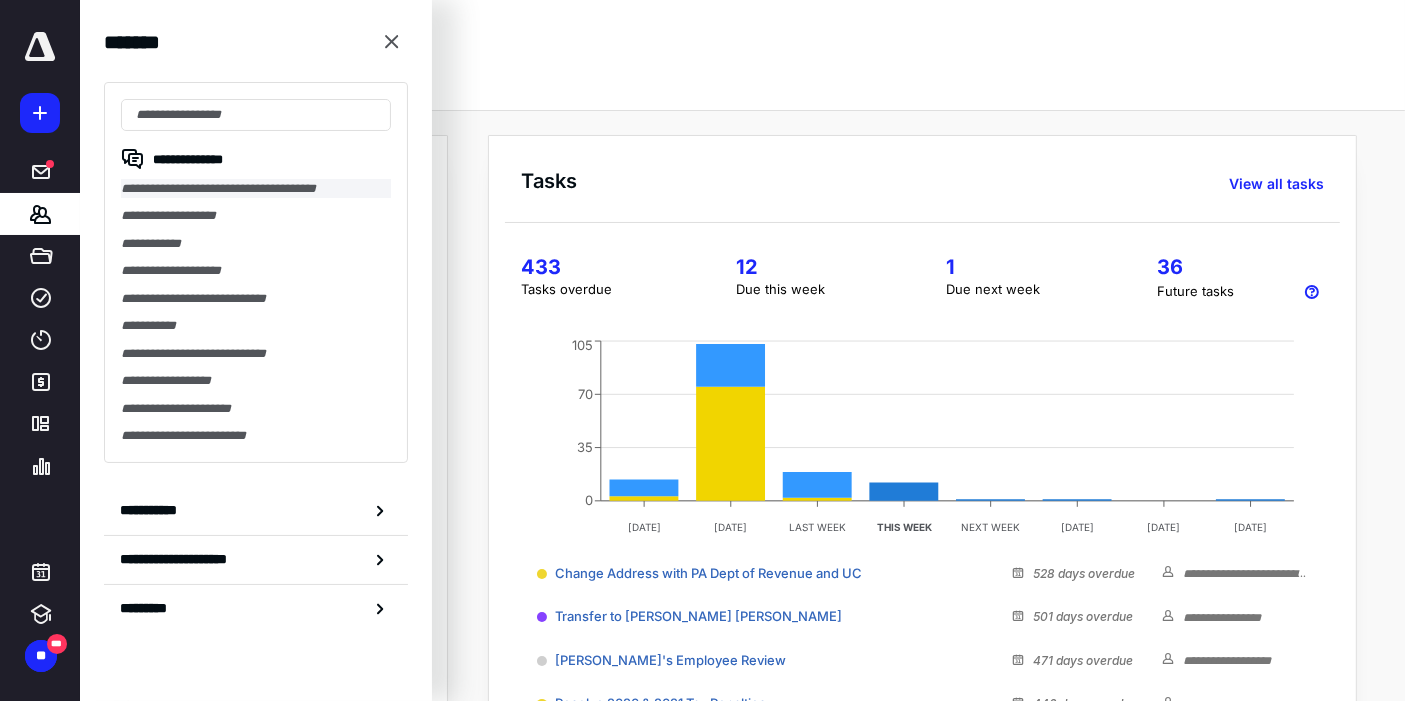 click on "**********" at bounding box center (256, 188) 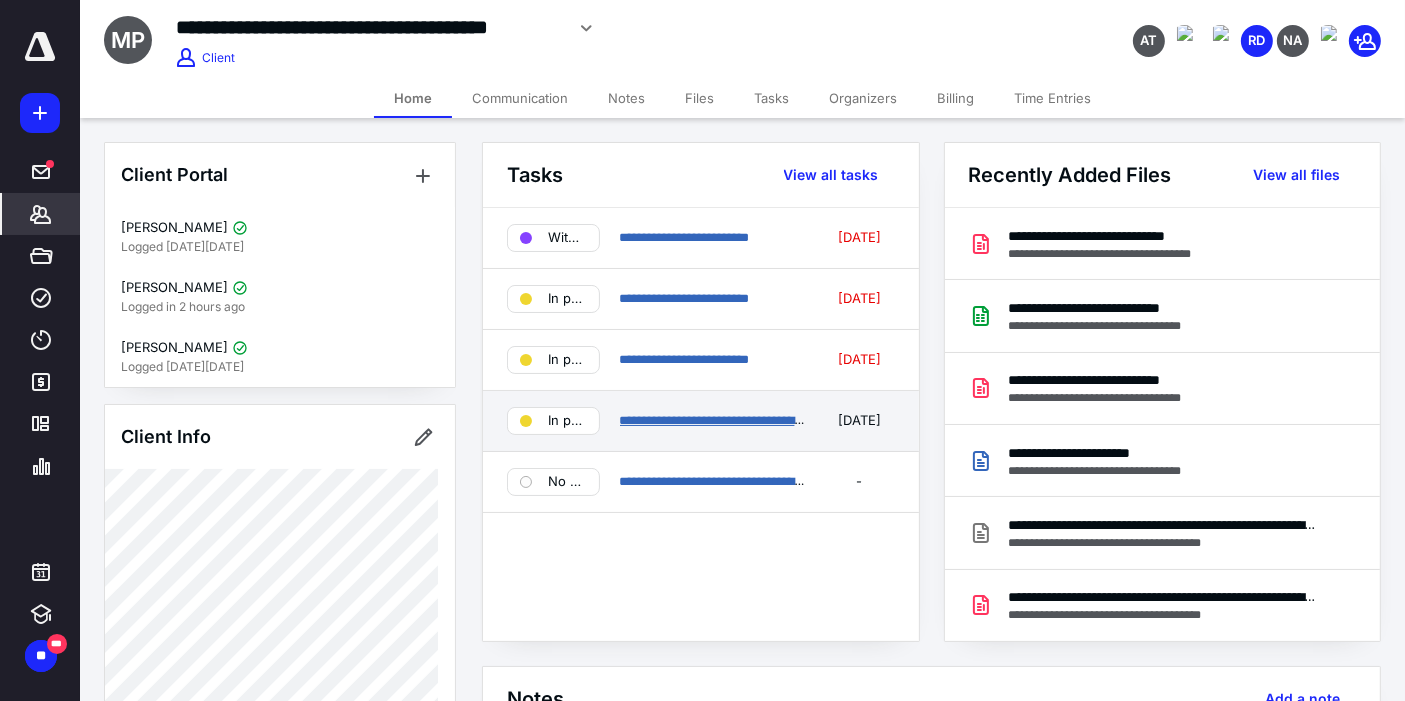 click on "**********" at bounding box center [735, 420] 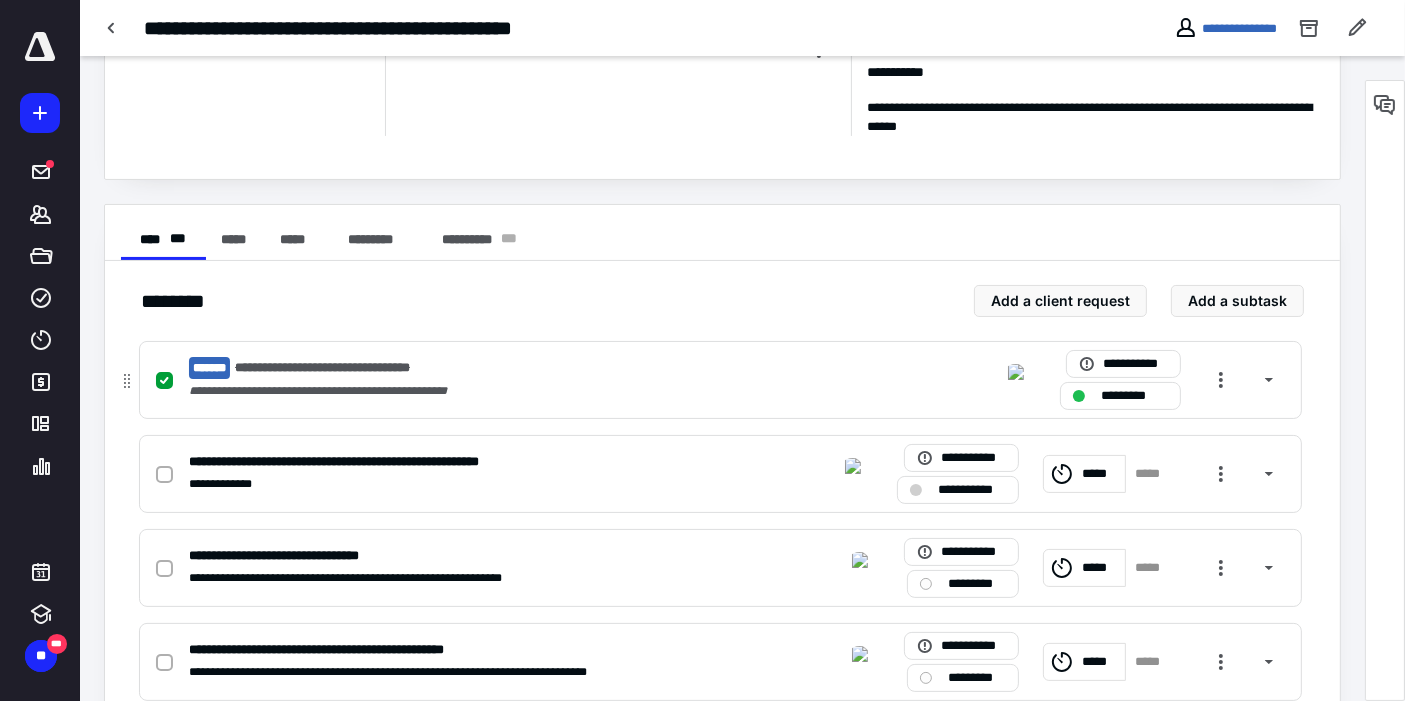 click on "**********" at bounding box center [458, 368] 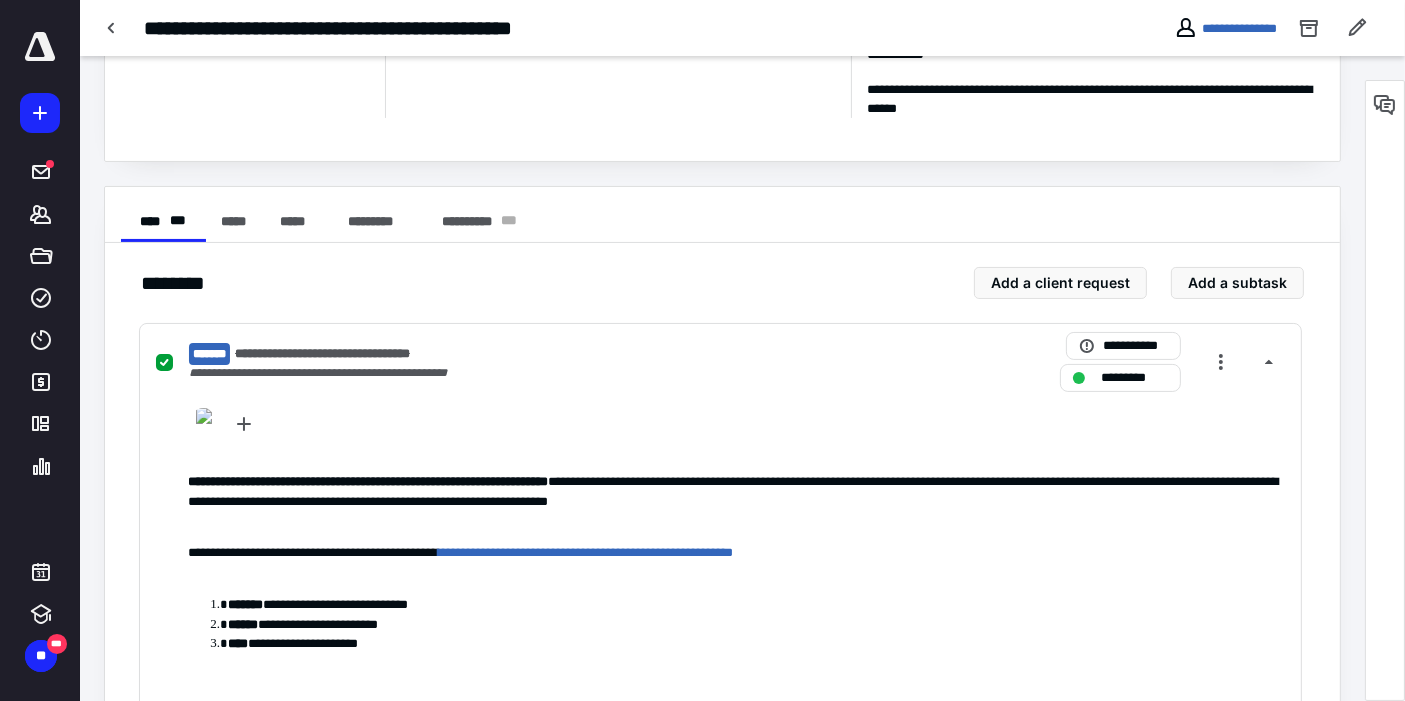 scroll, scrollTop: 406, scrollLeft: 0, axis: vertical 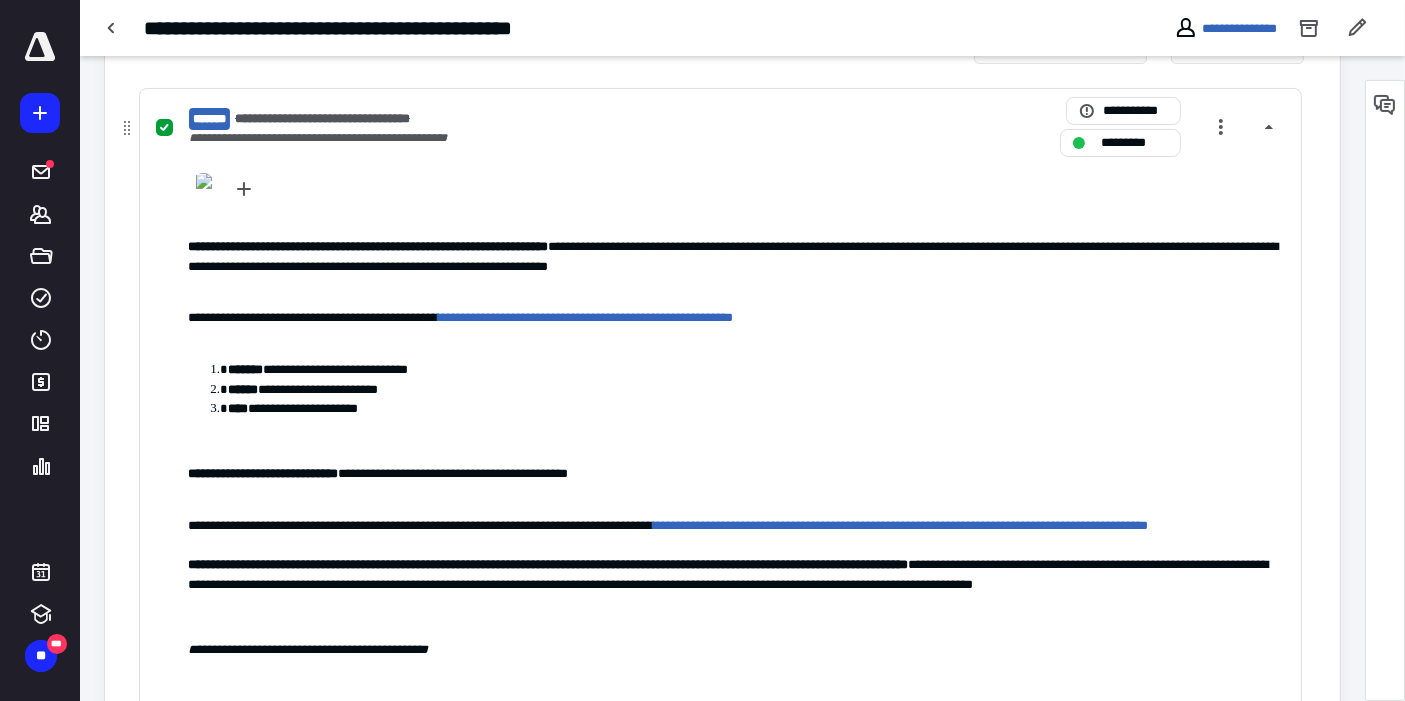 click on "**********" at bounding box center (458, 138) 